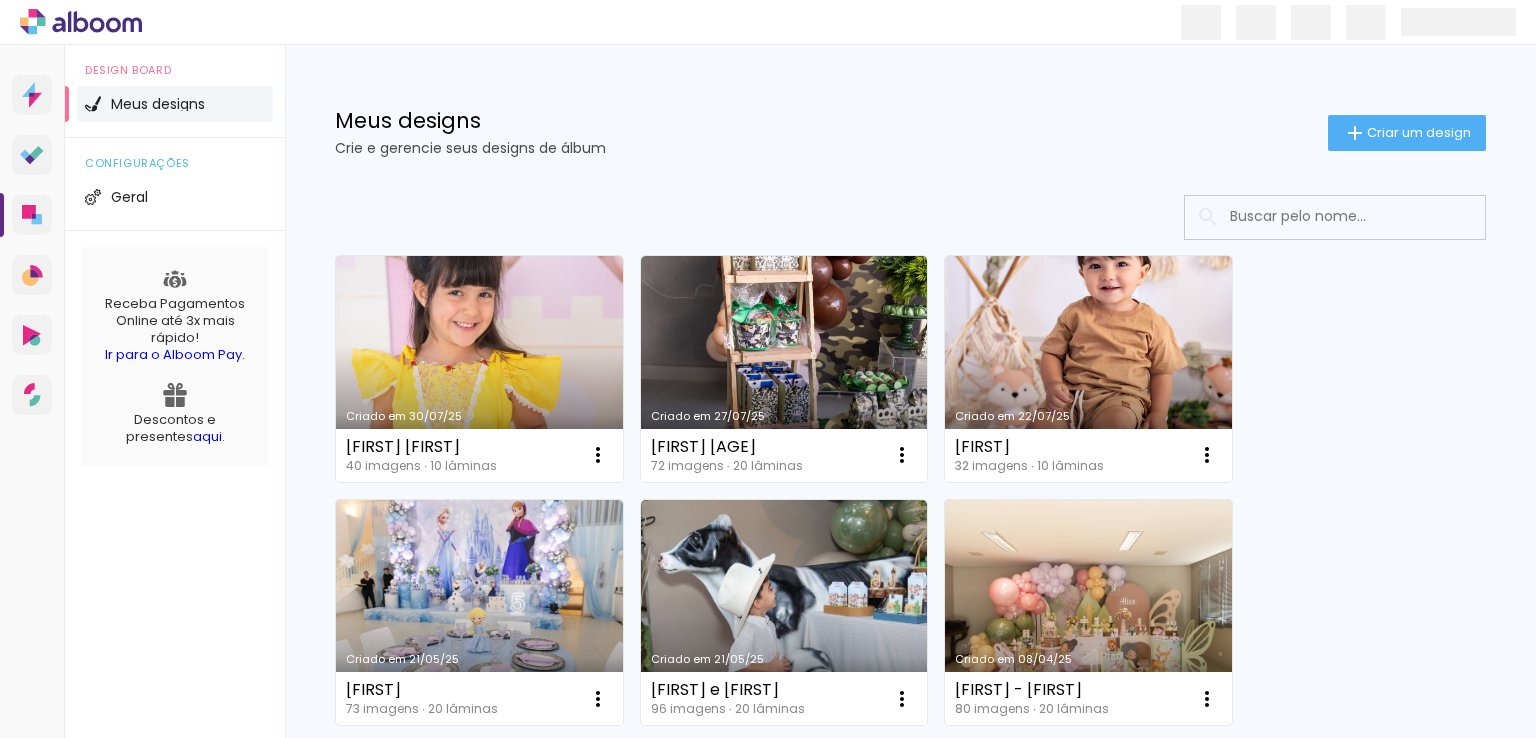 scroll, scrollTop: 0, scrollLeft: 0, axis: both 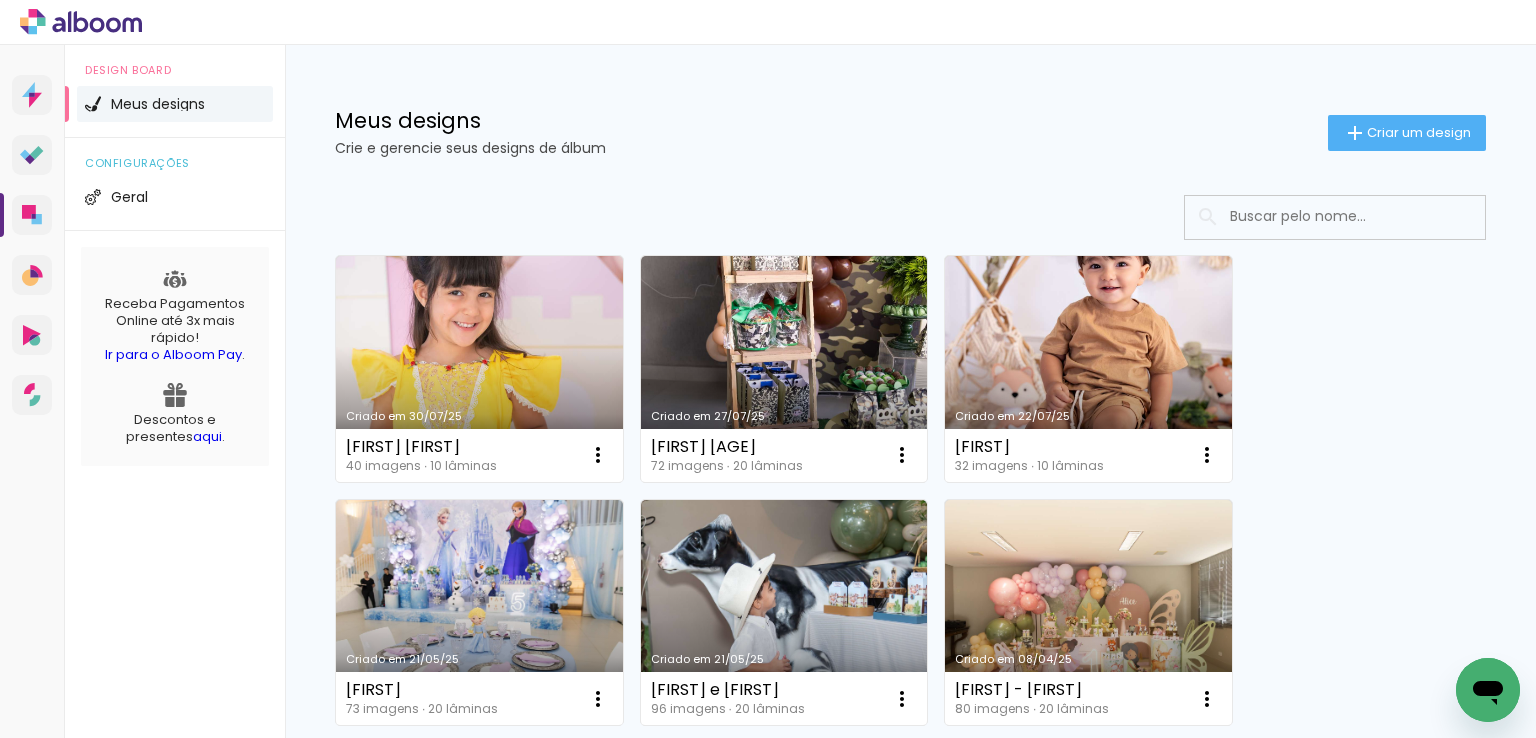 click on "Criar um design" 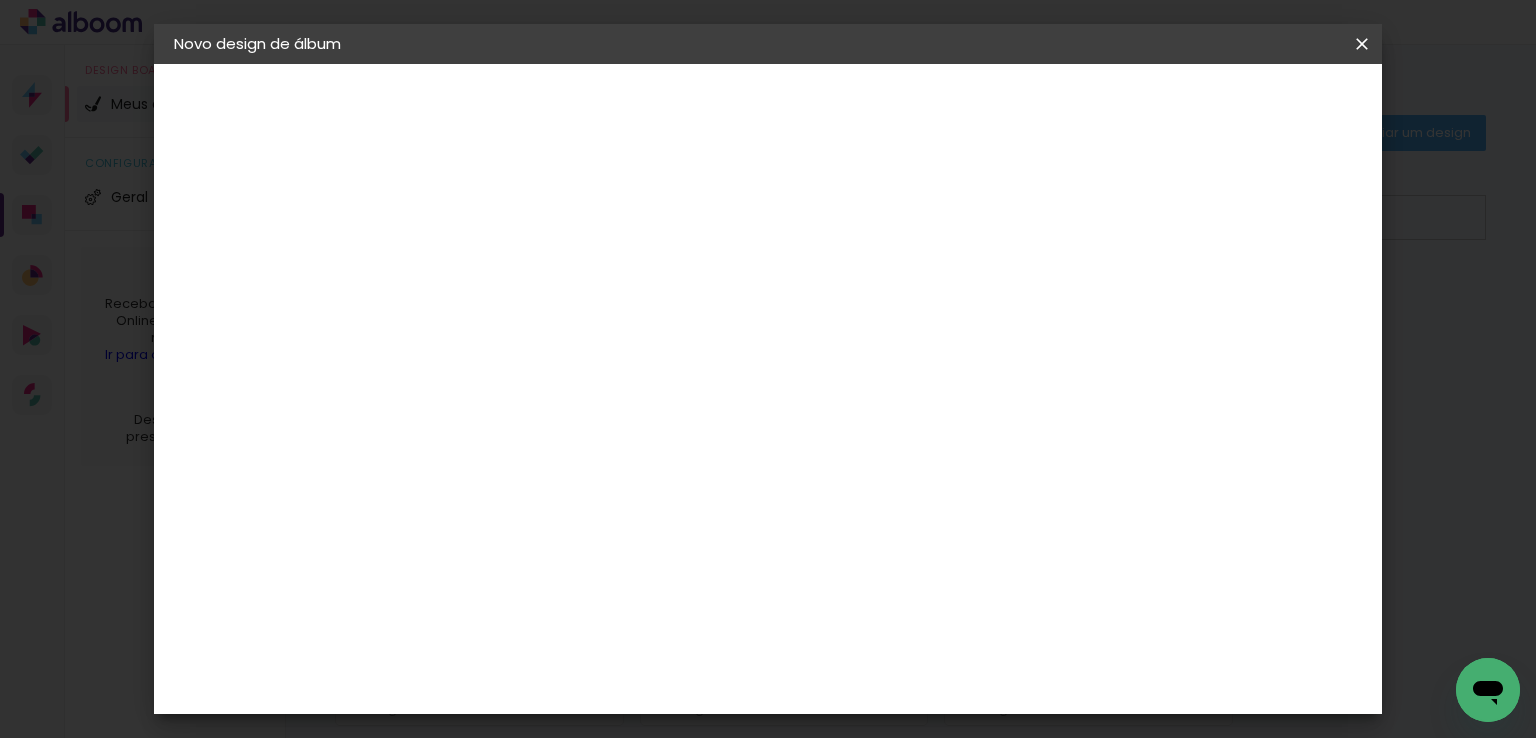 click at bounding box center [501, 268] 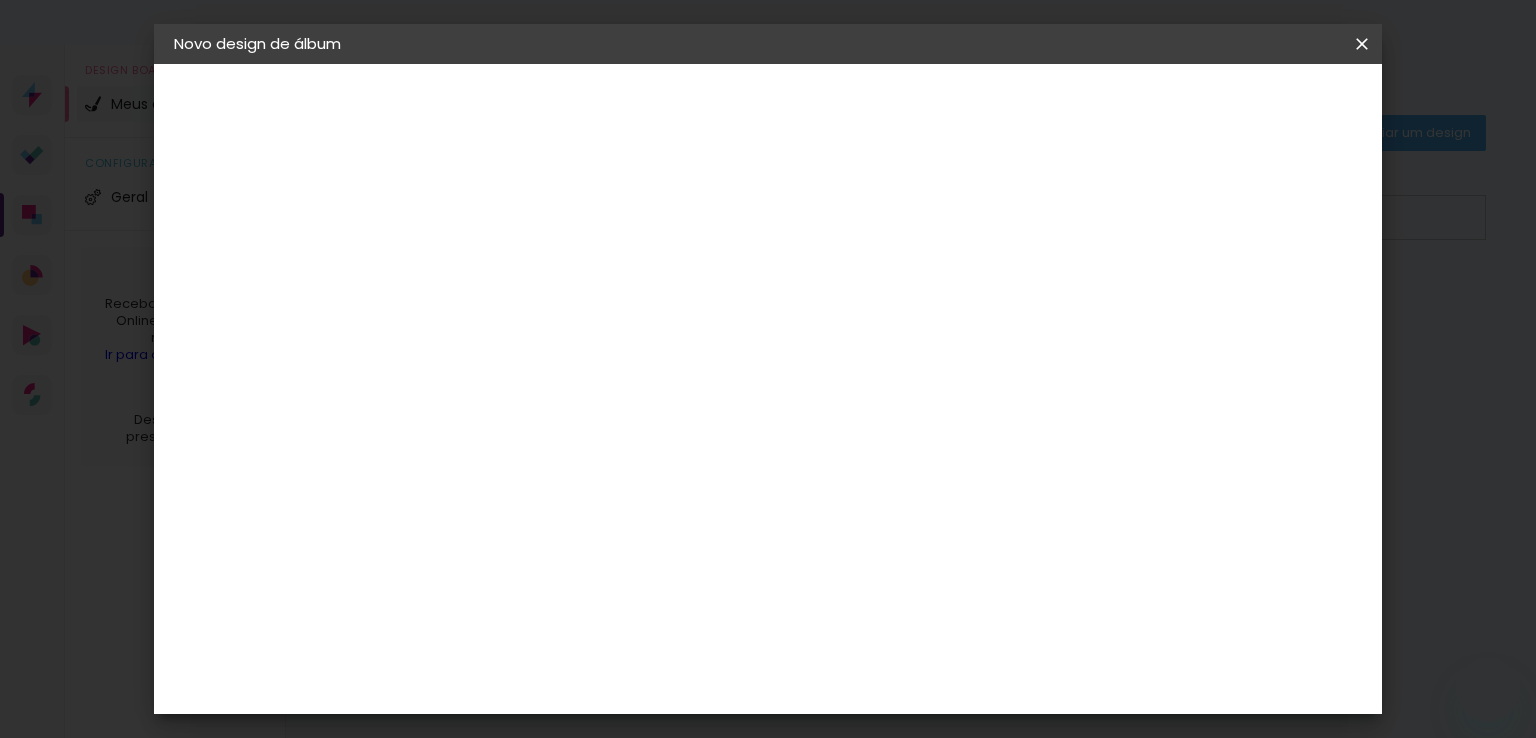scroll, scrollTop: 0, scrollLeft: 0, axis: both 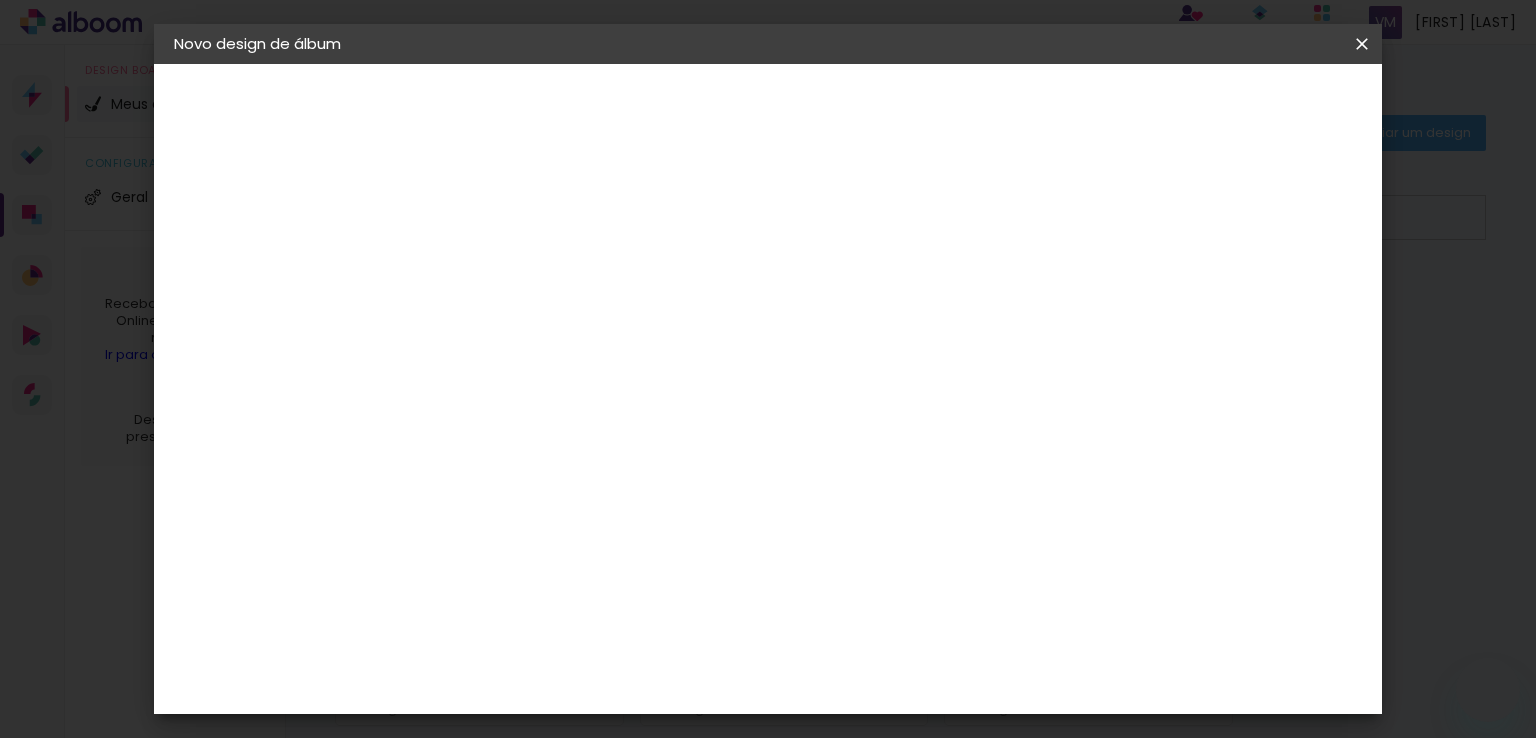 drag, startPoint x: 409, startPoint y: 536, endPoint x: 281, endPoint y: 545, distance: 128.31601 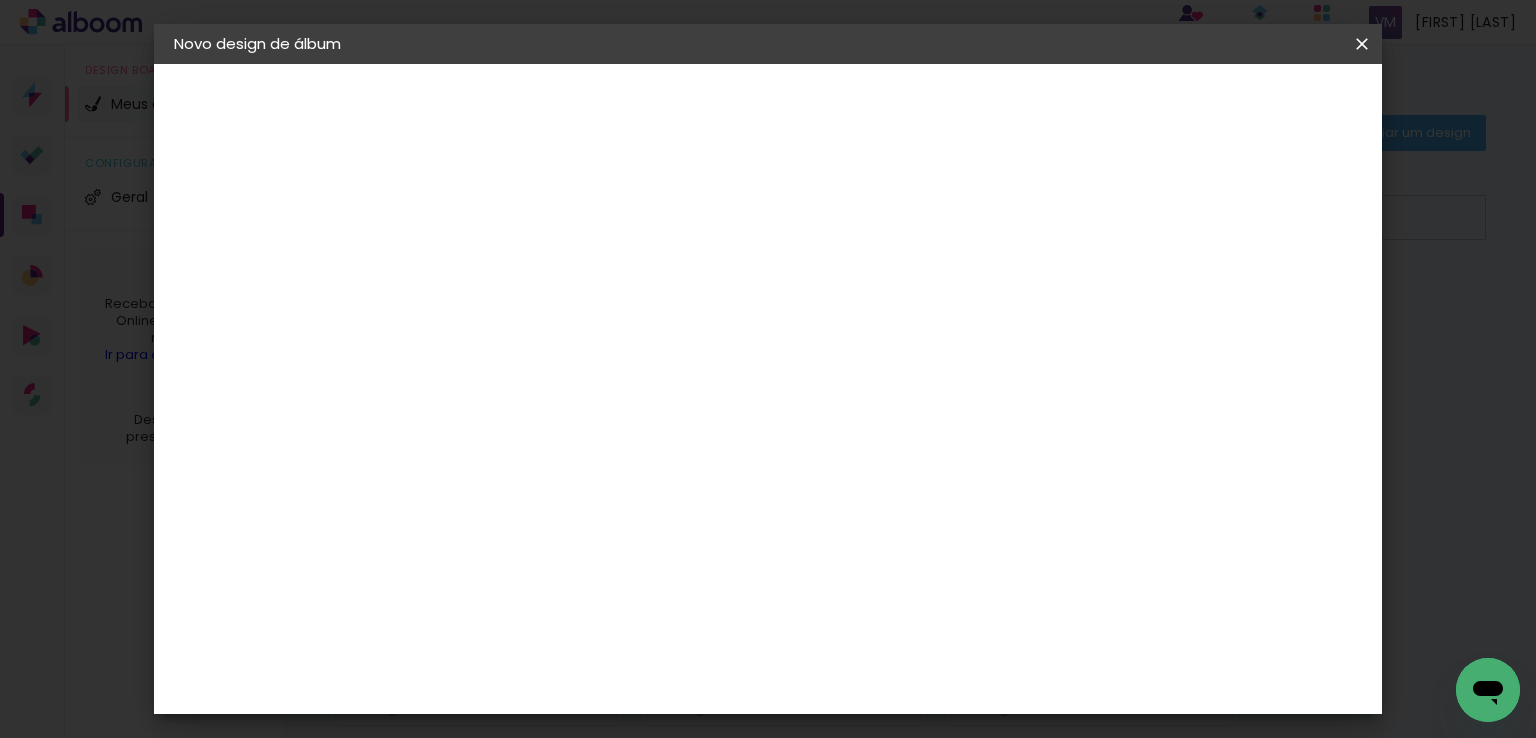 type on "3" 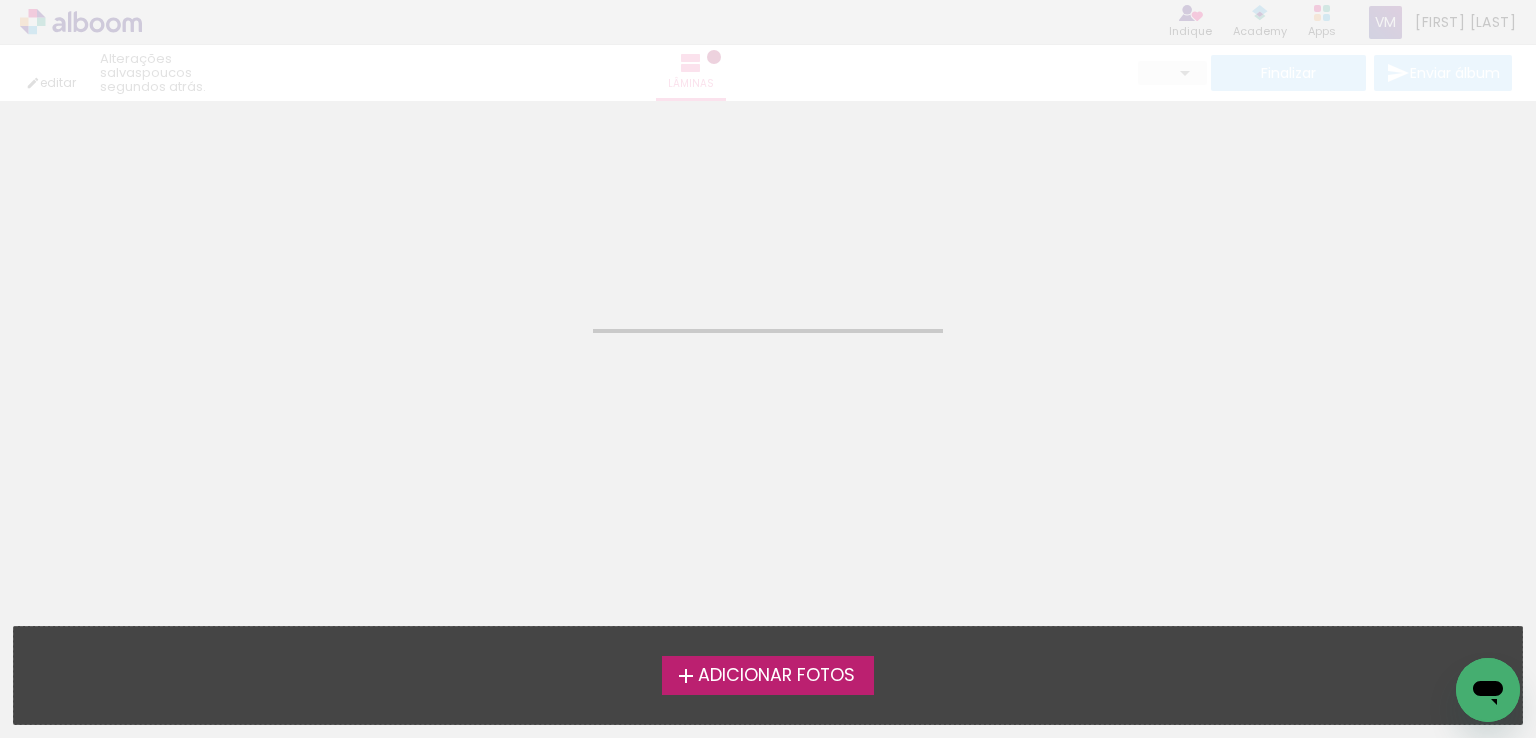 click on "Adicionar Fotos" at bounding box center [776, 676] 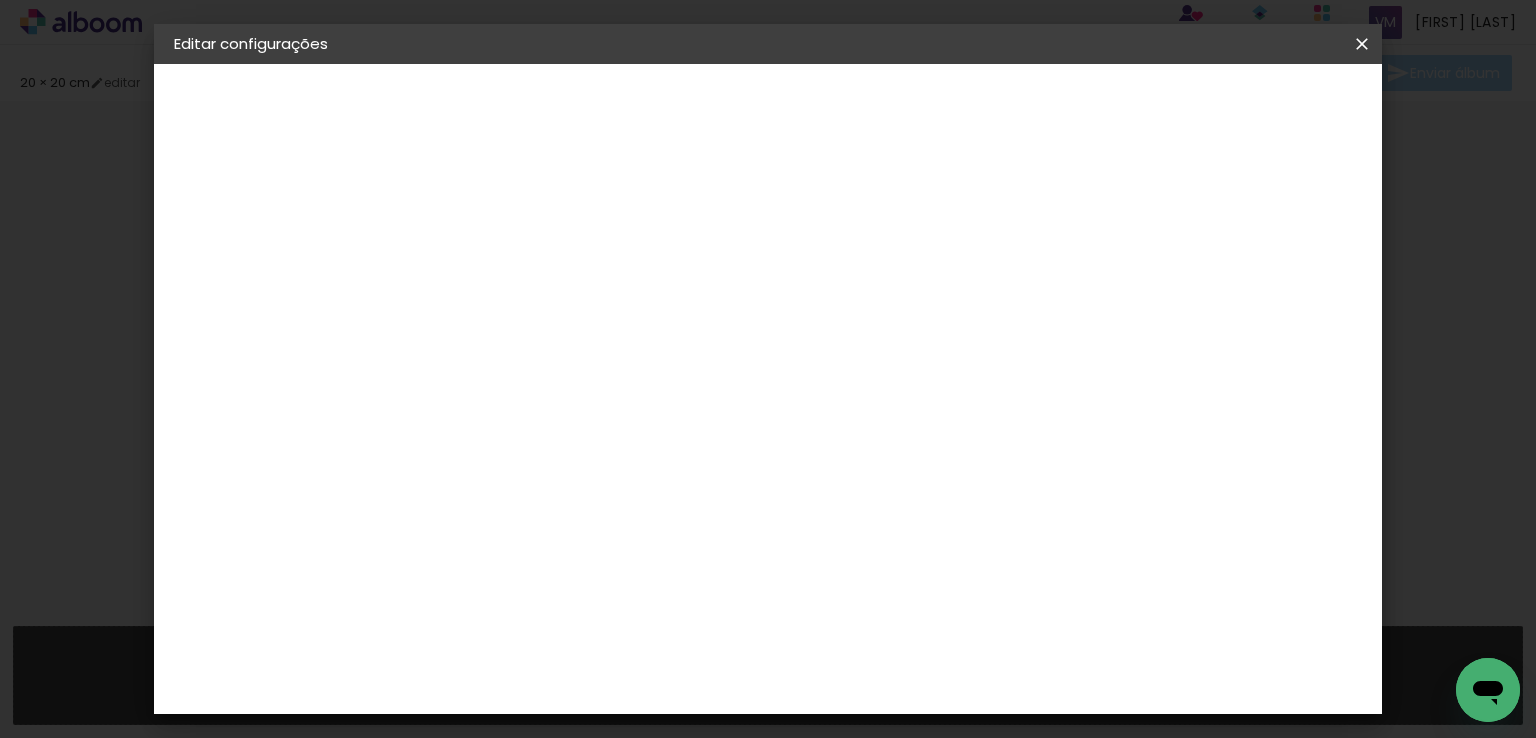 type on "20" 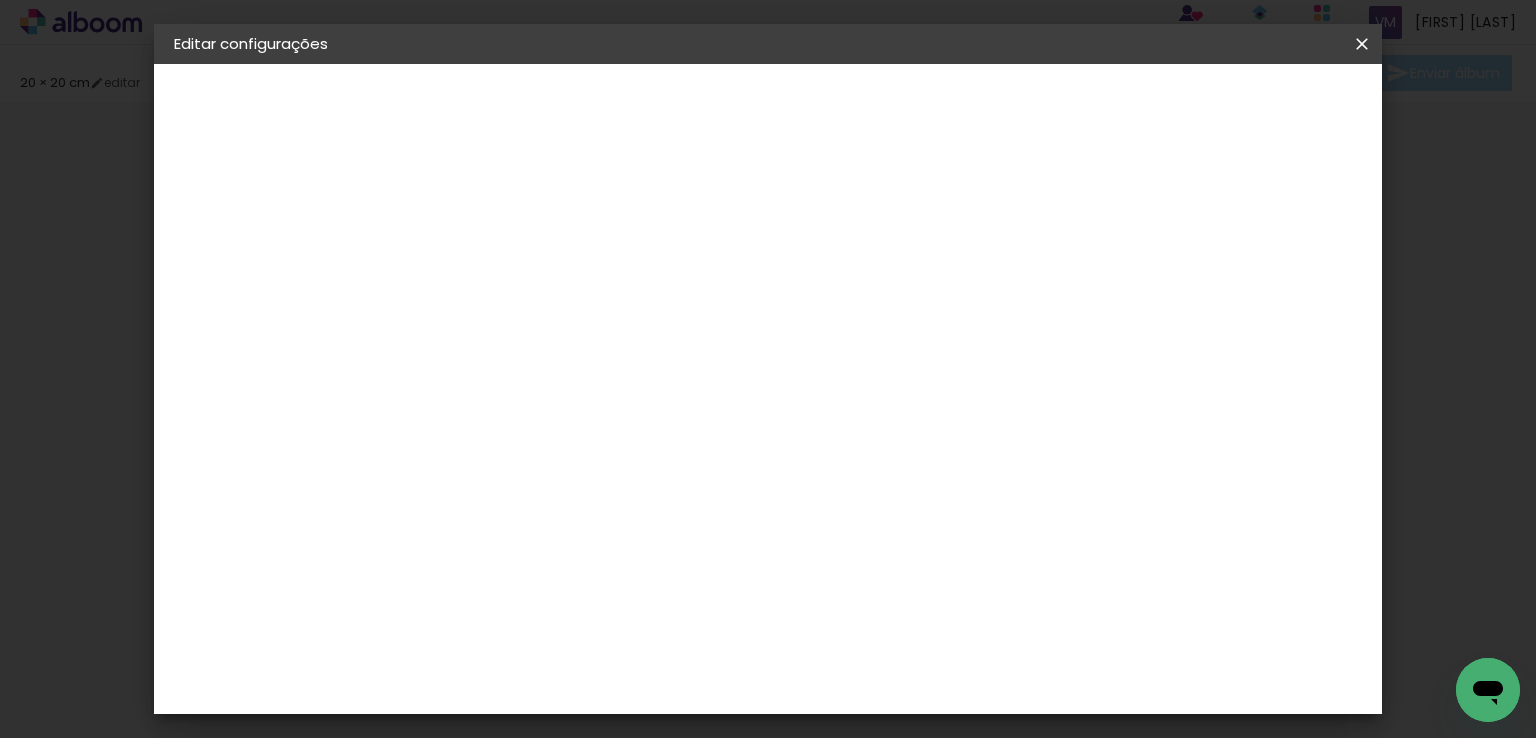 scroll, scrollTop: 25, scrollLeft: 0, axis: vertical 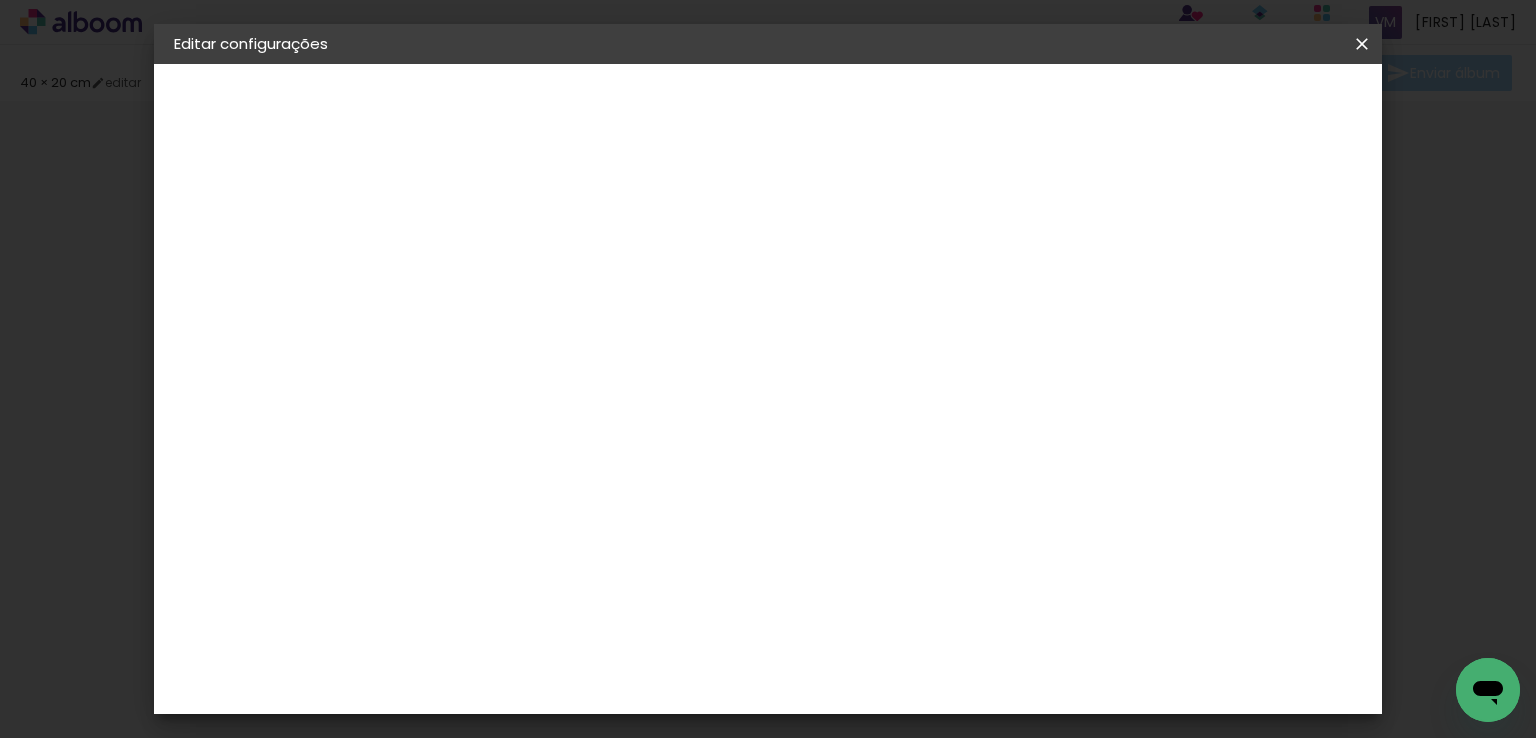 click on "Salvar configurações" at bounding box center [972, 113] 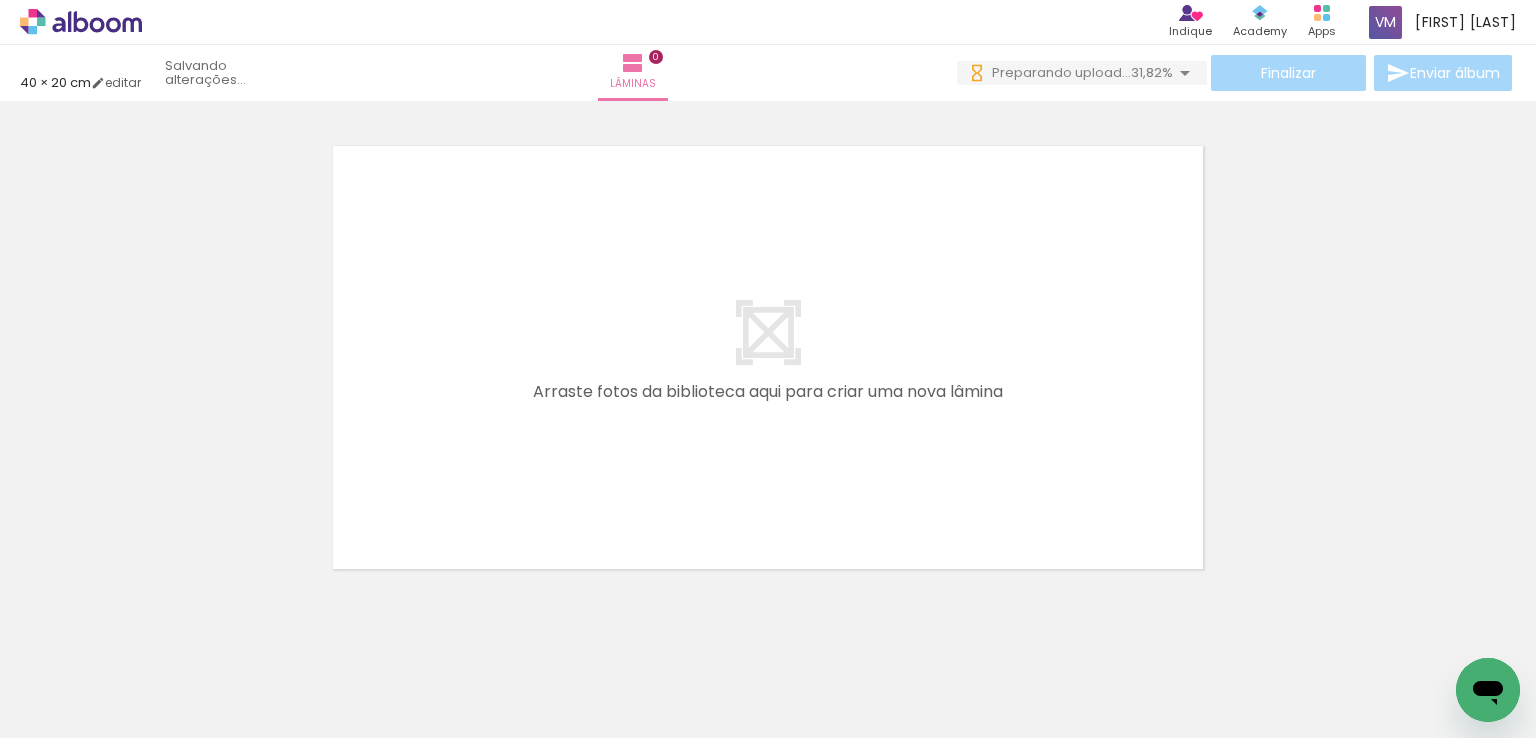scroll, scrollTop: 0, scrollLeft: 0, axis: both 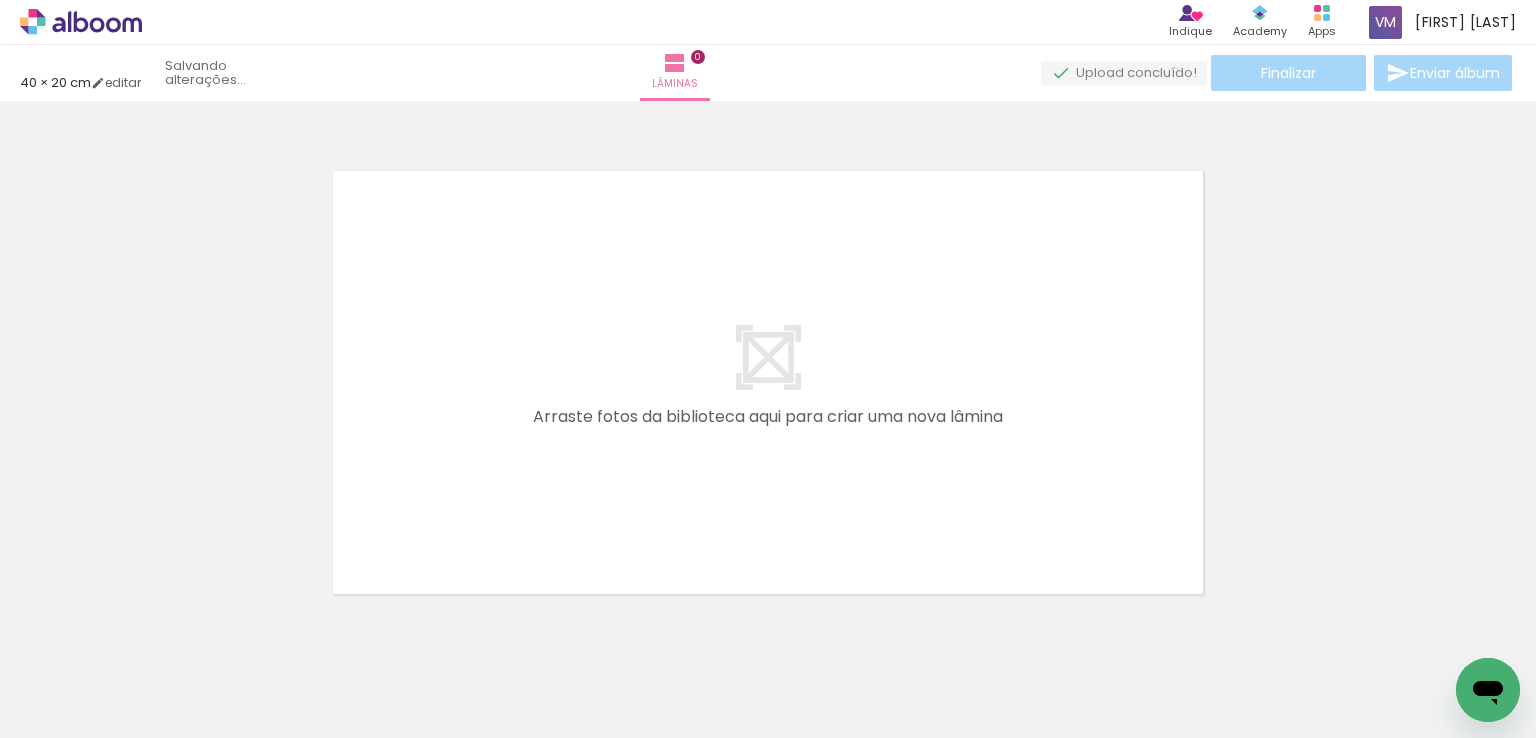 click at bounding box center (768, 357) 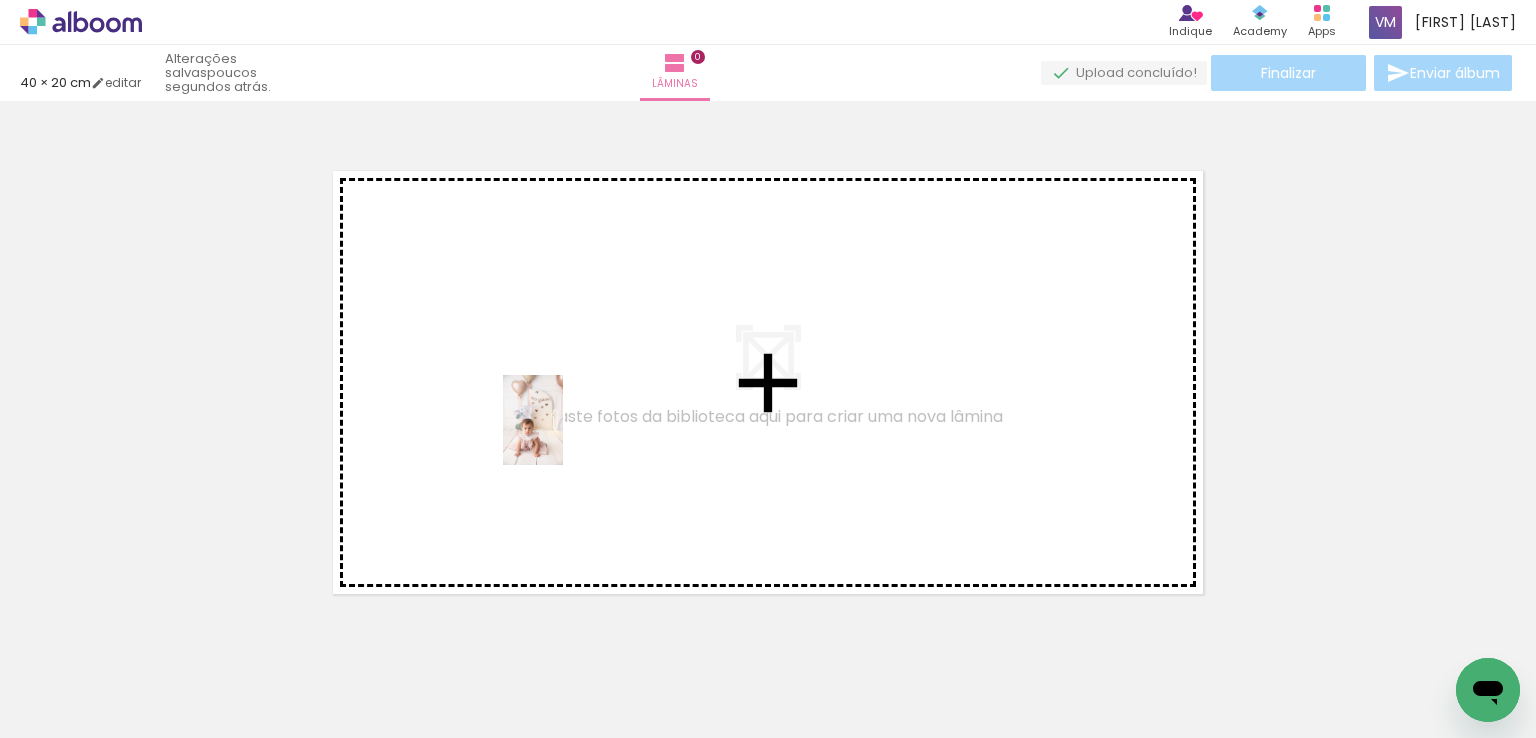 drag, startPoint x: 219, startPoint y: 669, endPoint x: 563, endPoint y: 435, distance: 416.04327 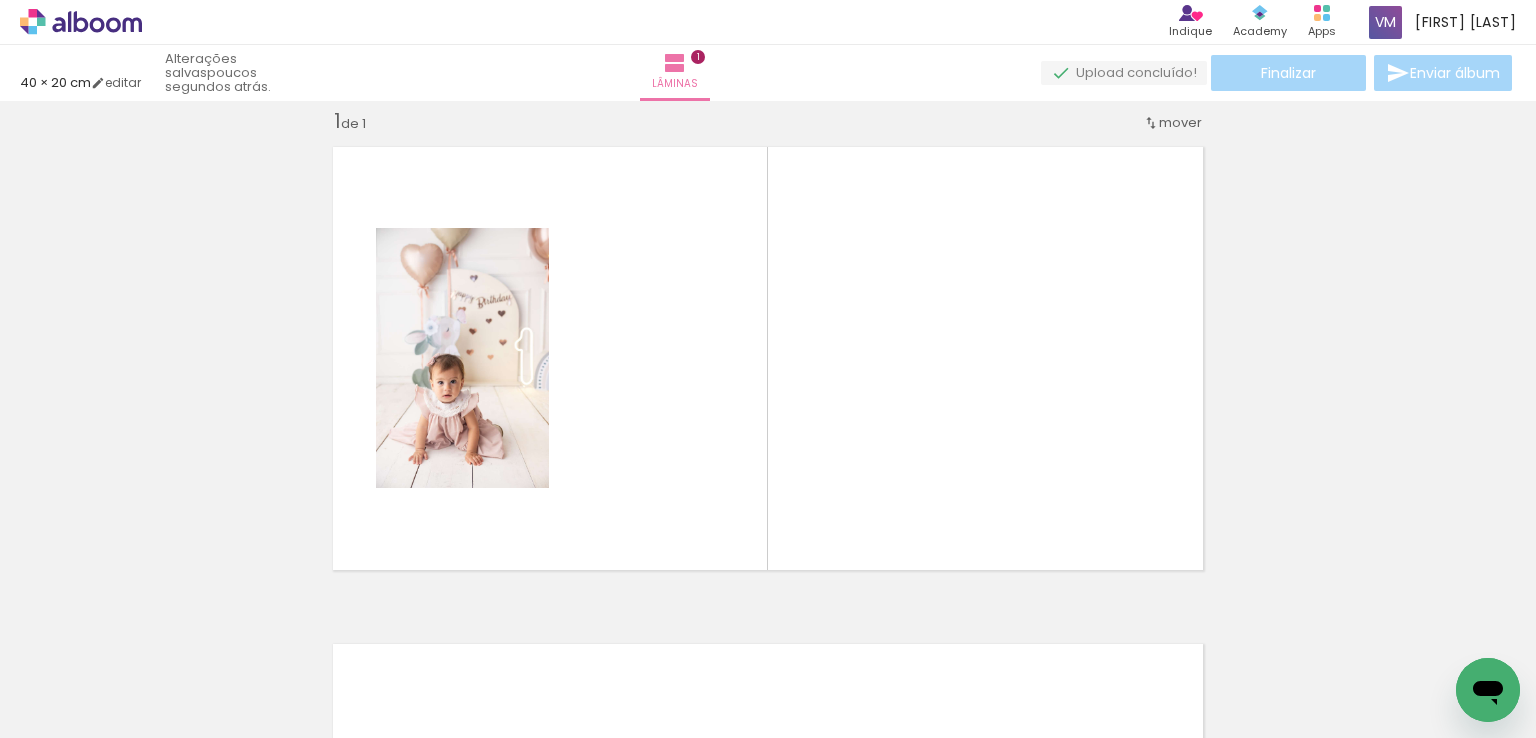 scroll, scrollTop: 25, scrollLeft: 0, axis: vertical 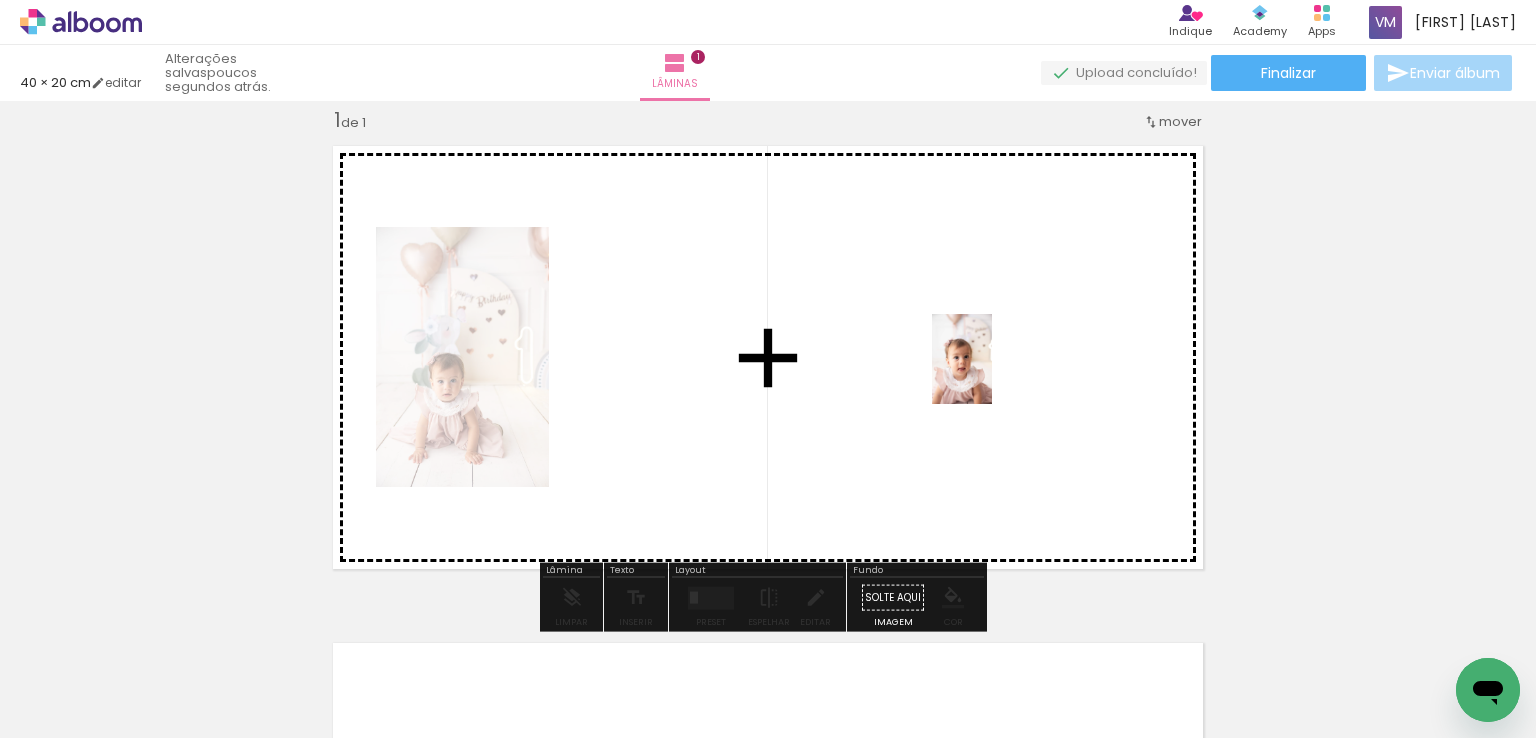 drag, startPoint x: 337, startPoint y: 689, endPoint x: 992, endPoint y: 374, distance: 726.8081 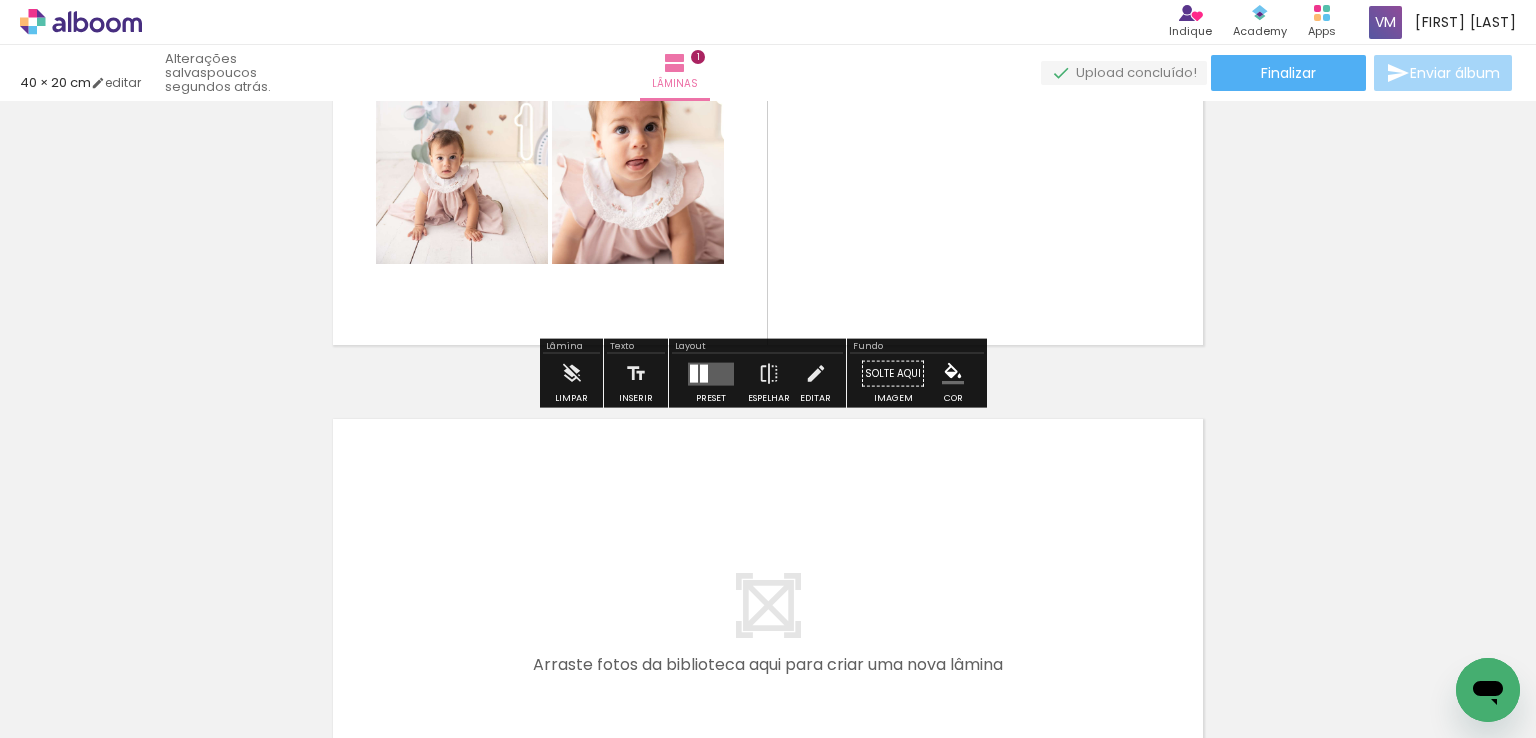 scroll, scrollTop: 325, scrollLeft: 0, axis: vertical 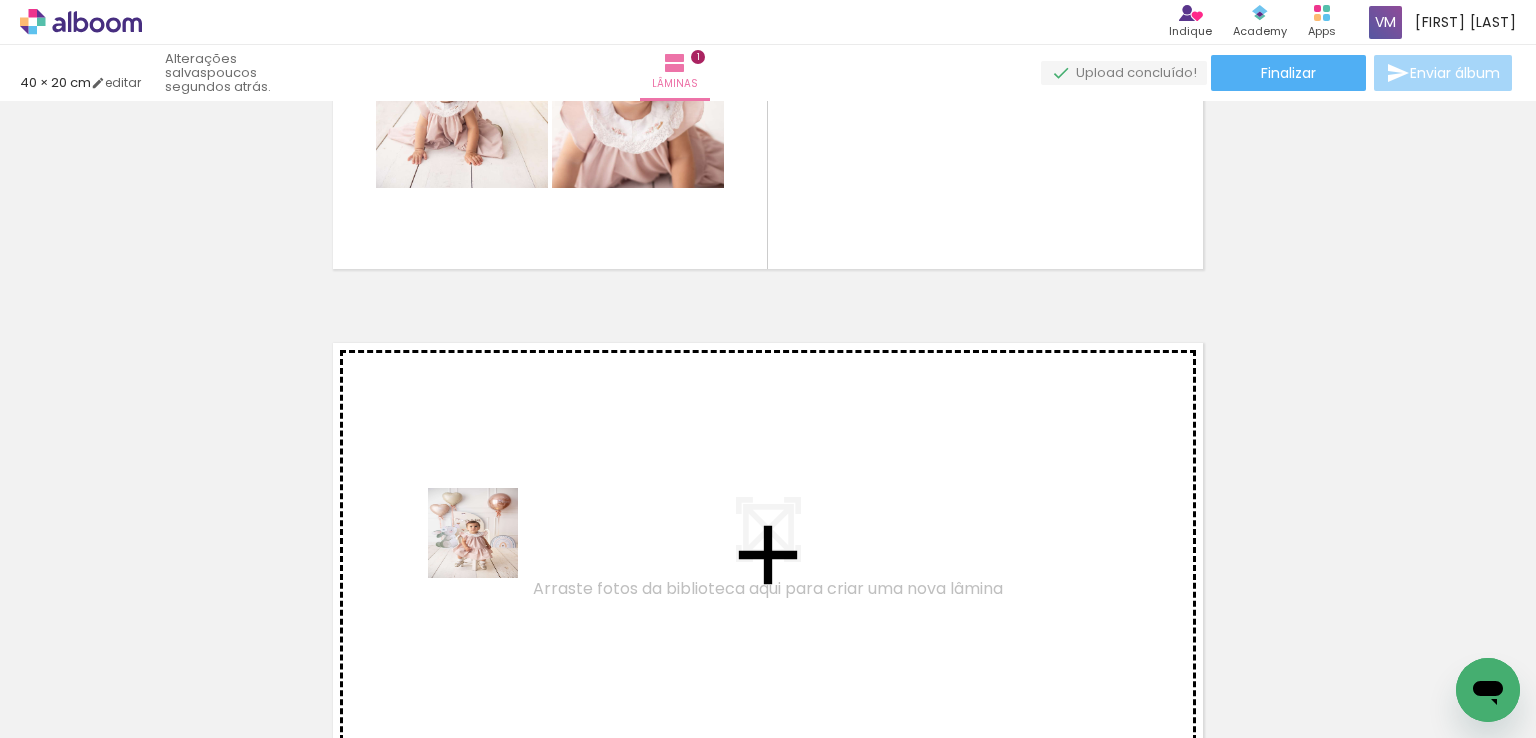drag, startPoint x: 448, startPoint y: 688, endPoint x: 488, endPoint y: 545, distance: 148.48906 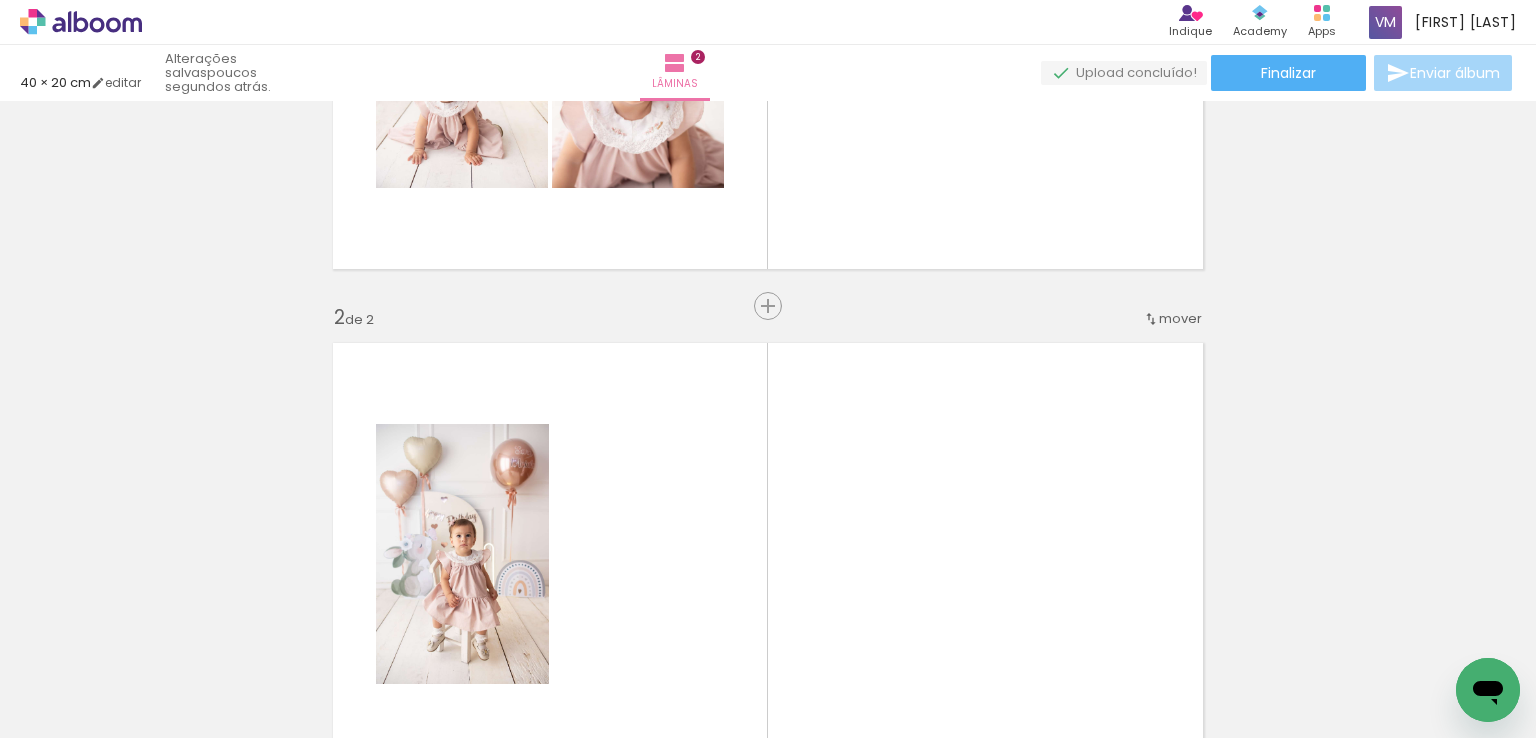 scroll, scrollTop: 522, scrollLeft: 0, axis: vertical 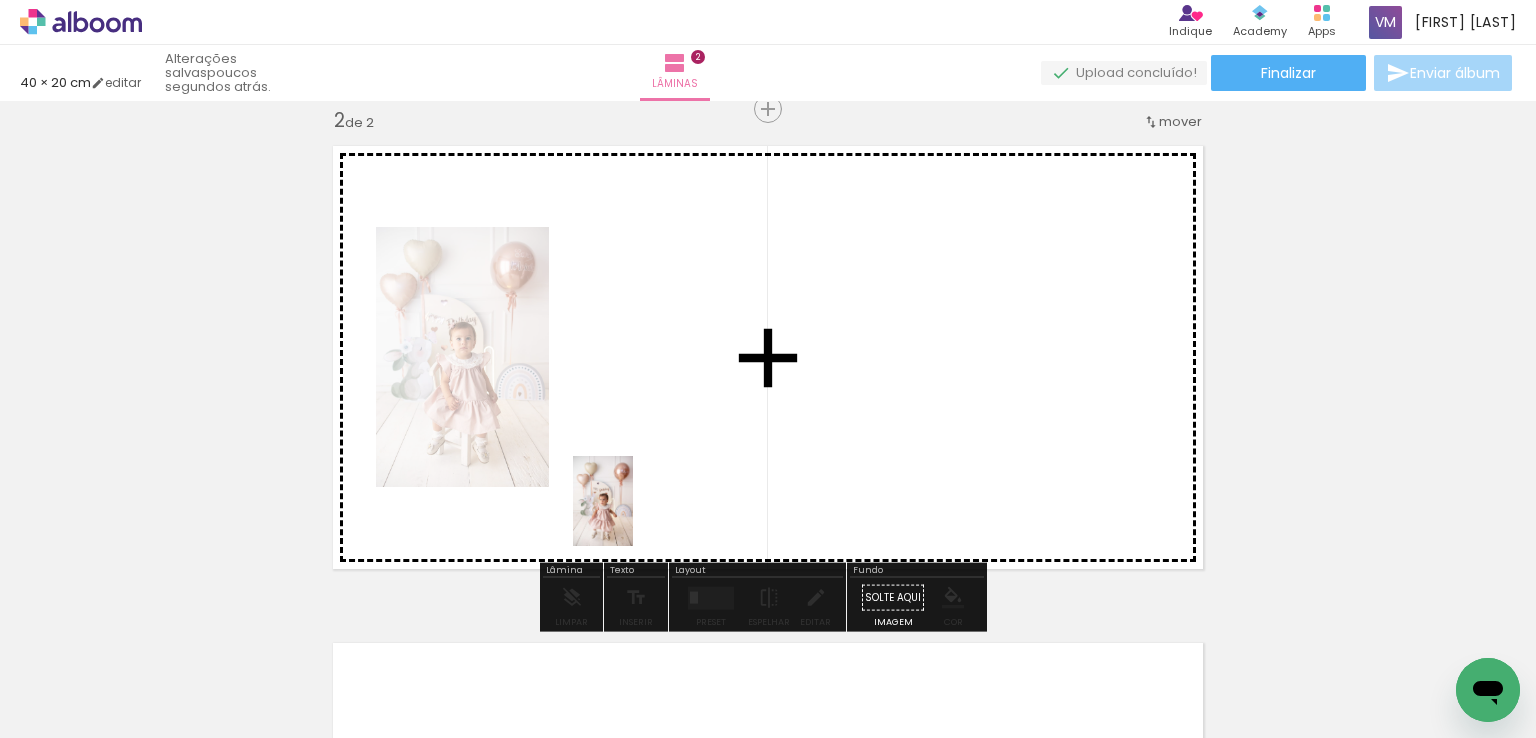 drag, startPoint x: 551, startPoint y: 691, endPoint x: 633, endPoint y: 516, distance: 193.2589 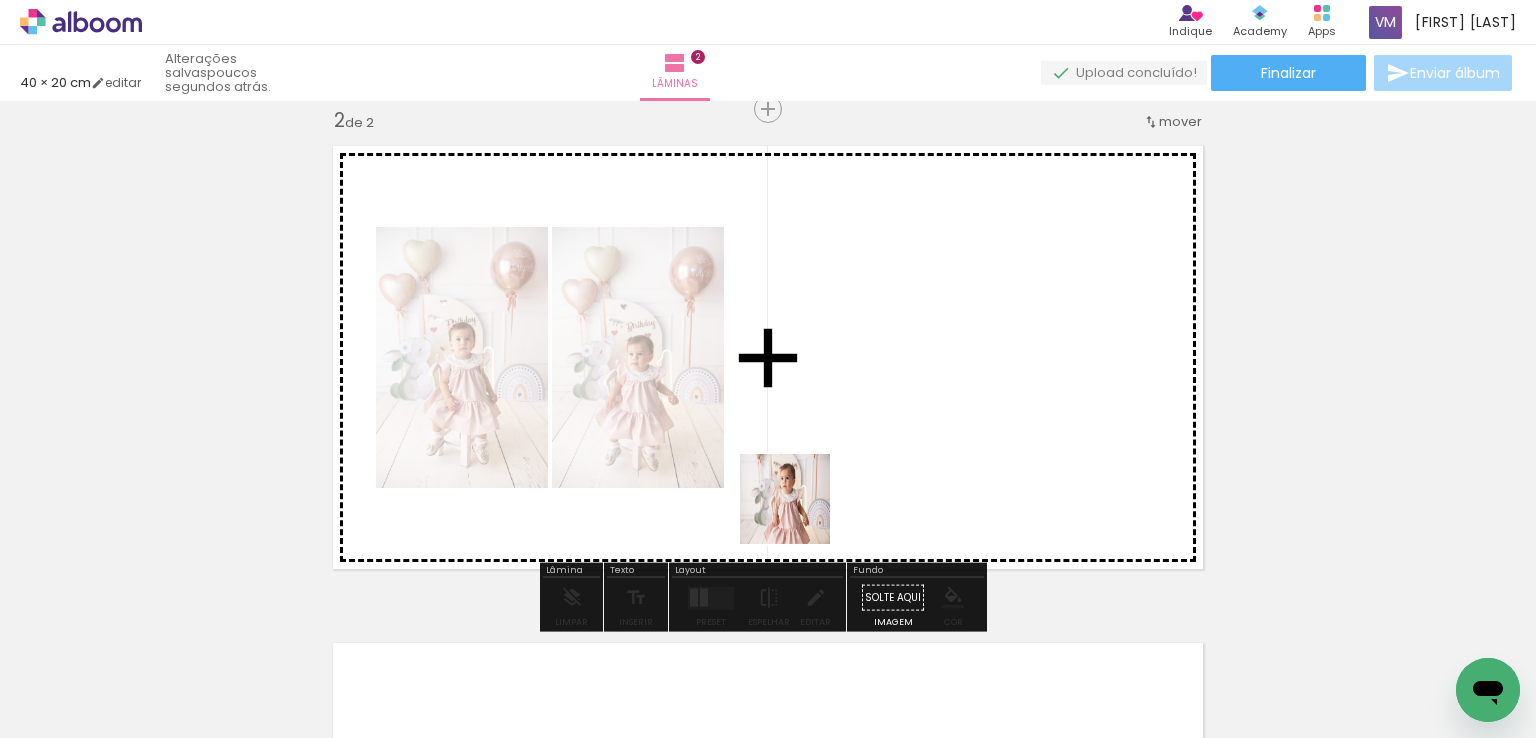 drag, startPoint x: 664, startPoint y: 675, endPoint x: 829, endPoint y: 475, distance: 259.27783 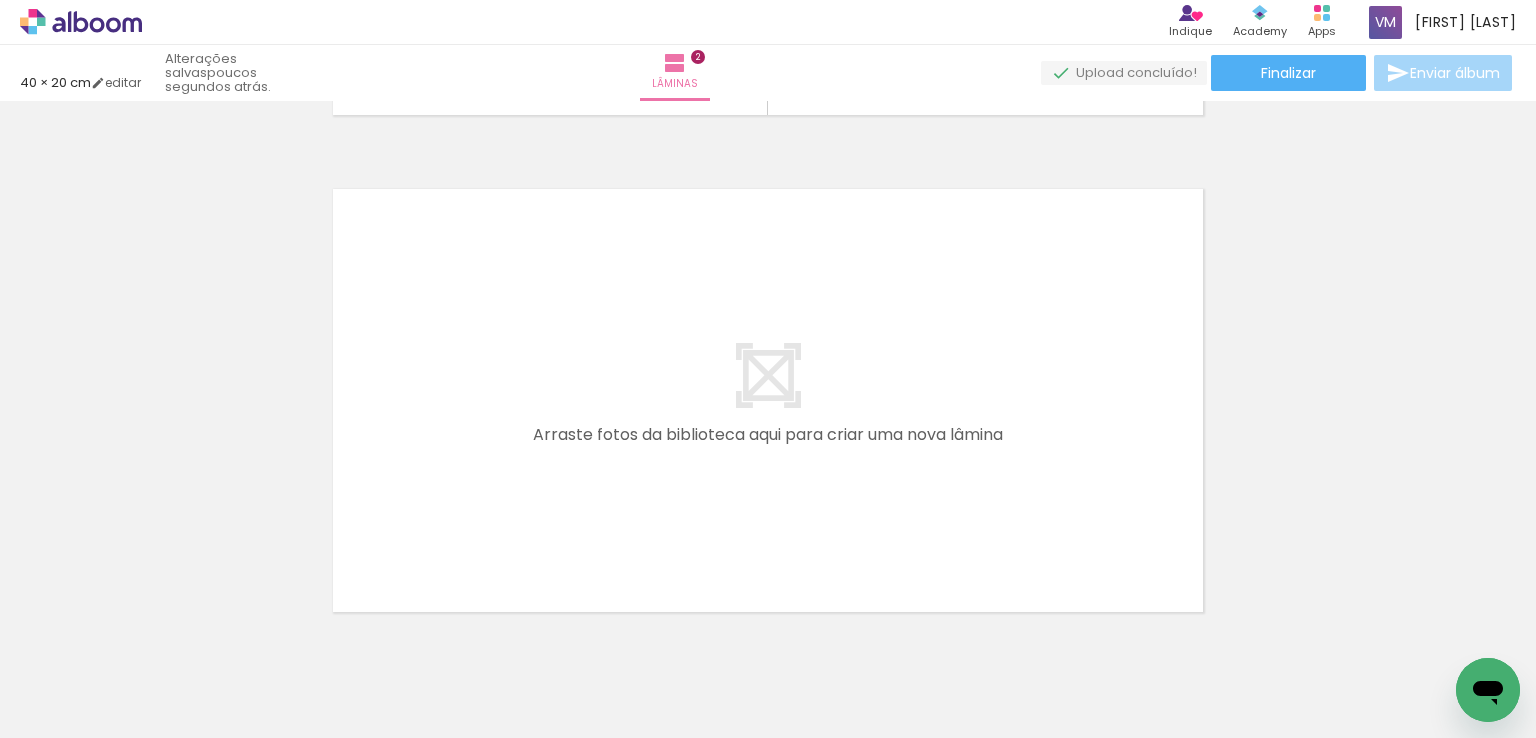scroll, scrollTop: 1022, scrollLeft: 0, axis: vertical 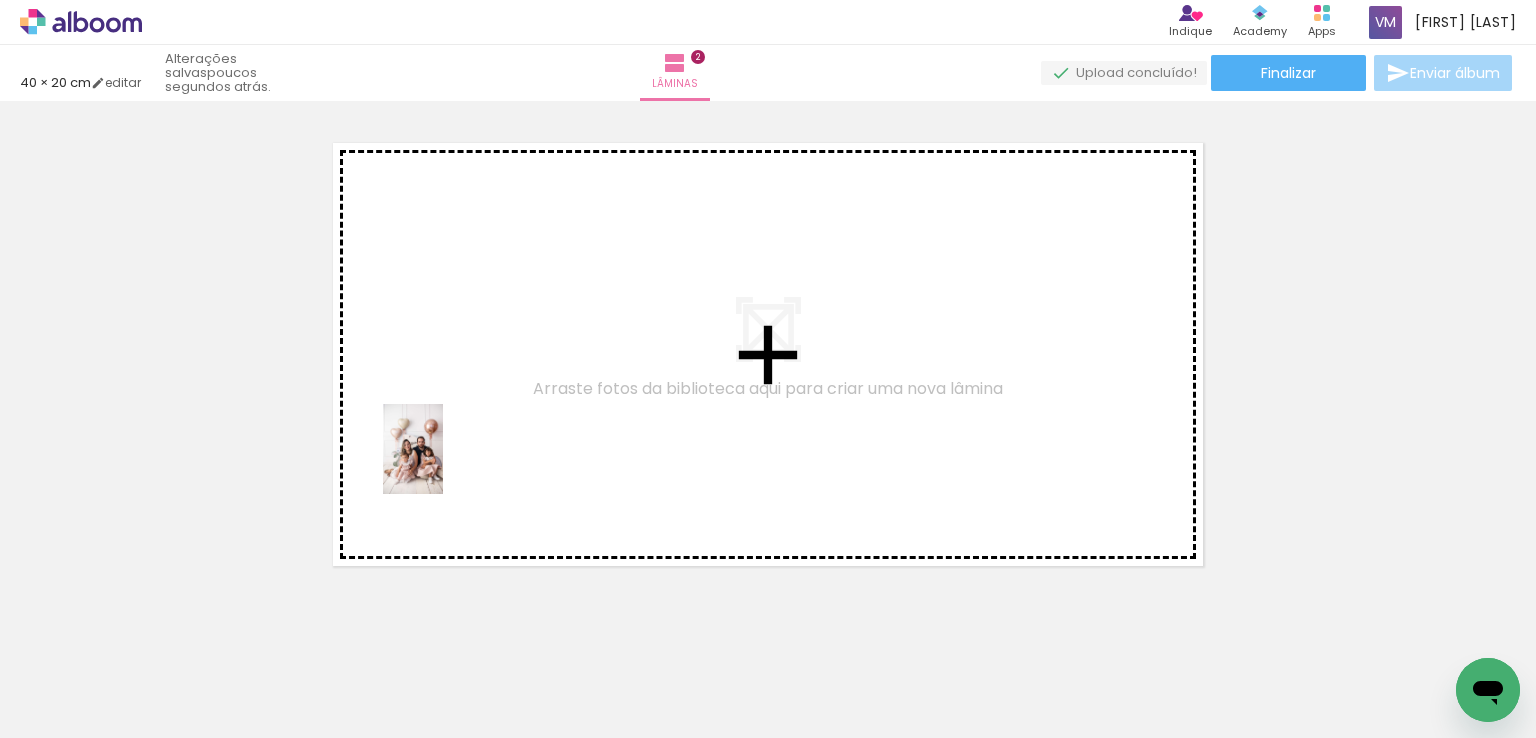 drag, startPoint x: 327, startPoint y: 688, endPoint x: 444, endPoint y: 462, distance: 254.48969 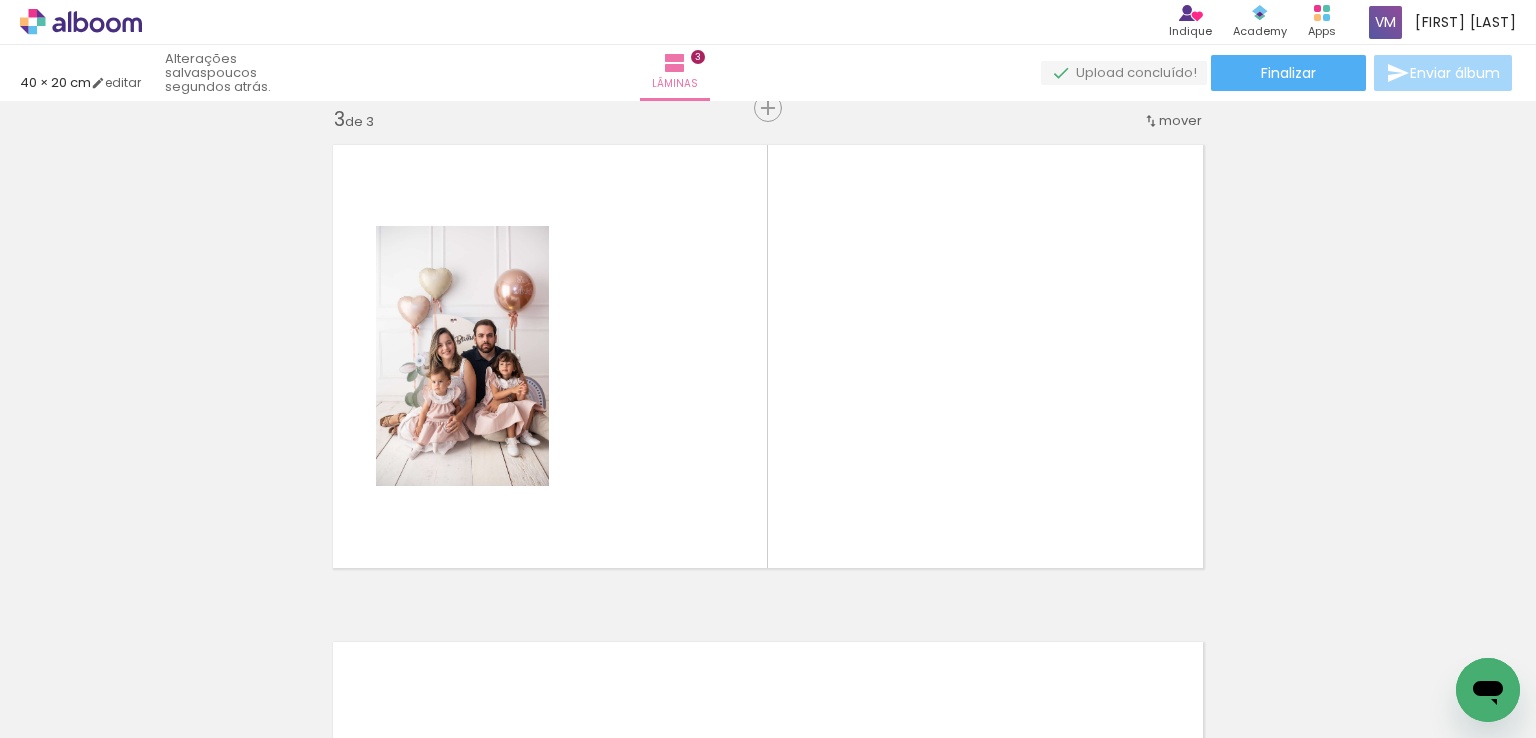 scroll, scrollTop: 1020, scrollLeft: 0, axis: vertical 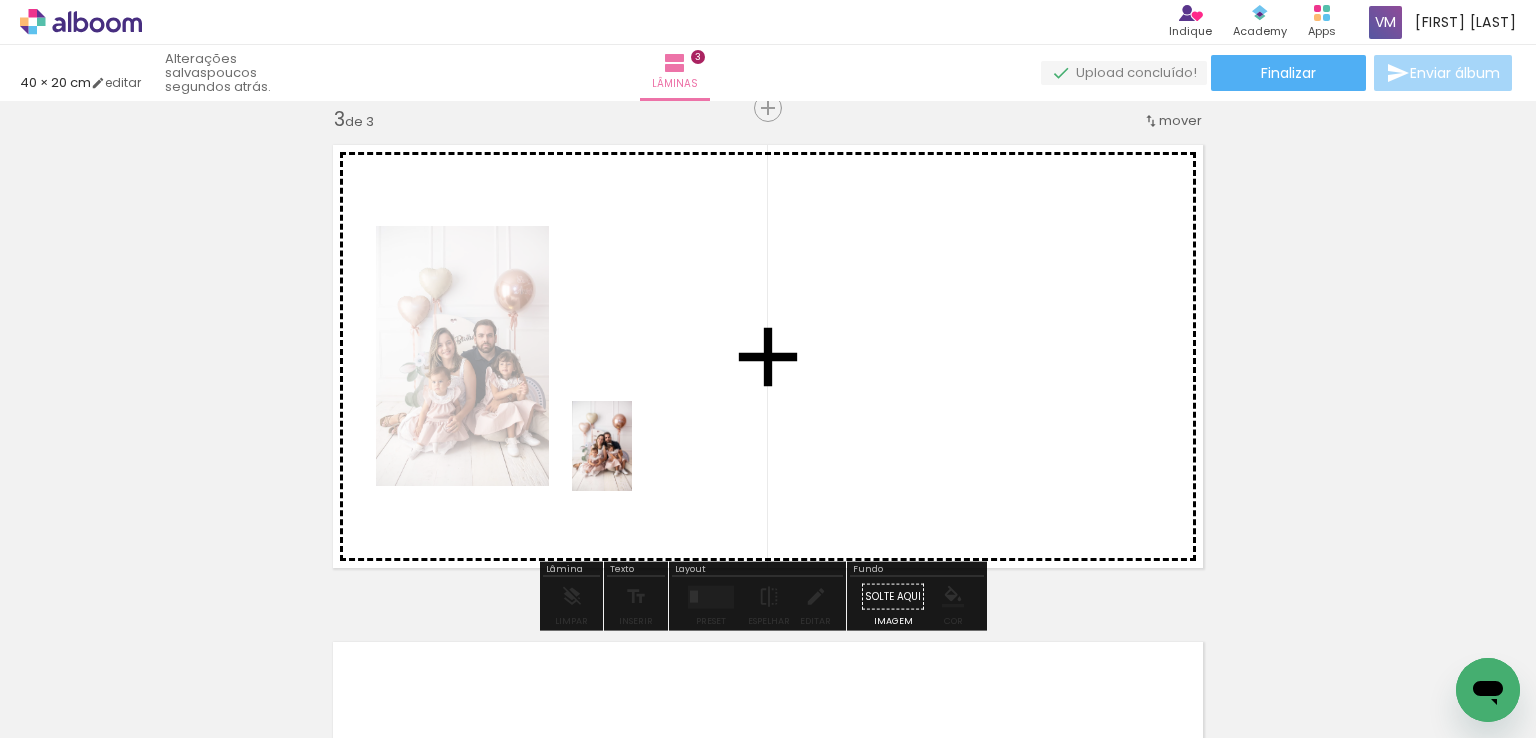 drag, startPoint x: 429, startPoint y: 677, endPoint x: 632, endPoint y: 461, distance: 296.42032 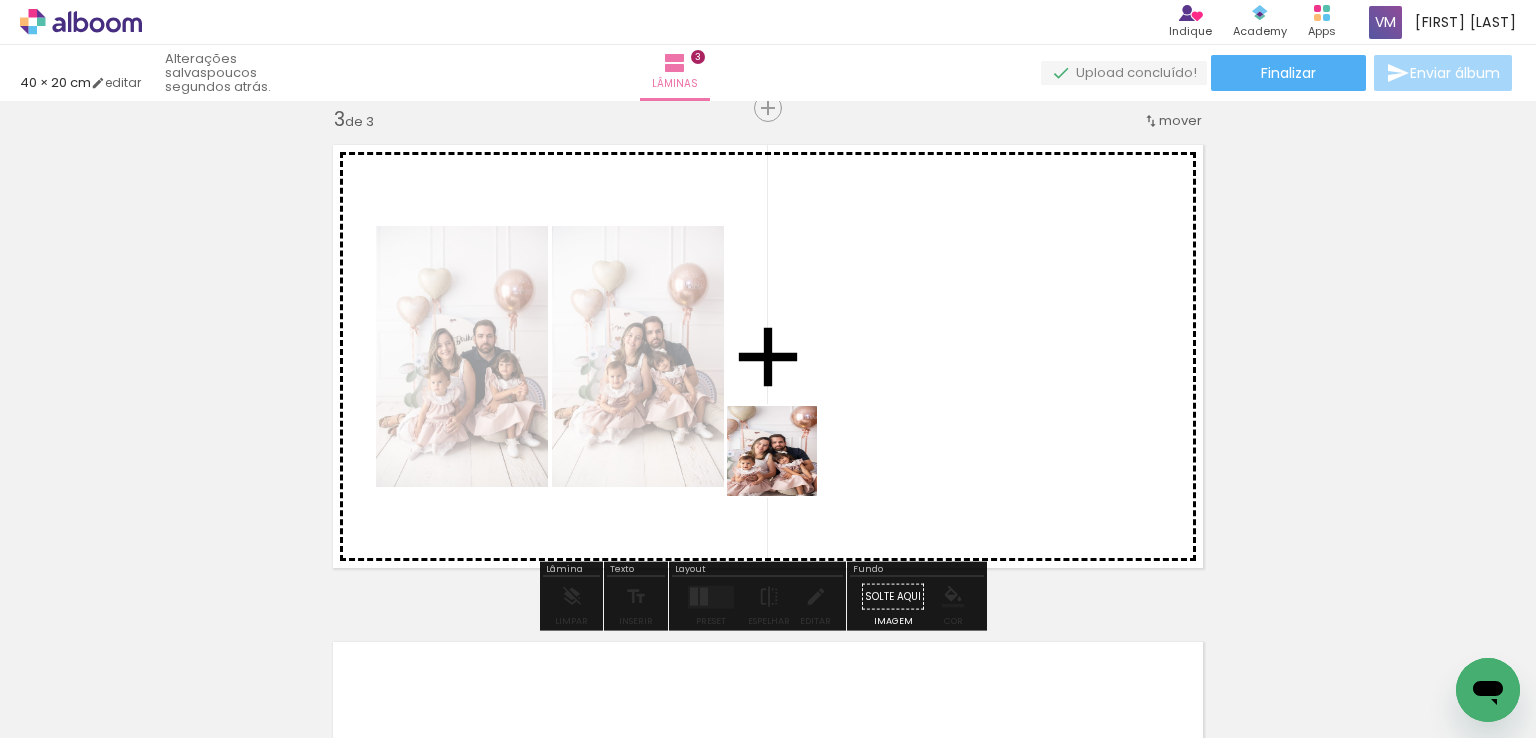drag, startPoint x: 540, startPoint y: 691, endPoint x: 1356, endPoint y: 406, distance: 864.3385 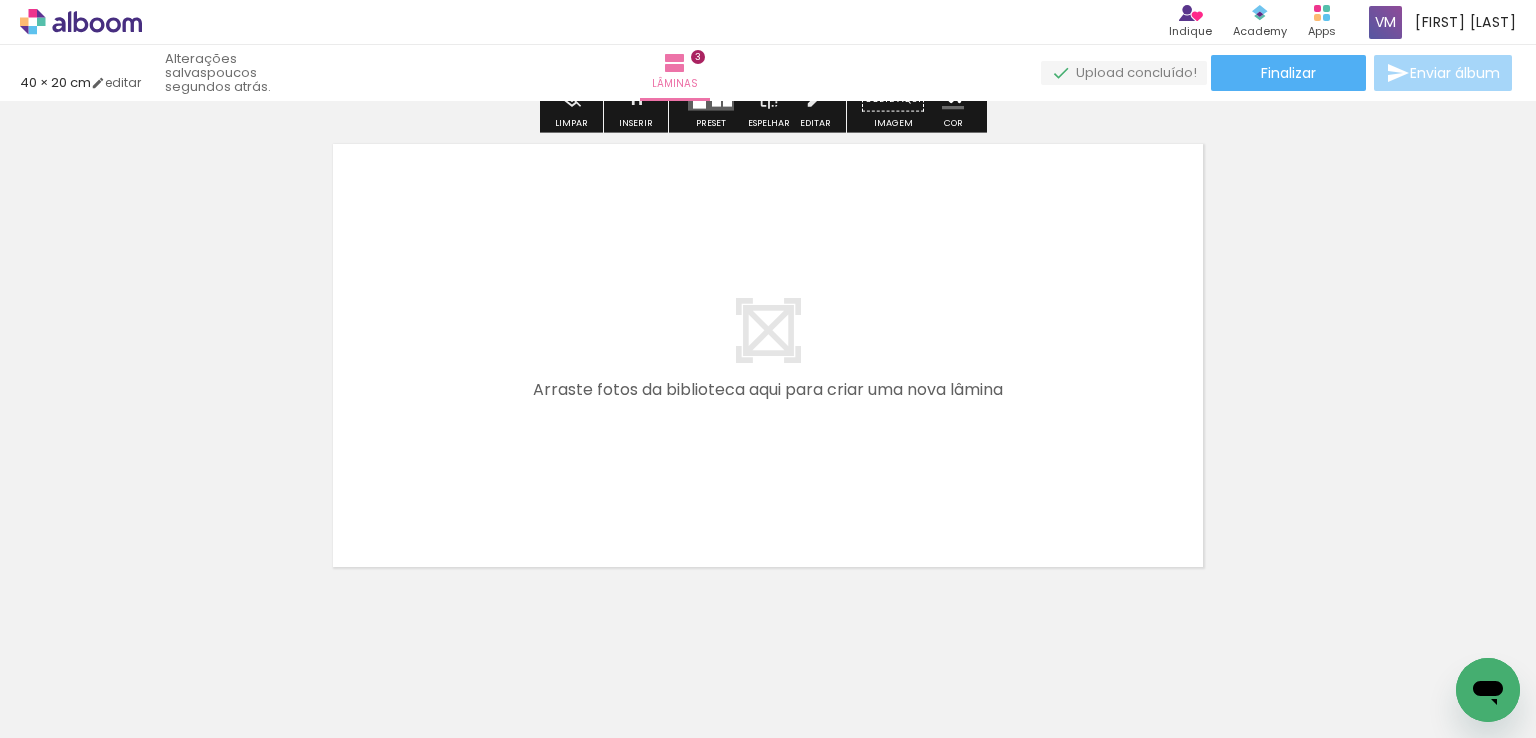 scroll, scrollTop: 1520, scrollLeft: 0, axis: vertical 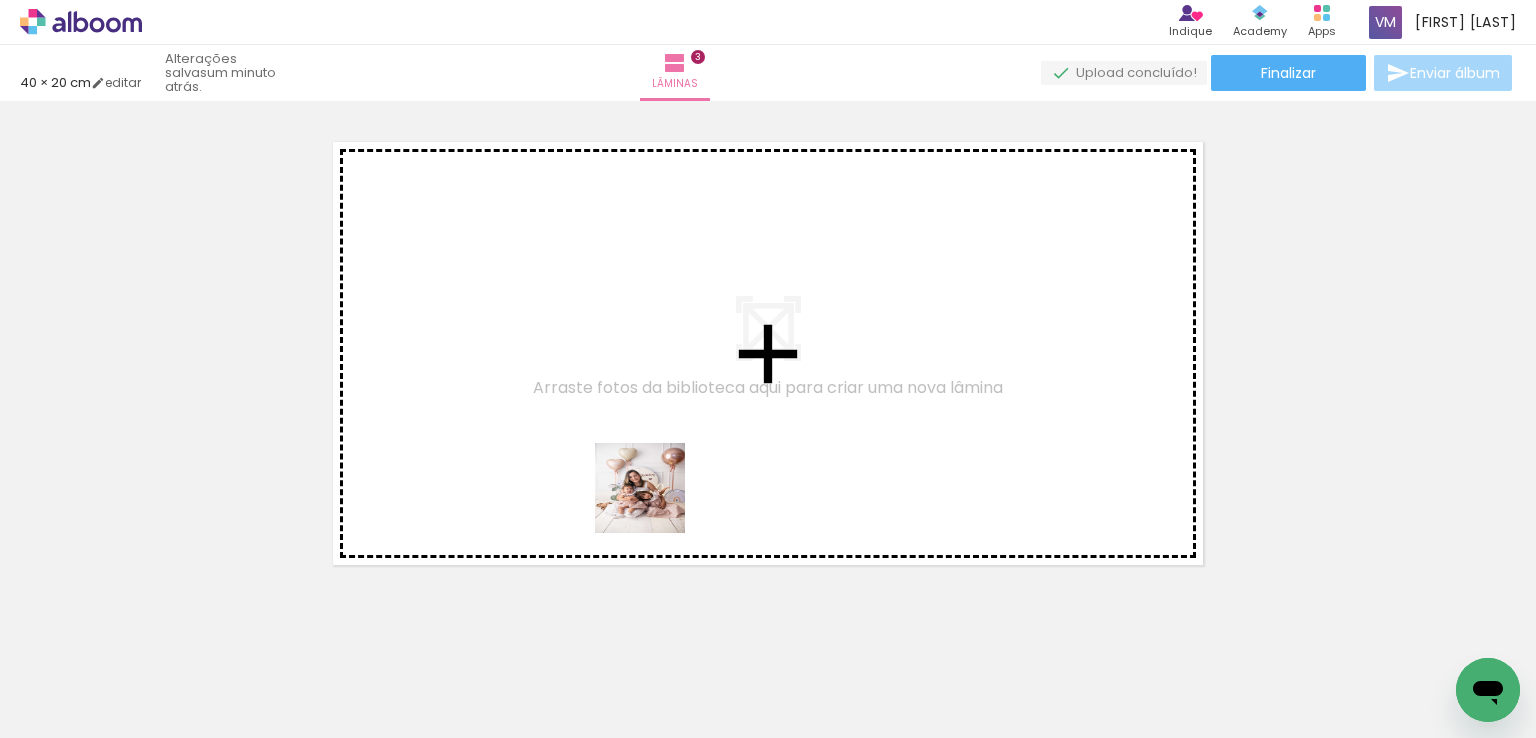 drag, startPoint x: 659, startPoint y: 693, endPoint x: 654, endPoint y: 499, distance: 194.06442 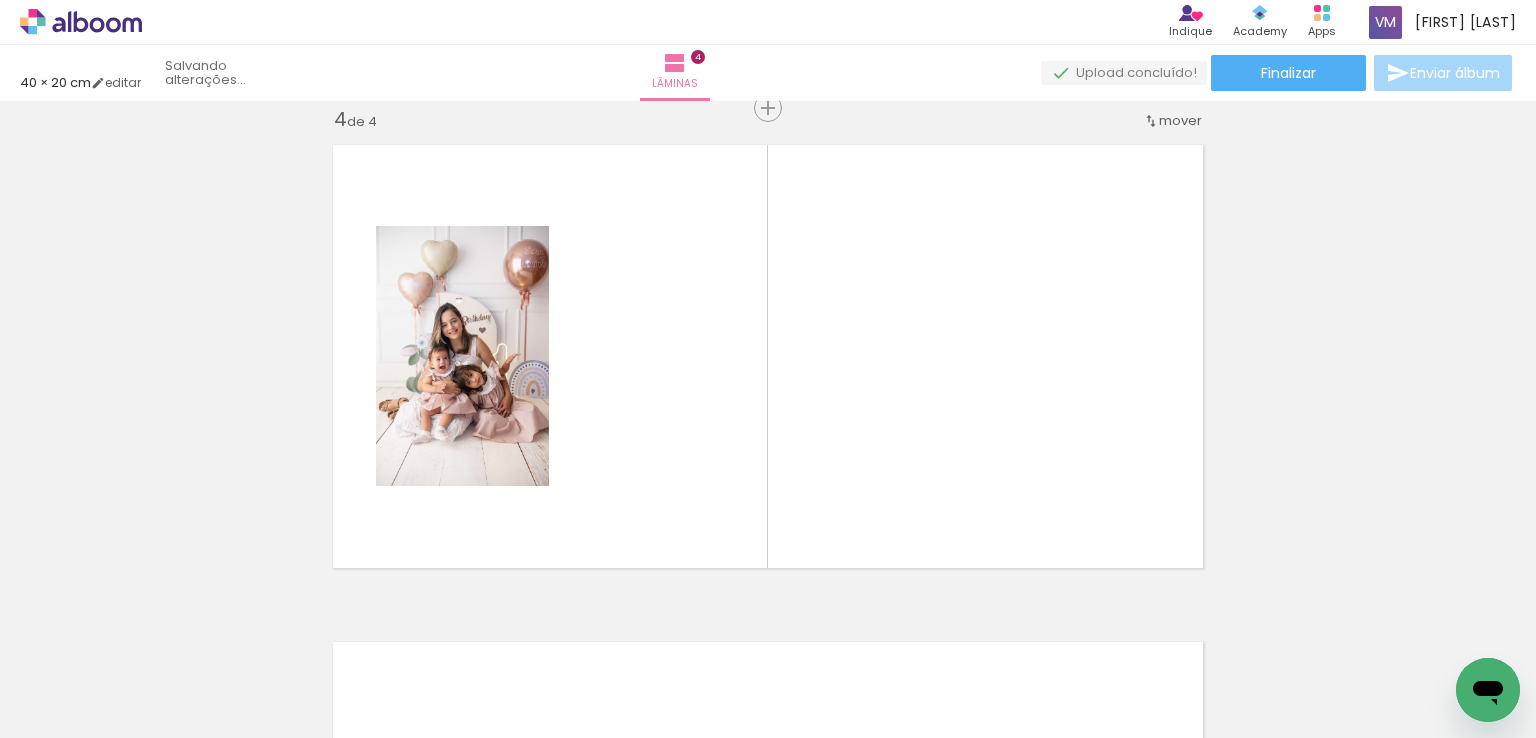 scroll, scrollTop: 1516, scrollLeft: 0, axis: vertical 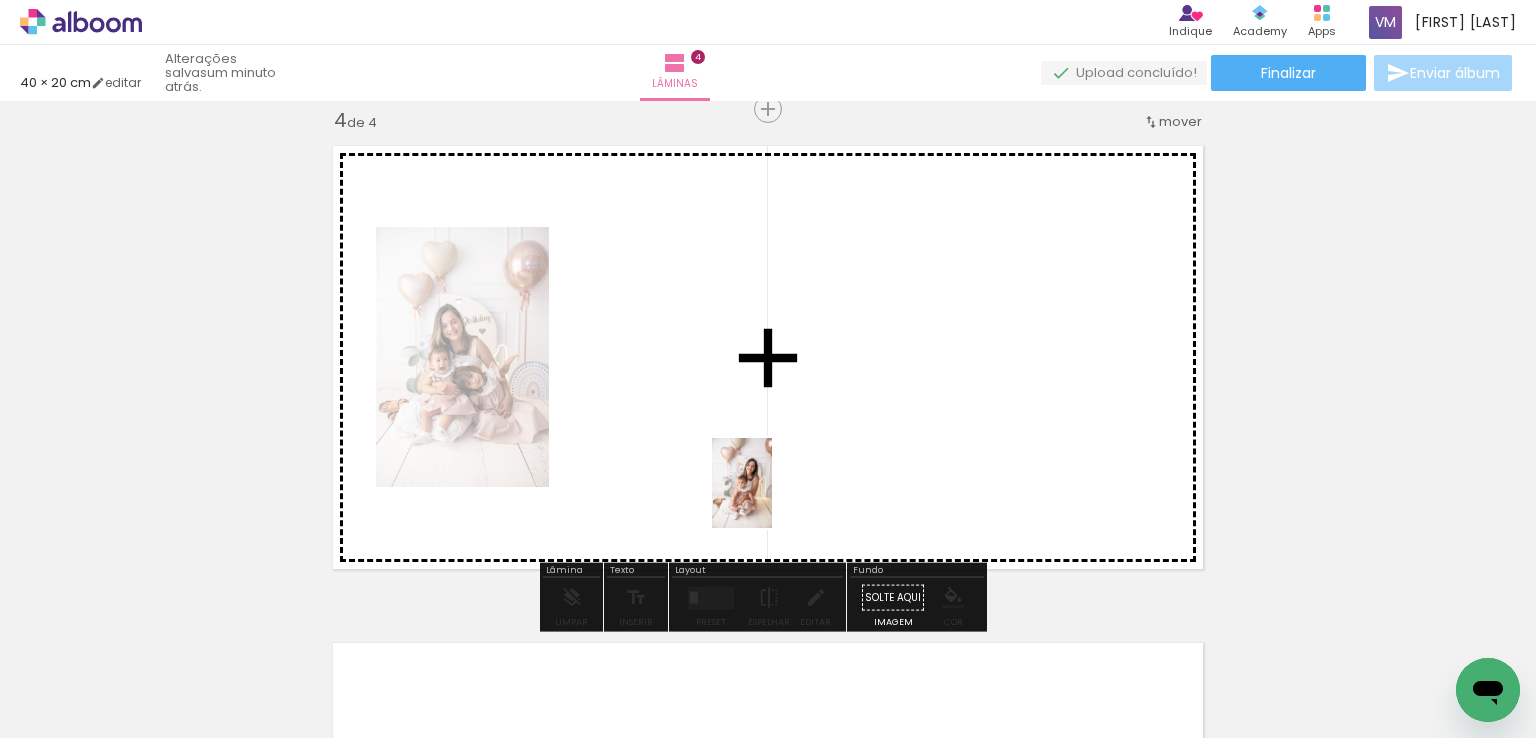 drag, startPoint x: 772, startPoint y: 662, endPoint x: 772, endPoint y: 488, distance: 174 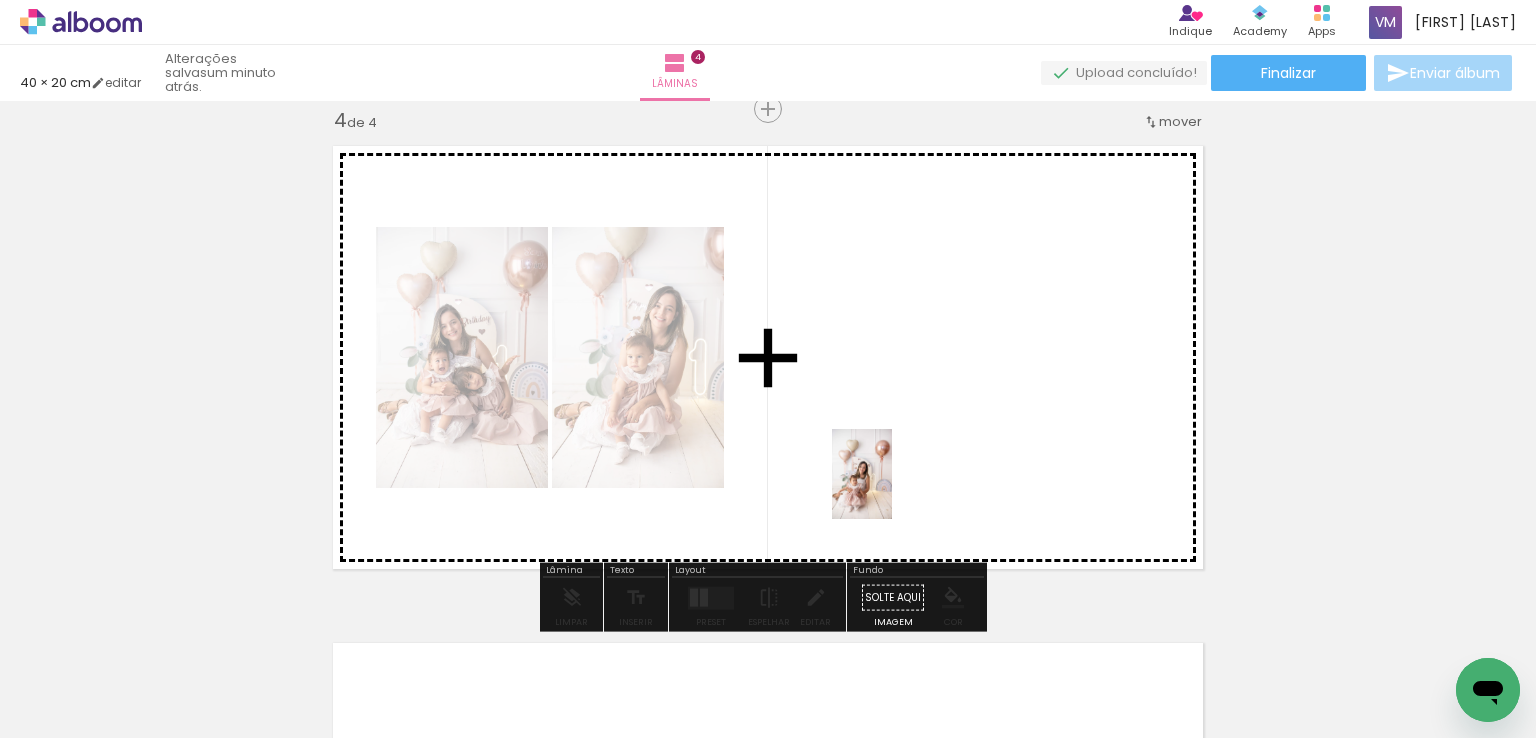 drag, startPoint x: 868, startPoint y: 685, endPoint x: 892, endPoint y: 489, distance: 197.46393 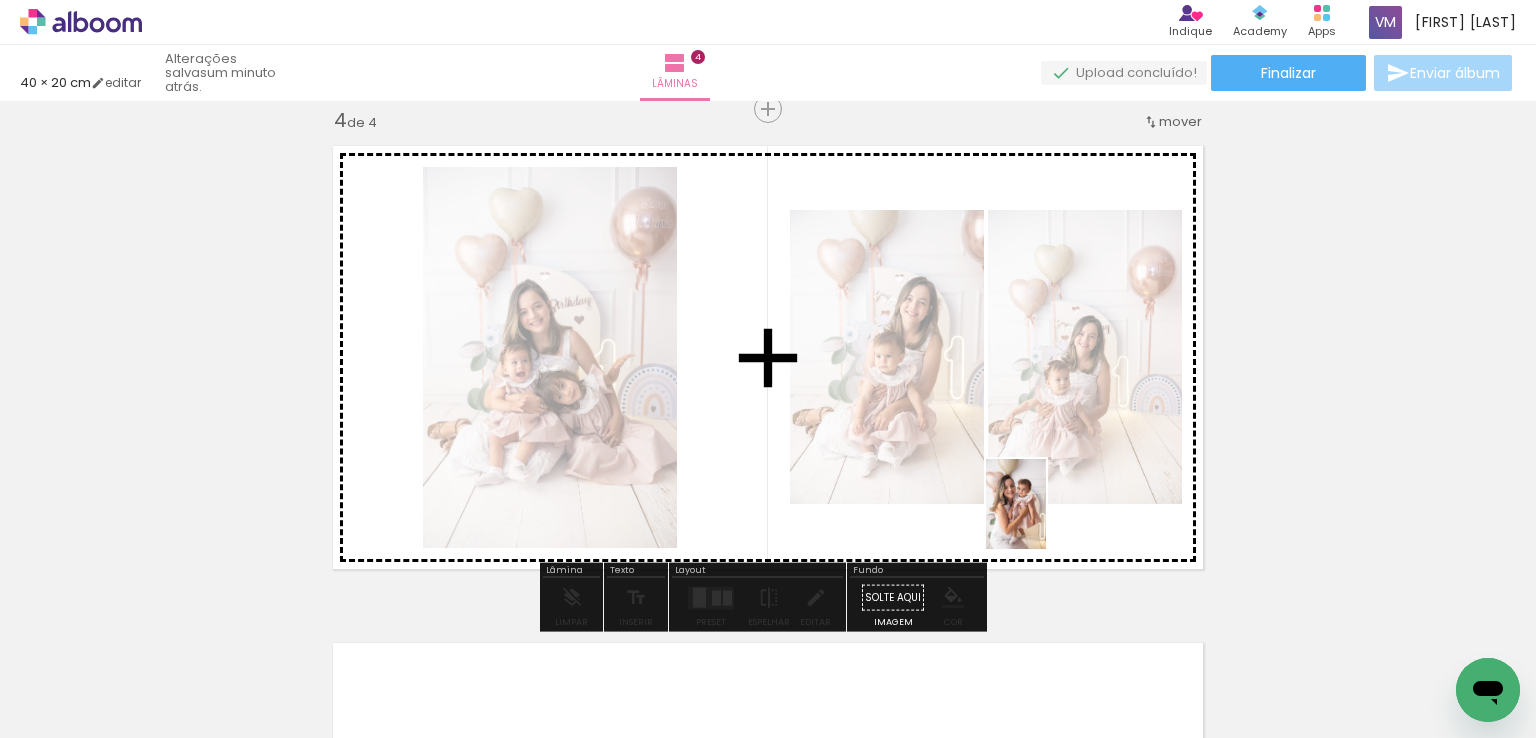 drag, startPoint x: 1004, startPoint y: 694, endPoint x: 1308, endPoint y: 385, distance: 433.4709 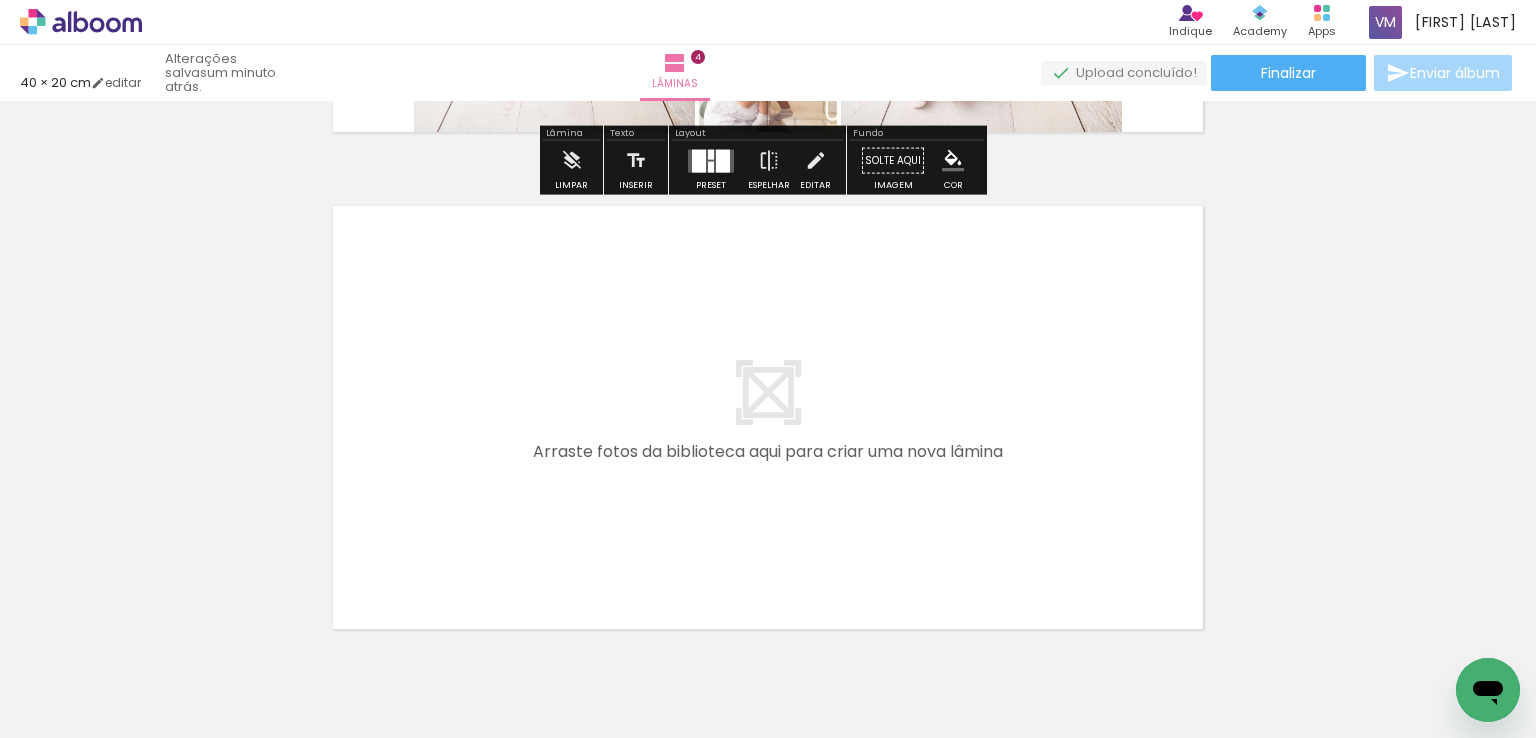 scroll, scrollTop: 2016, scrollLeft: 0, axis: vertical 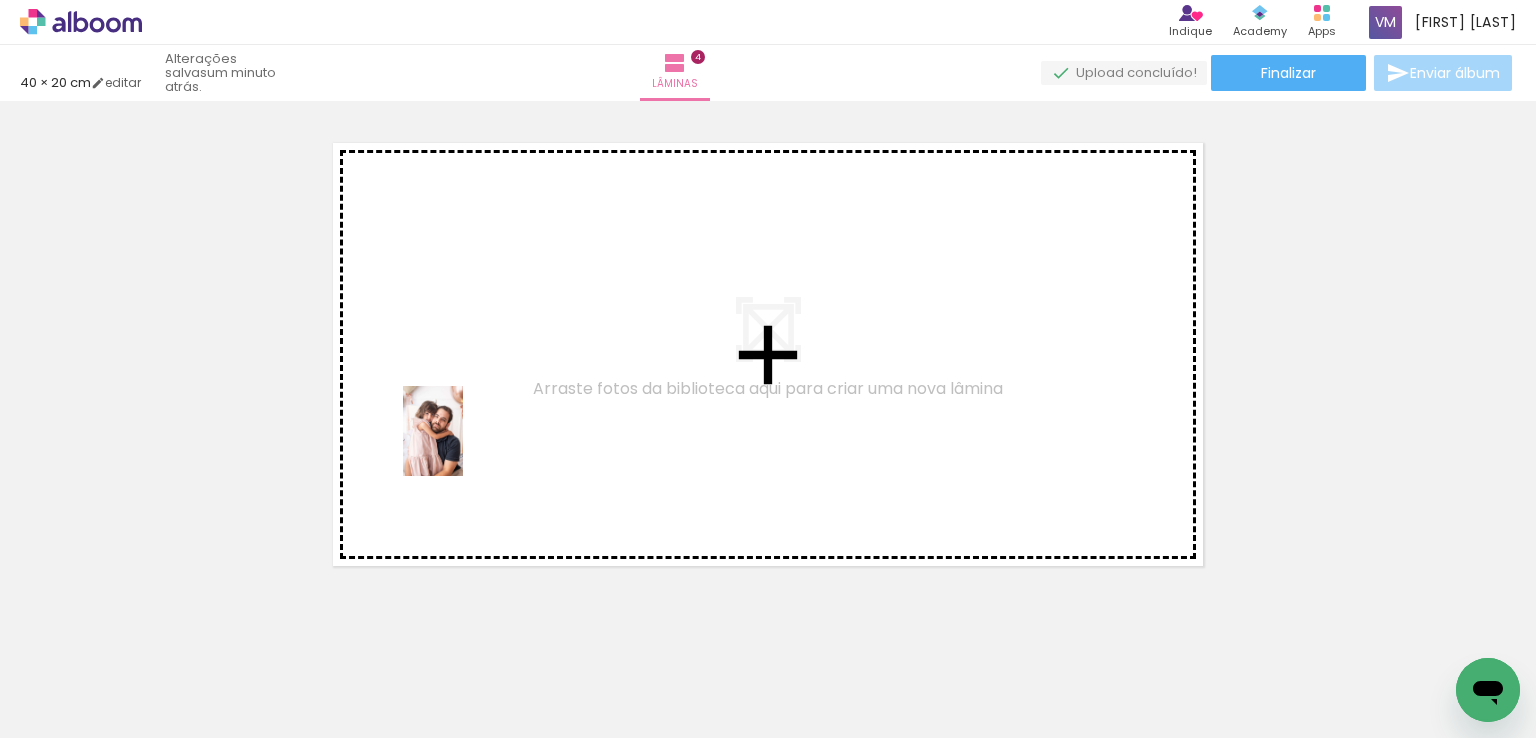 drag, startPoint x: 203, startPoint y: 684, endPoint x: 463, endPoint y: 446, distance: 352.48264 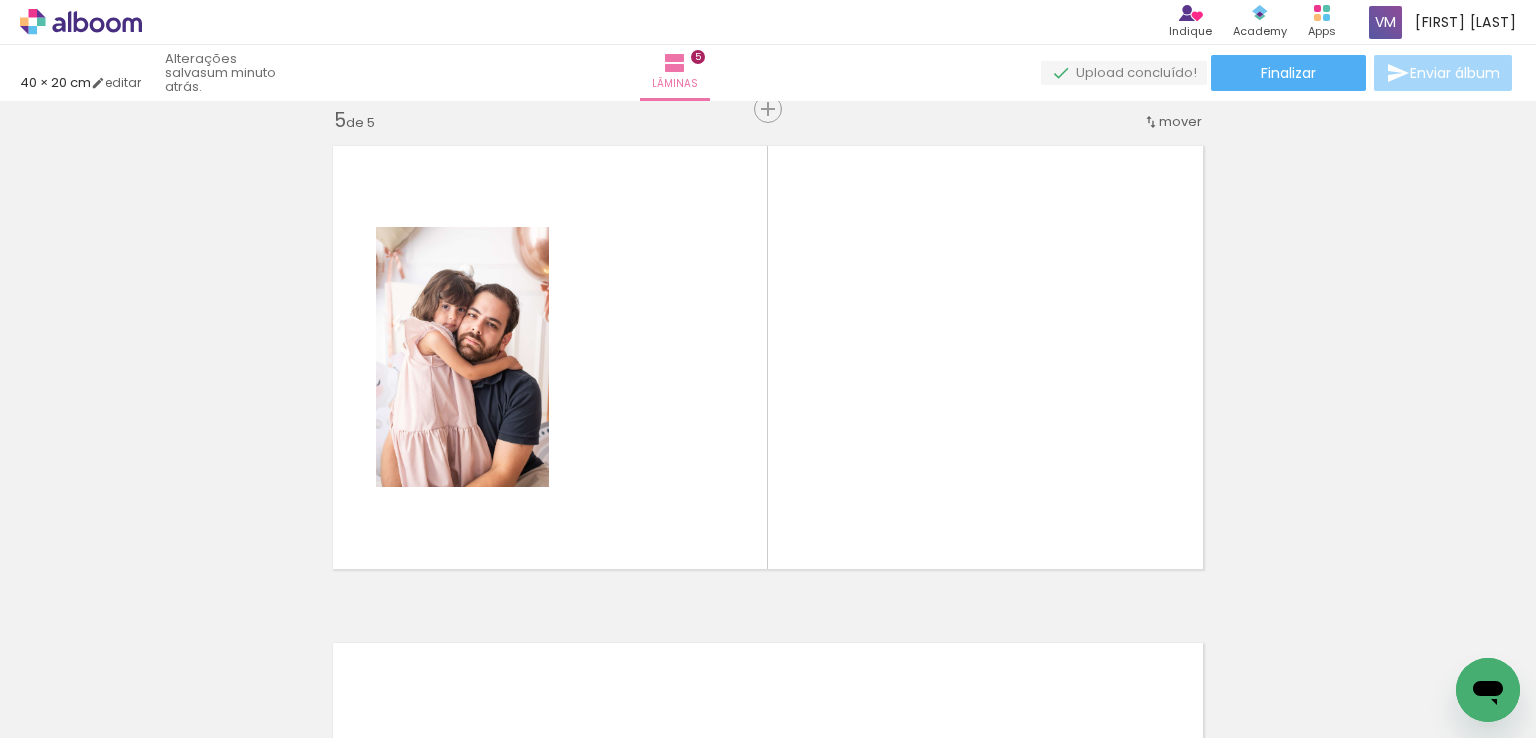 scroll, scrollTop: 2013, scrollLeft: 0, axis: vertical 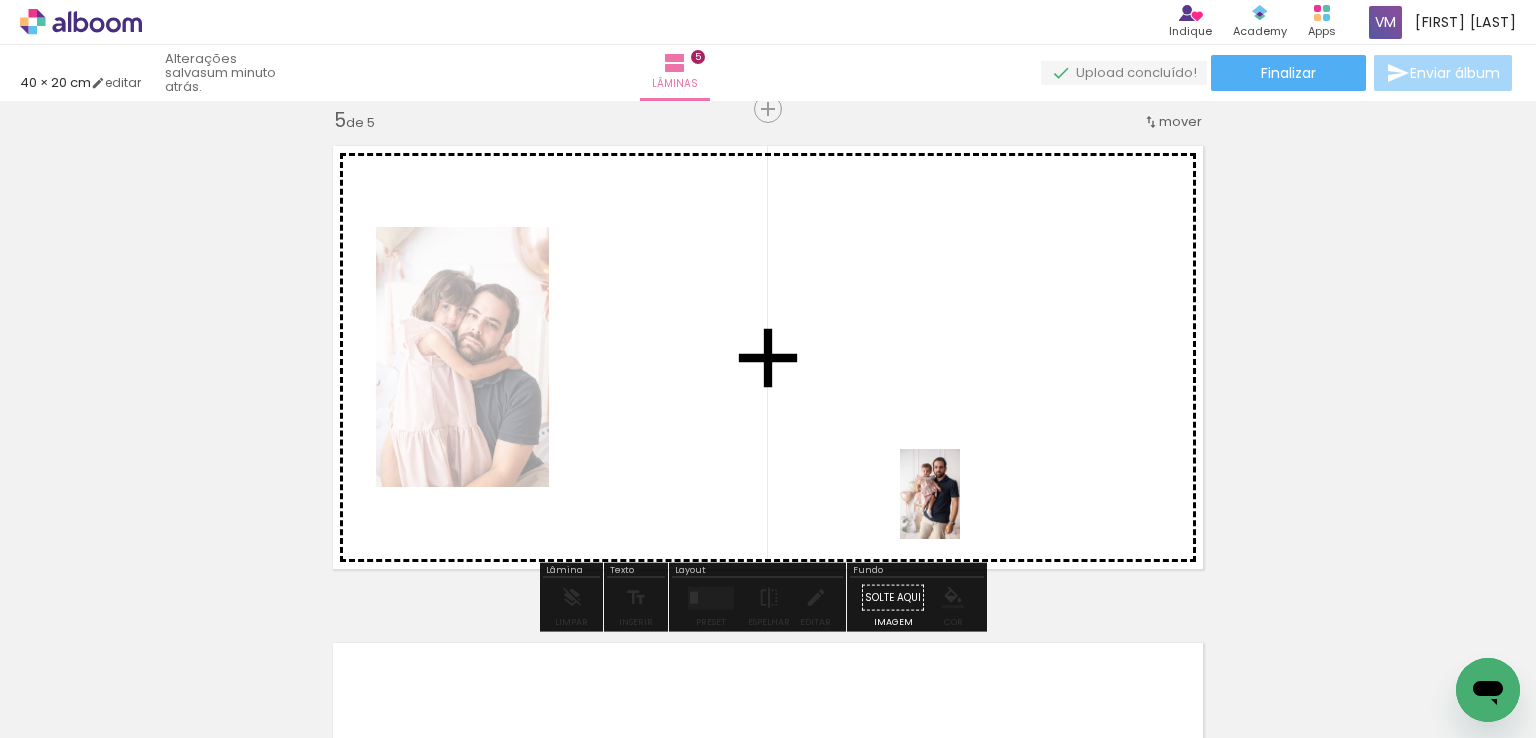 drag, startPoint x: 1091, startPoint y: 674, endPoint x: 960, endPoint y: 509, distance: 210.67986 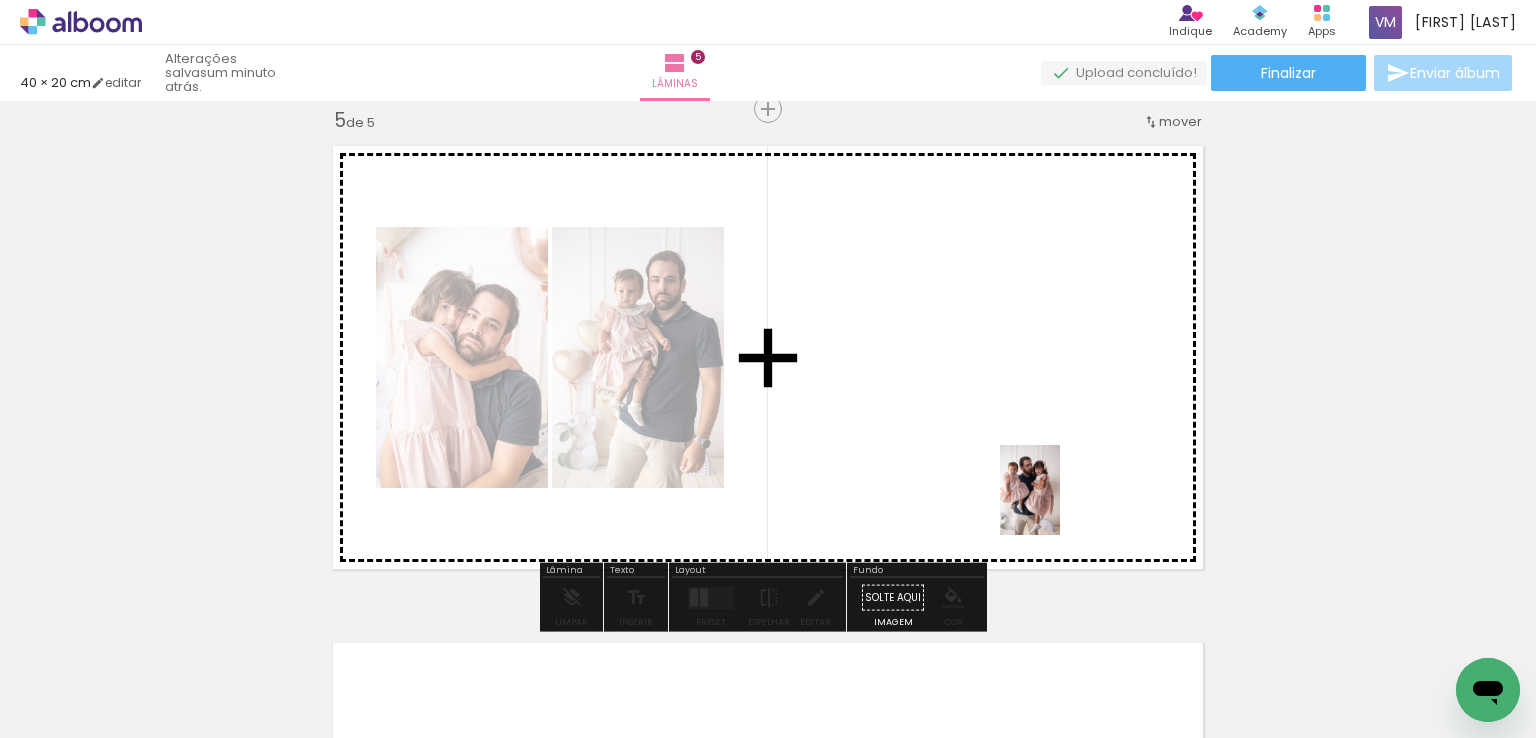 drag, startPoint x: 1232, startPoint y: 670, endPoint x: 1058, endPoint y: 501, distance: 242.5634 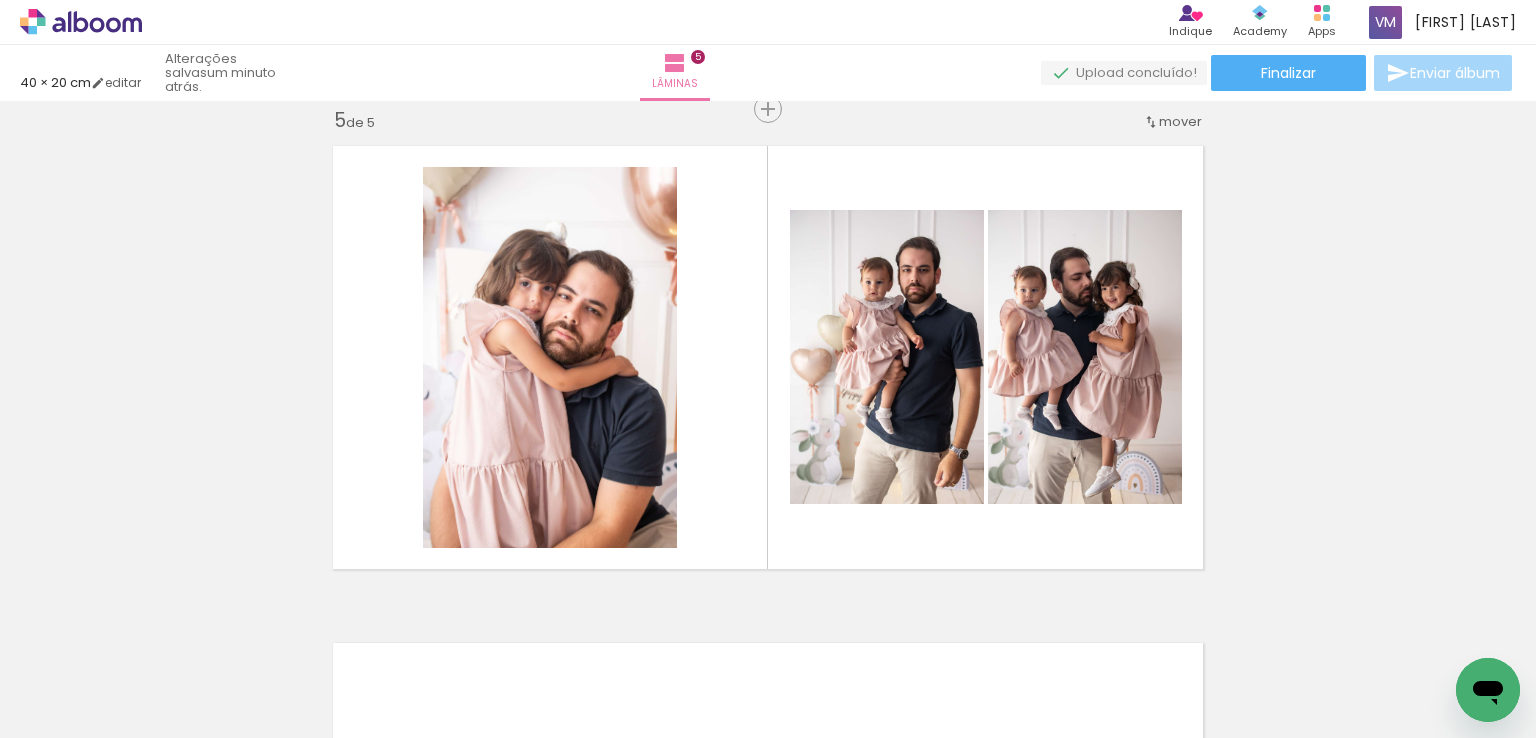 scroll, scrollTop: 0, scrollLeft: 1321, axis: horizontal 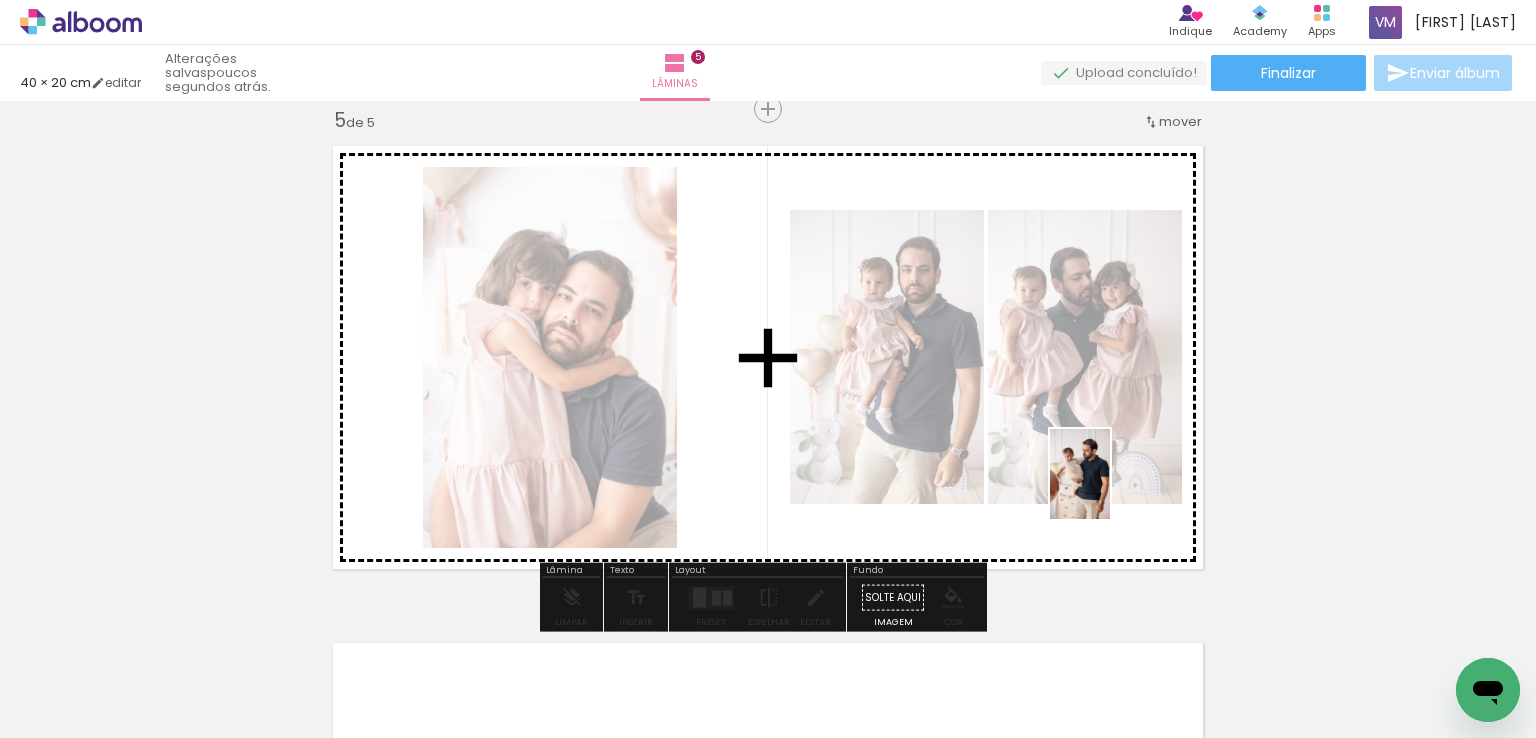 drag, startPoint x: 1446, startPoint y: 671, endPoint x: 1110, endPoint y: 489, distance: 382.12564 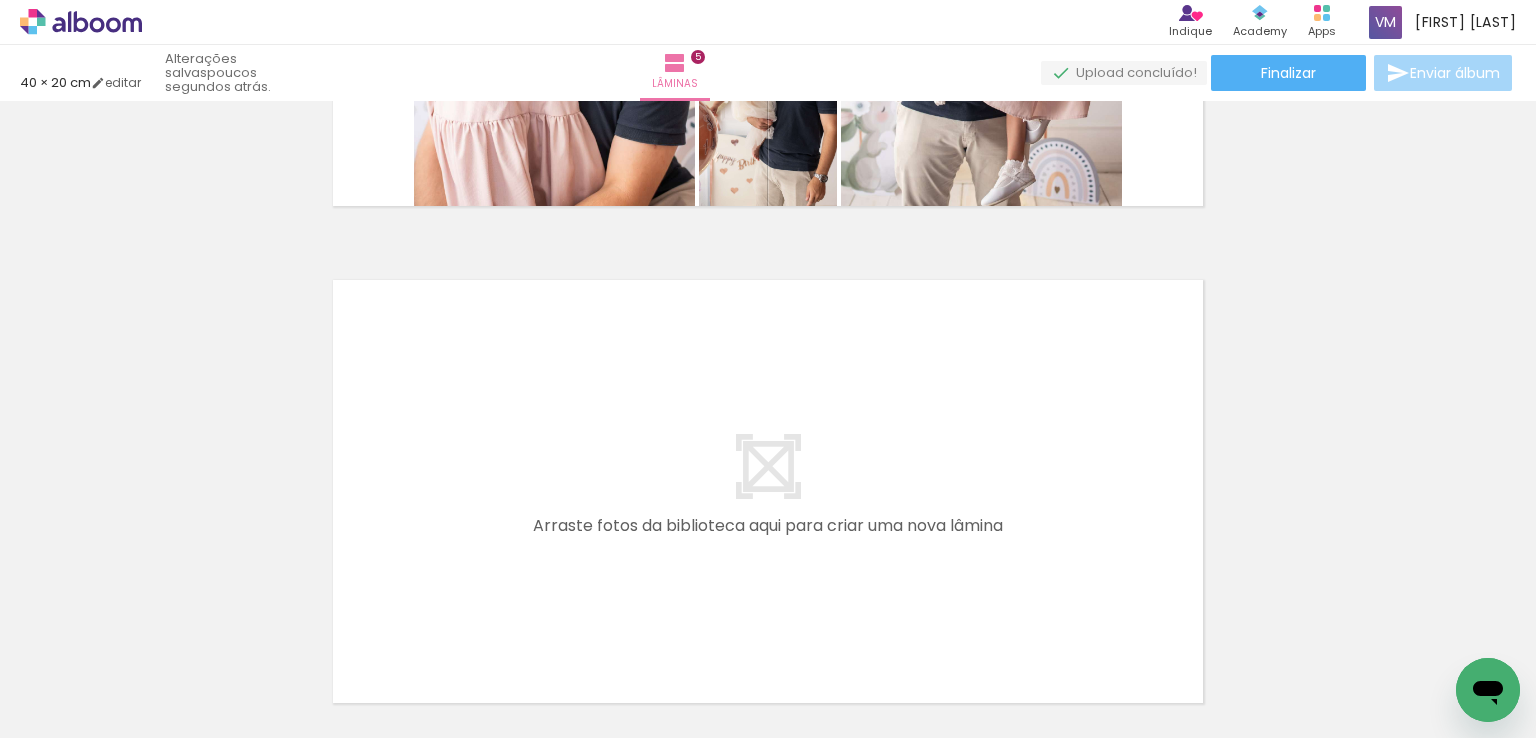 scroll, scrollTop: 2413, scrollLeft: 0, axis: vertical 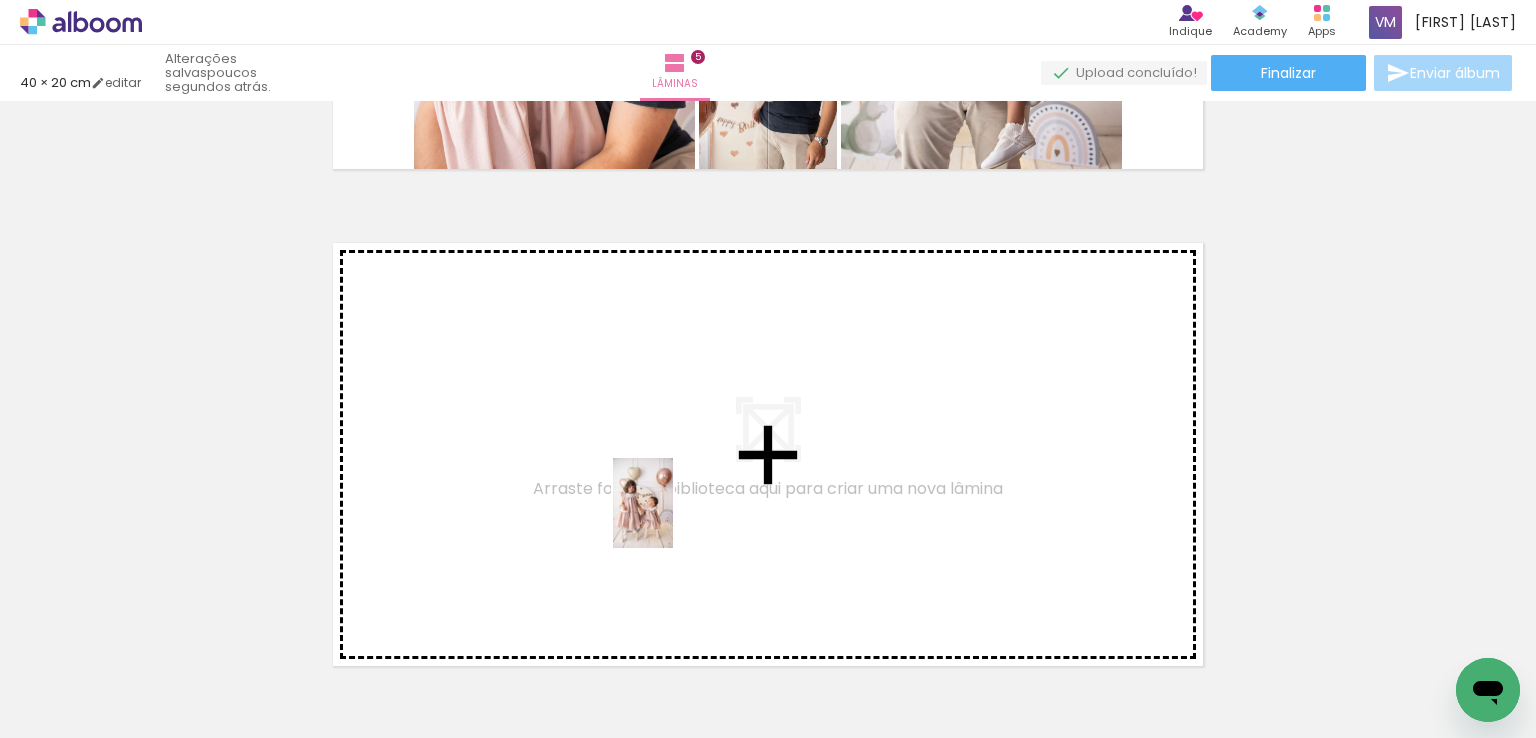 drag, startPoint x: 680, startPoint y: 689, endPoint x: 673, endPoint y: 518, distance: 171.14322 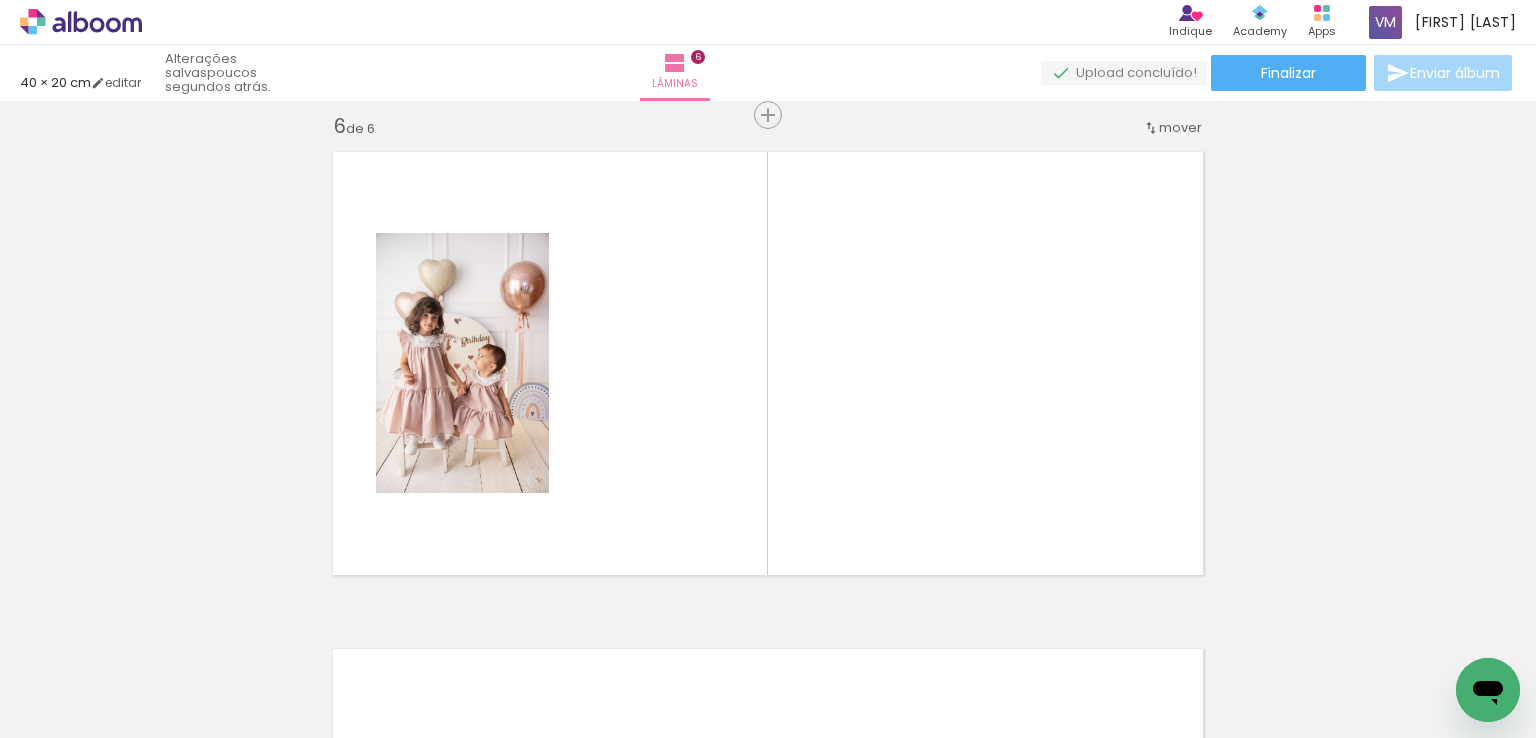 scroll, scrollTop: 2510, scrollLeft: 0, axis: vertical 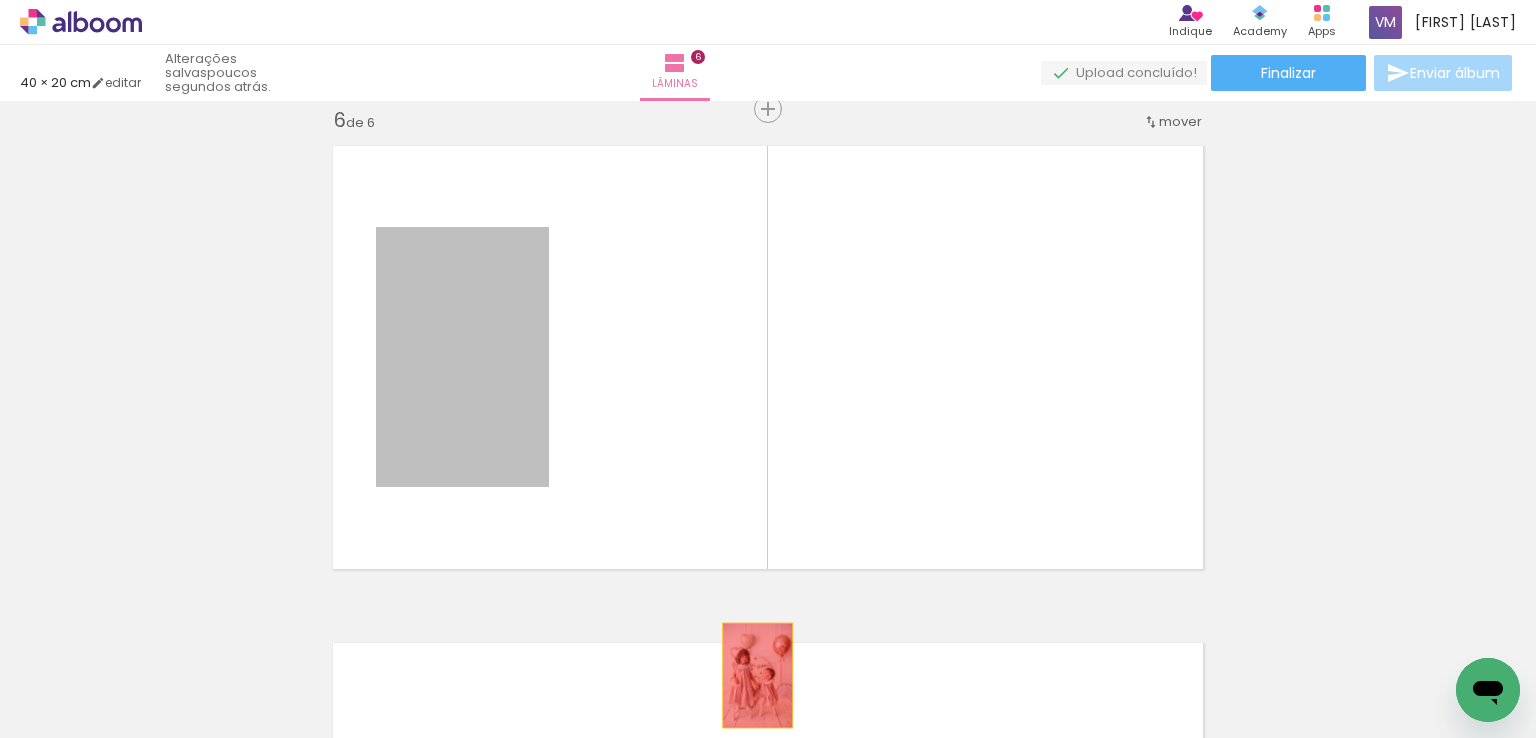 drag, startPoint x: 500, startPoint y: 396, endPoint x: 750, endPoint y: 675, distance: 374.62115 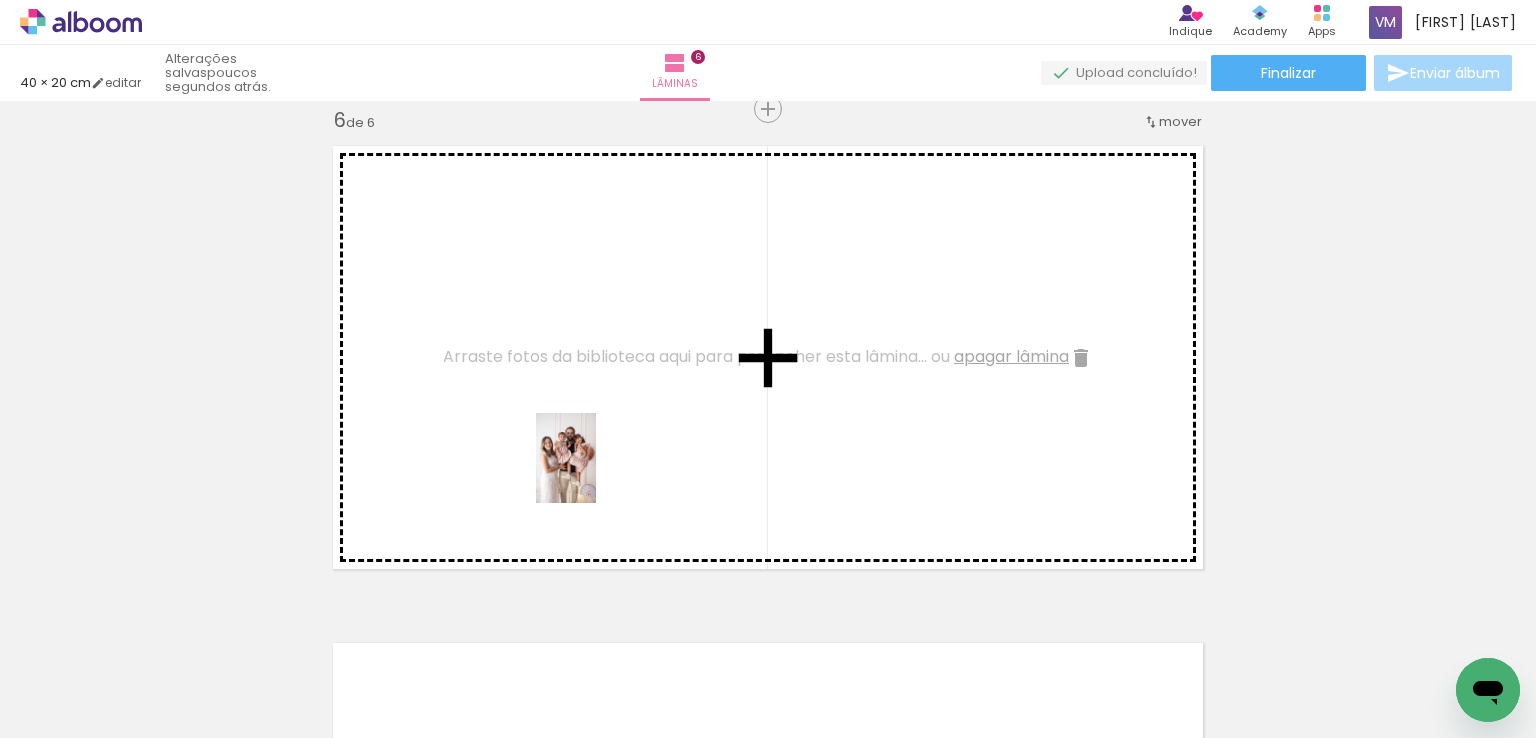 drag, startPoint x: 591, startPoint y: 675, endPoint x: 596, endPoint y: 473, distance: 202.06187 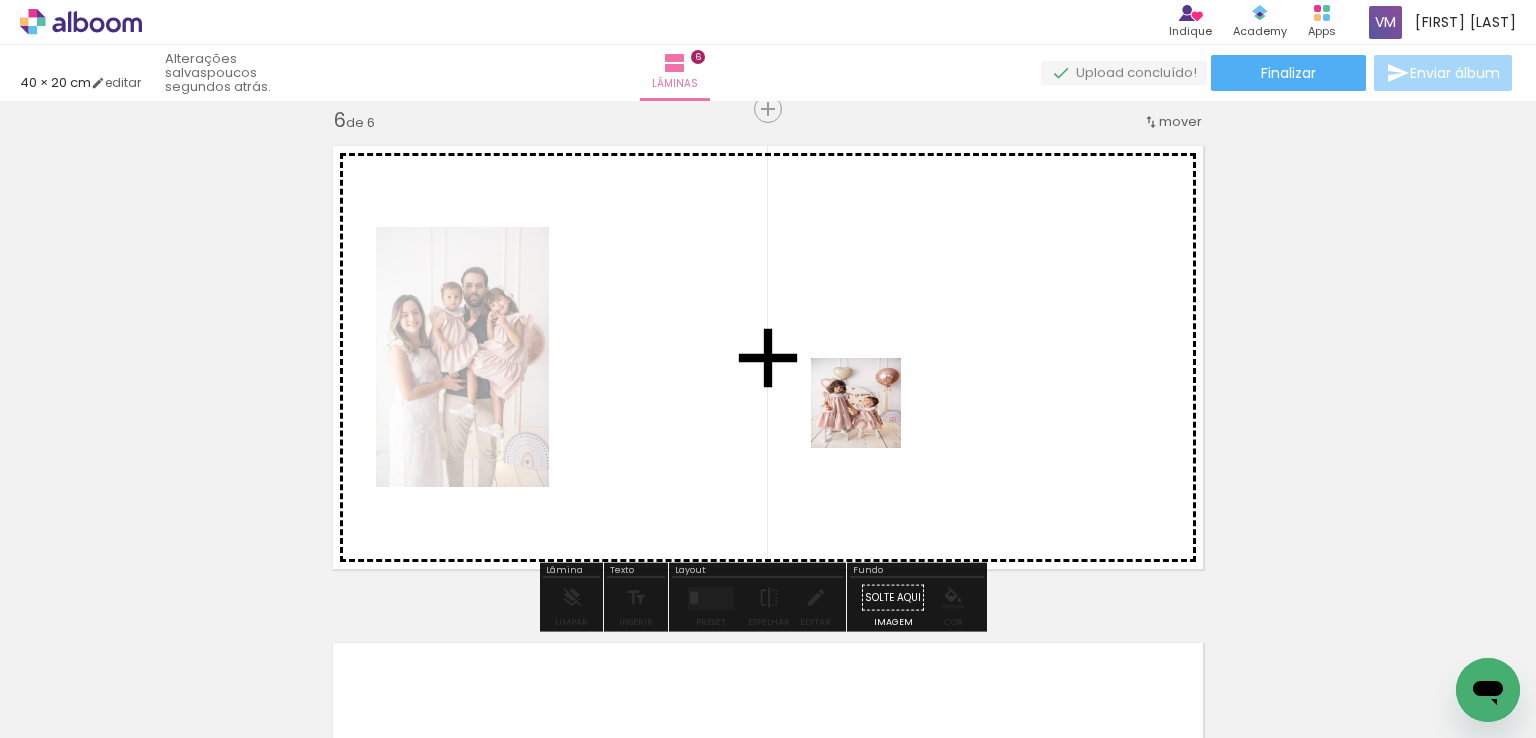 drag, startPoint x: 692, startPoint y: 673, endPoint x: 871, endPoint y: 418, distance: 311.55417 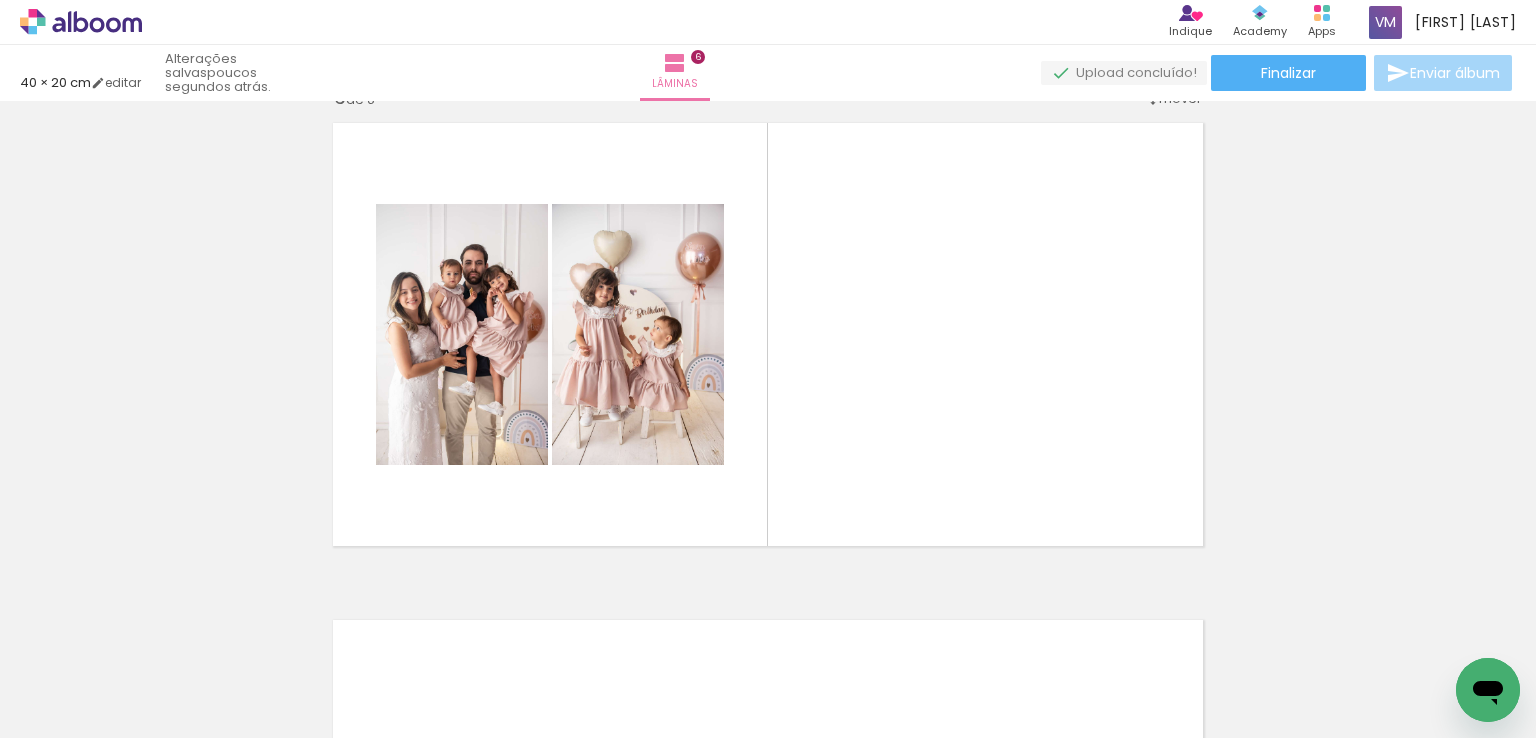 scroll, scrollTop: 2510, scrollLeft: 0, axis: vertical 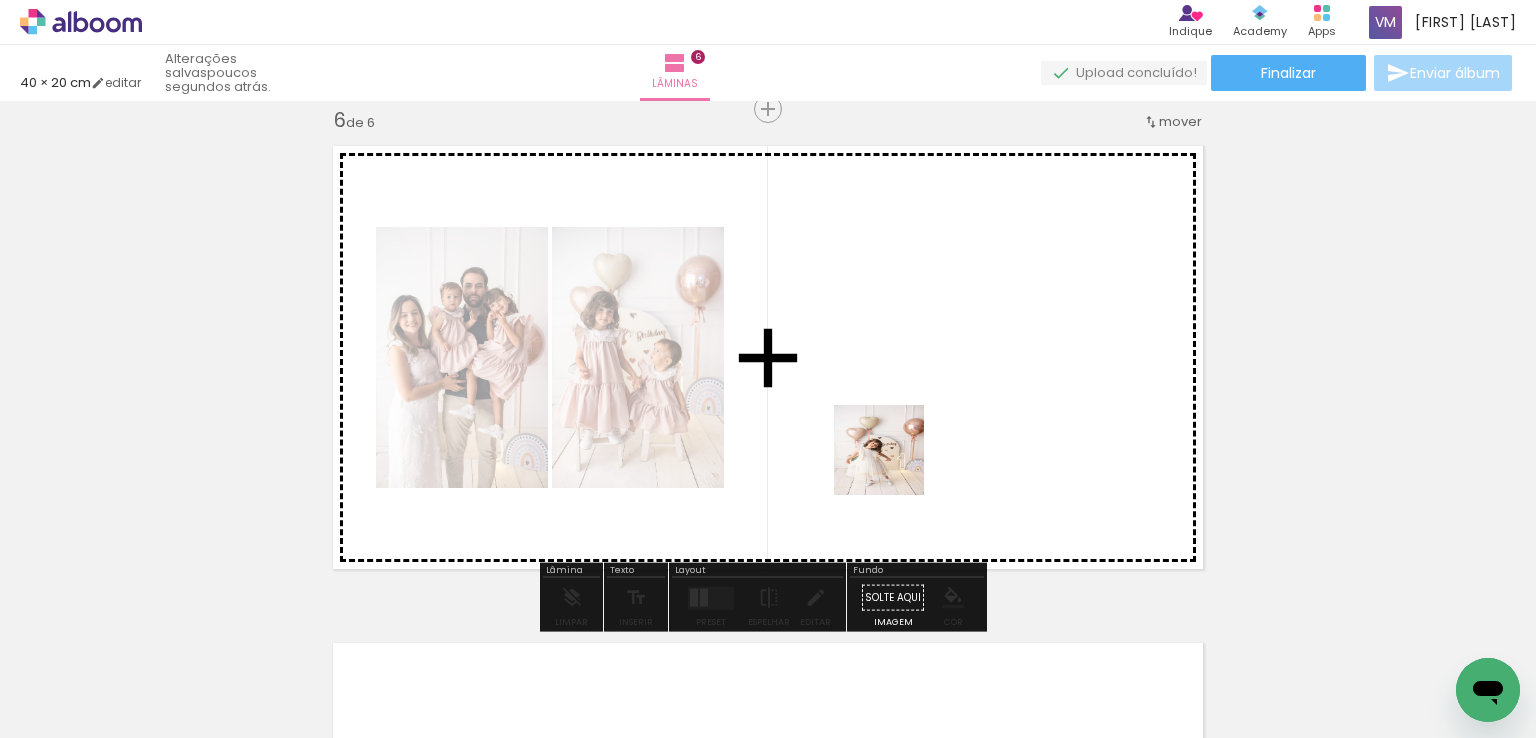 drag, startPoint x: 783, startPoint y: 675, endPoint x: 894, endPoint y: 465, distance: 237.53105 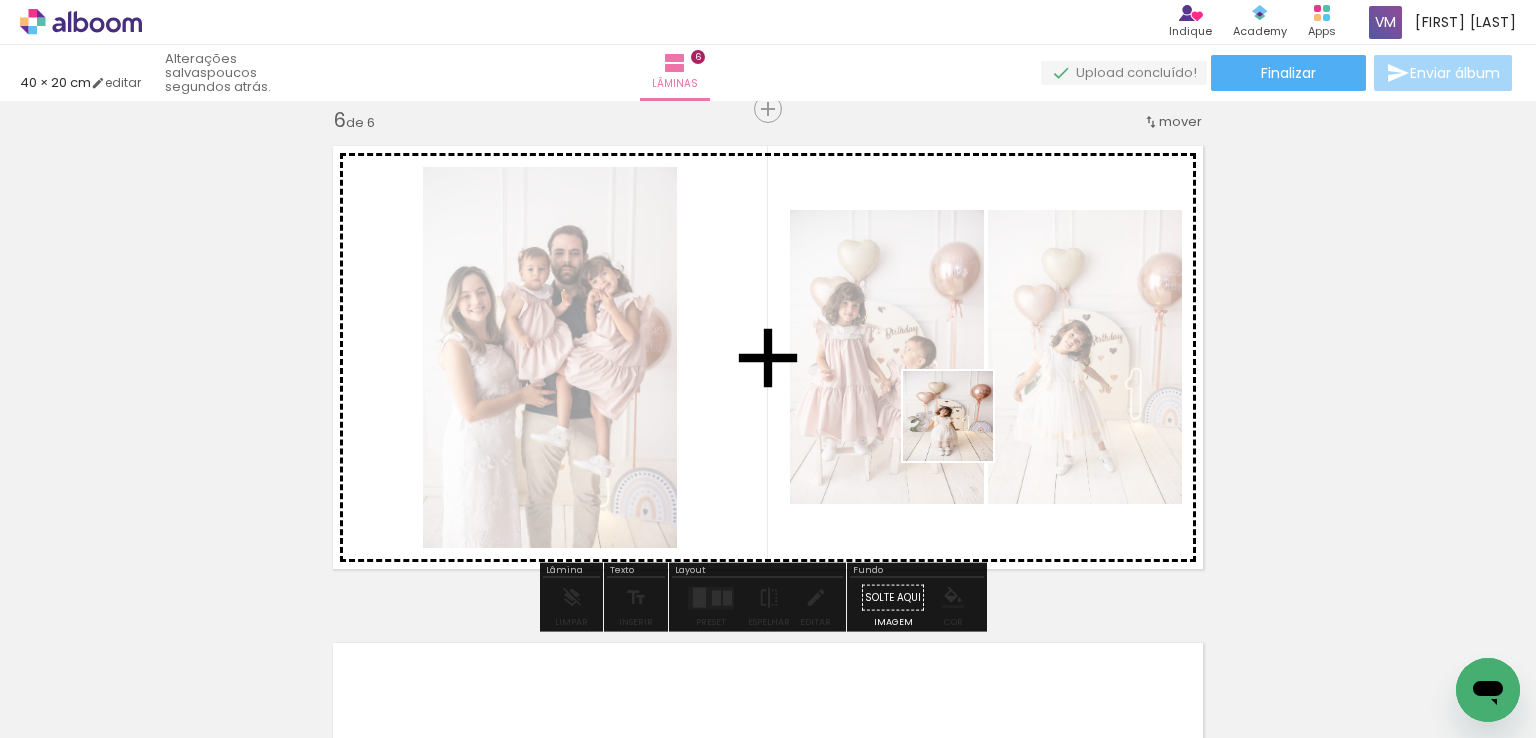 drag, startPoint x: 897, startPoint y: 661, endPoint x: 963, endPoint y: 430, distance: 240.24362 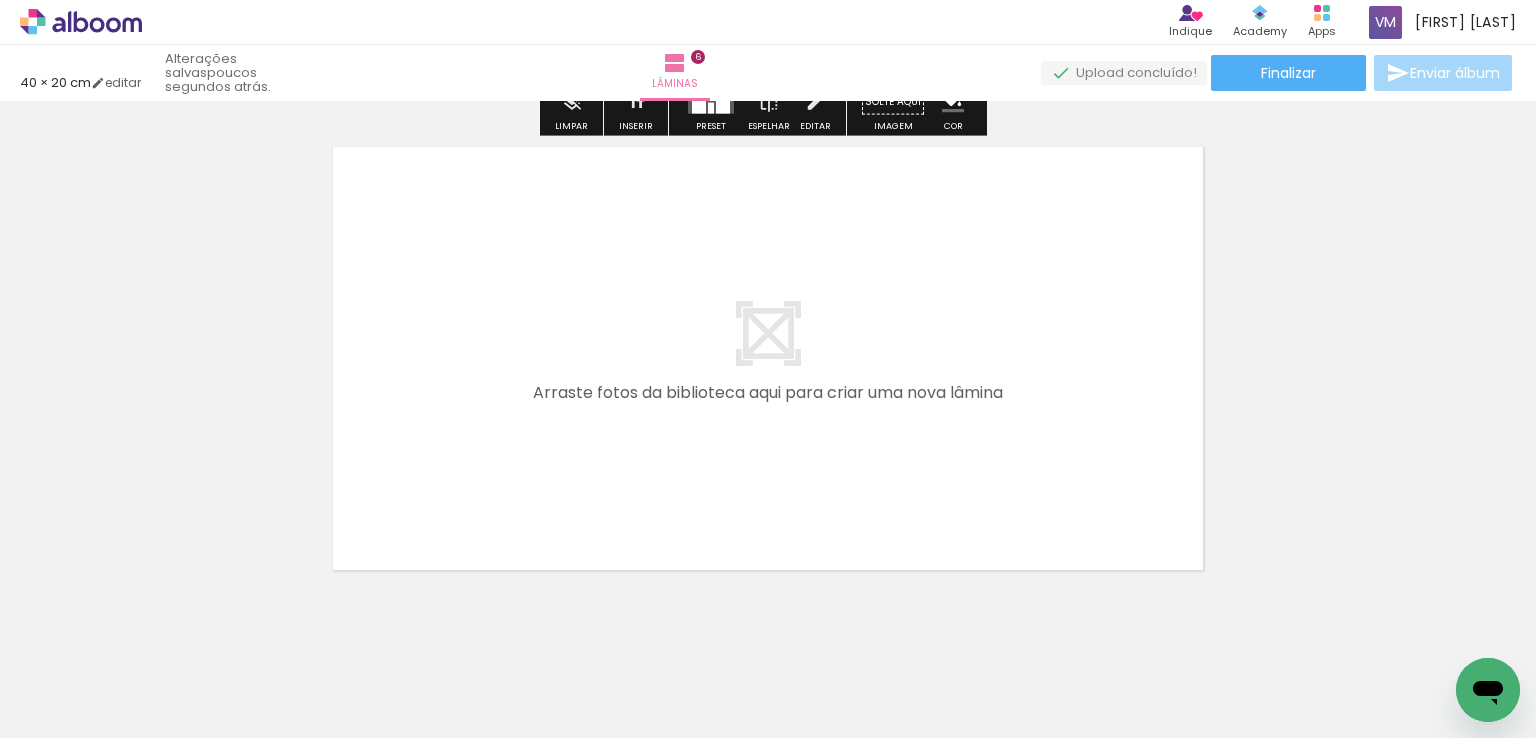 scroll, scrollTop: 3010, scrollLeft: 0, axis: vertical 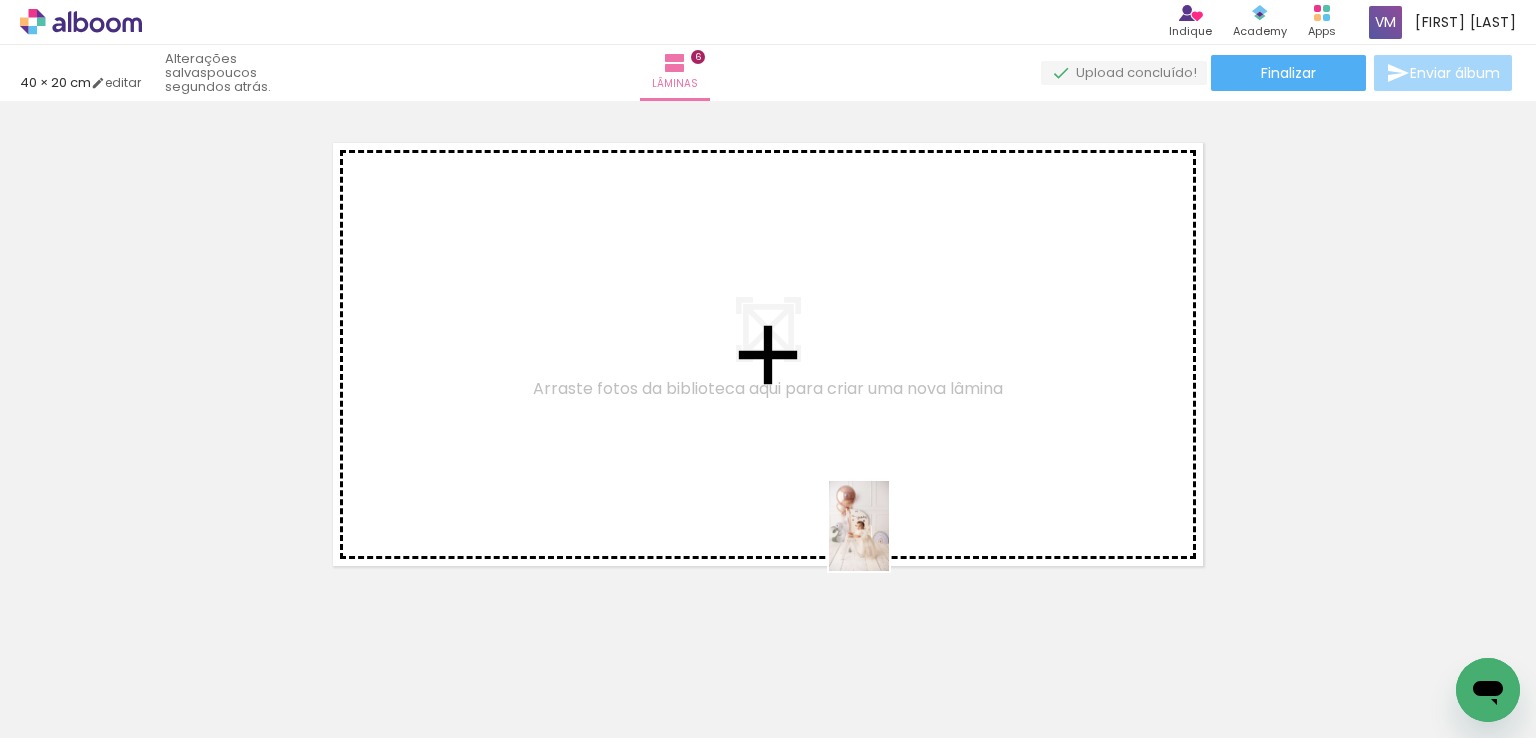 drag, startPoint x: 1017, startPoint y: 680, endPoint x: 889, endPoint y: 541, distance: 188.95767 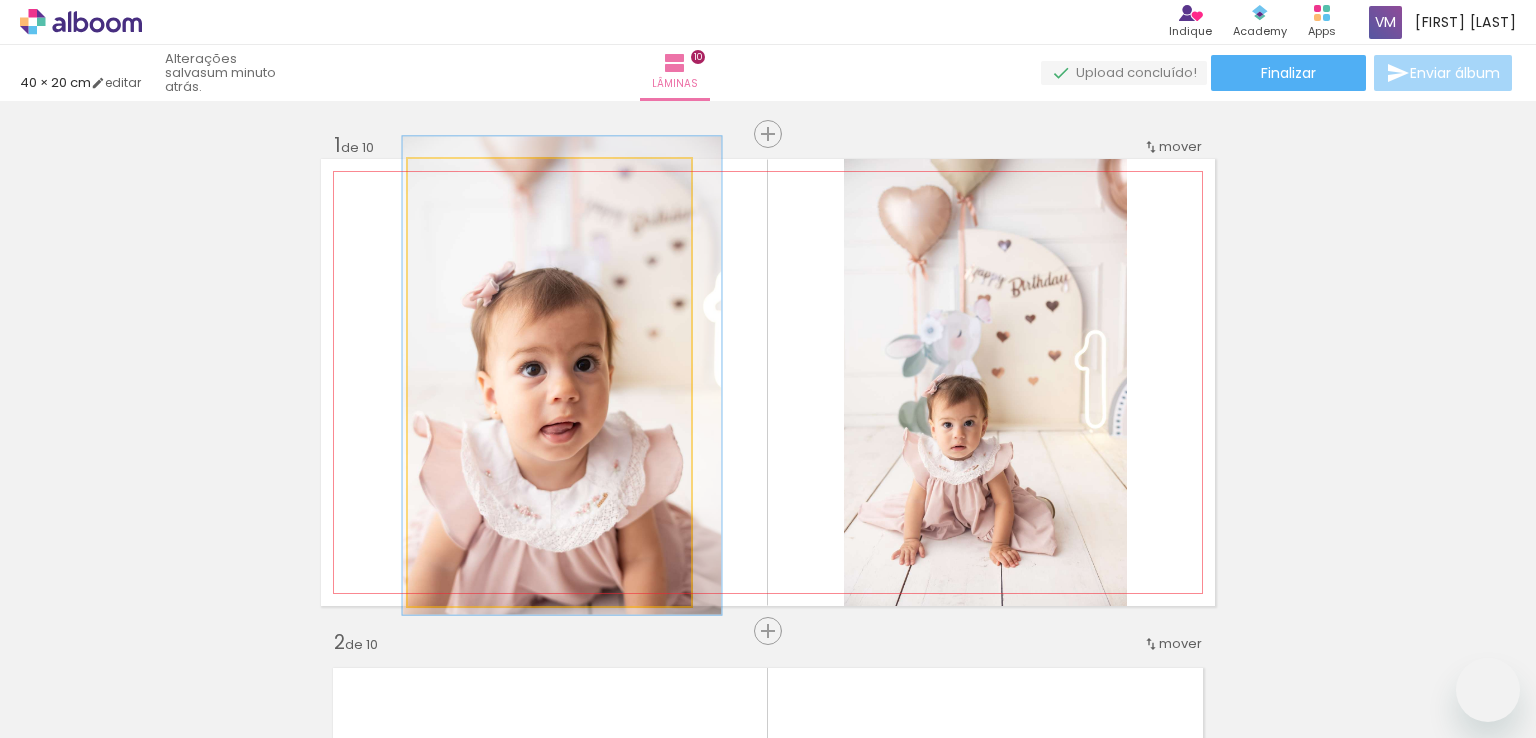 scroll, scrollTop: 0, scrollLeft: 0, axis: both 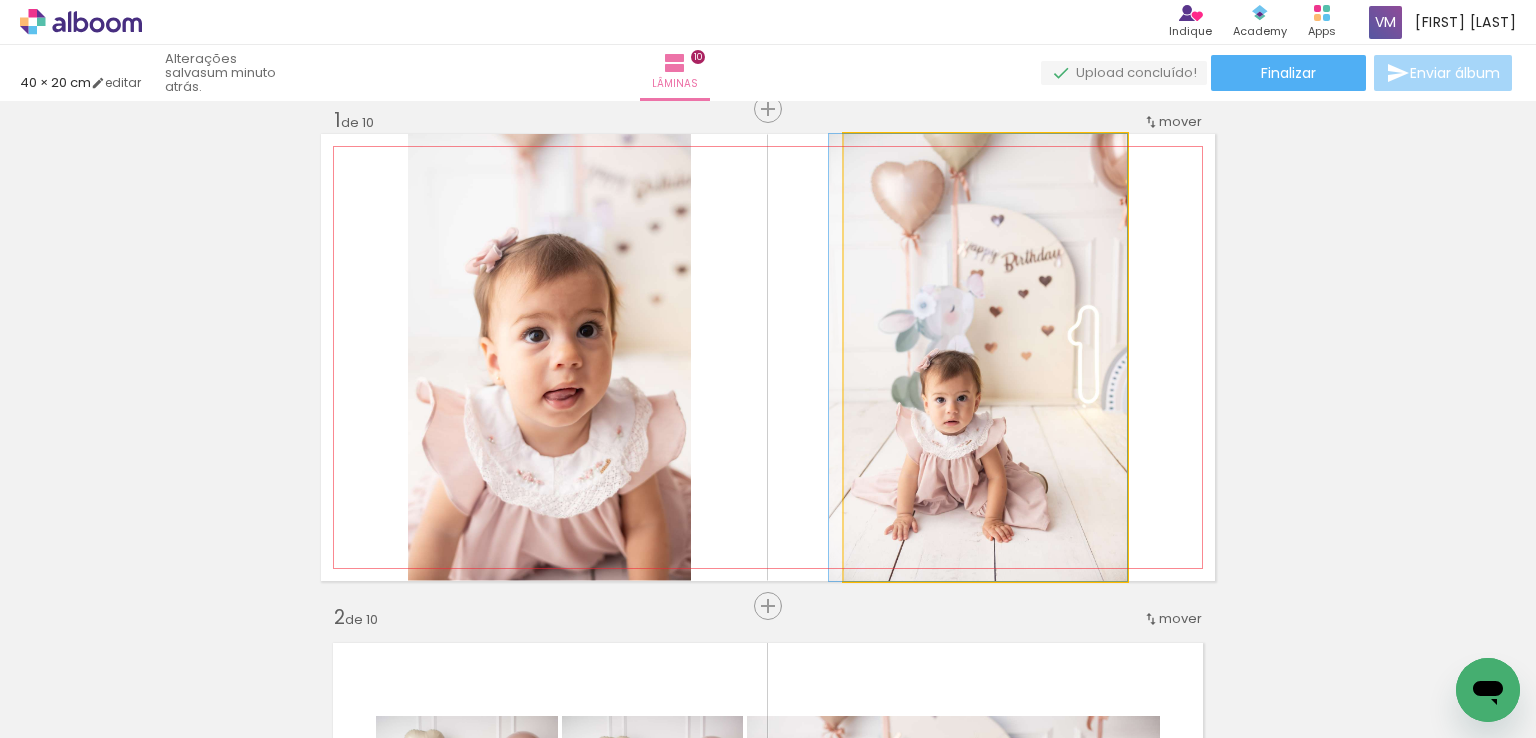 drag, startPoint x: 1068, startPoint y: 338, endPoint x: 1058, endPoint y: 302, distance: 37.363083 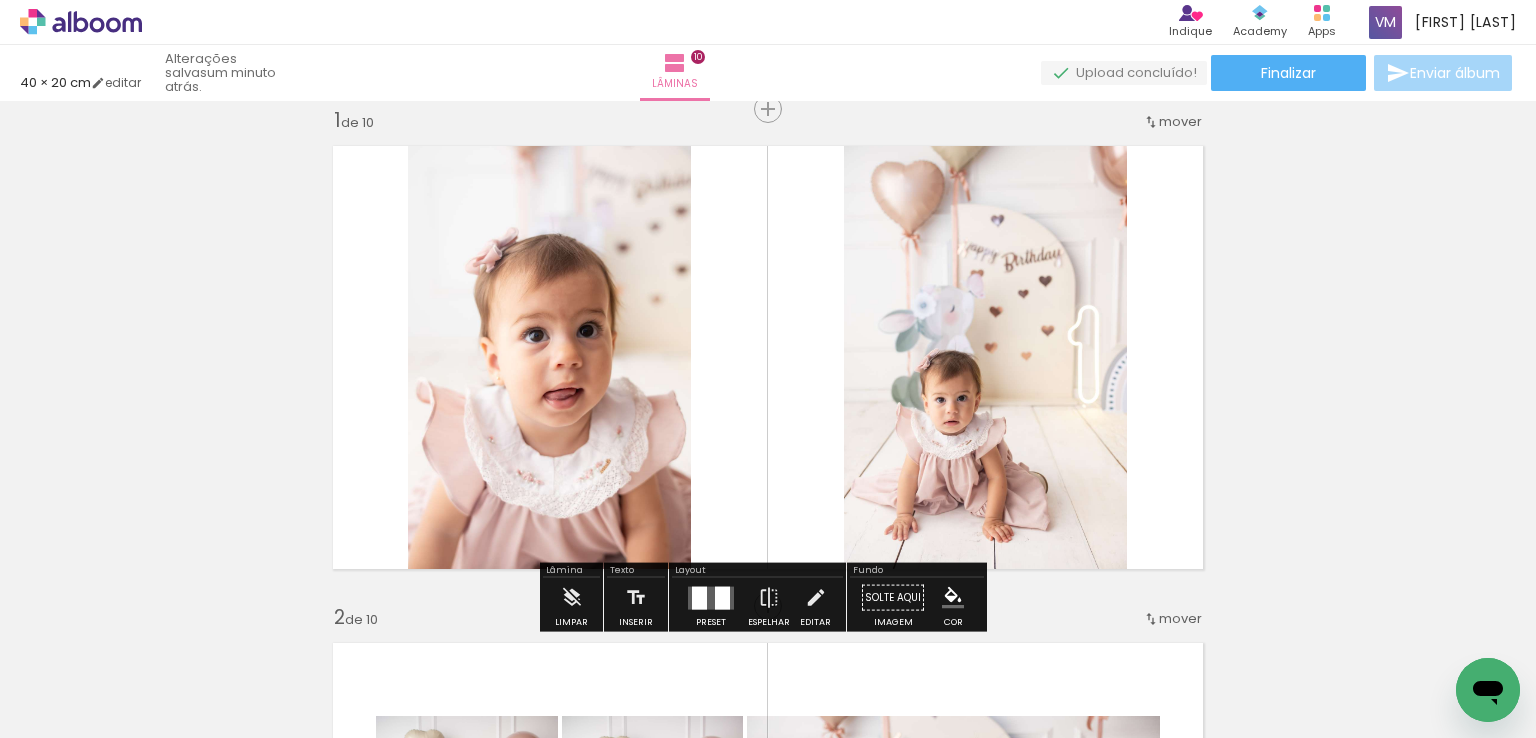 click on "Inserir lâmina 1  de 10  Inserir lâmina 2  de 10  Inserir lâmina 3  de 10  Inserir lâmina 4  de 10  Inserir lâmina 5  de 10  Inserir lâmina 6  de 10  Inserir lâmina 7  de 10  Inserir lâmina 8  de 10  Inserir lâmina 9  de 10  Inserir lâmina 10  de 10" at bounding box center [768, 2817] 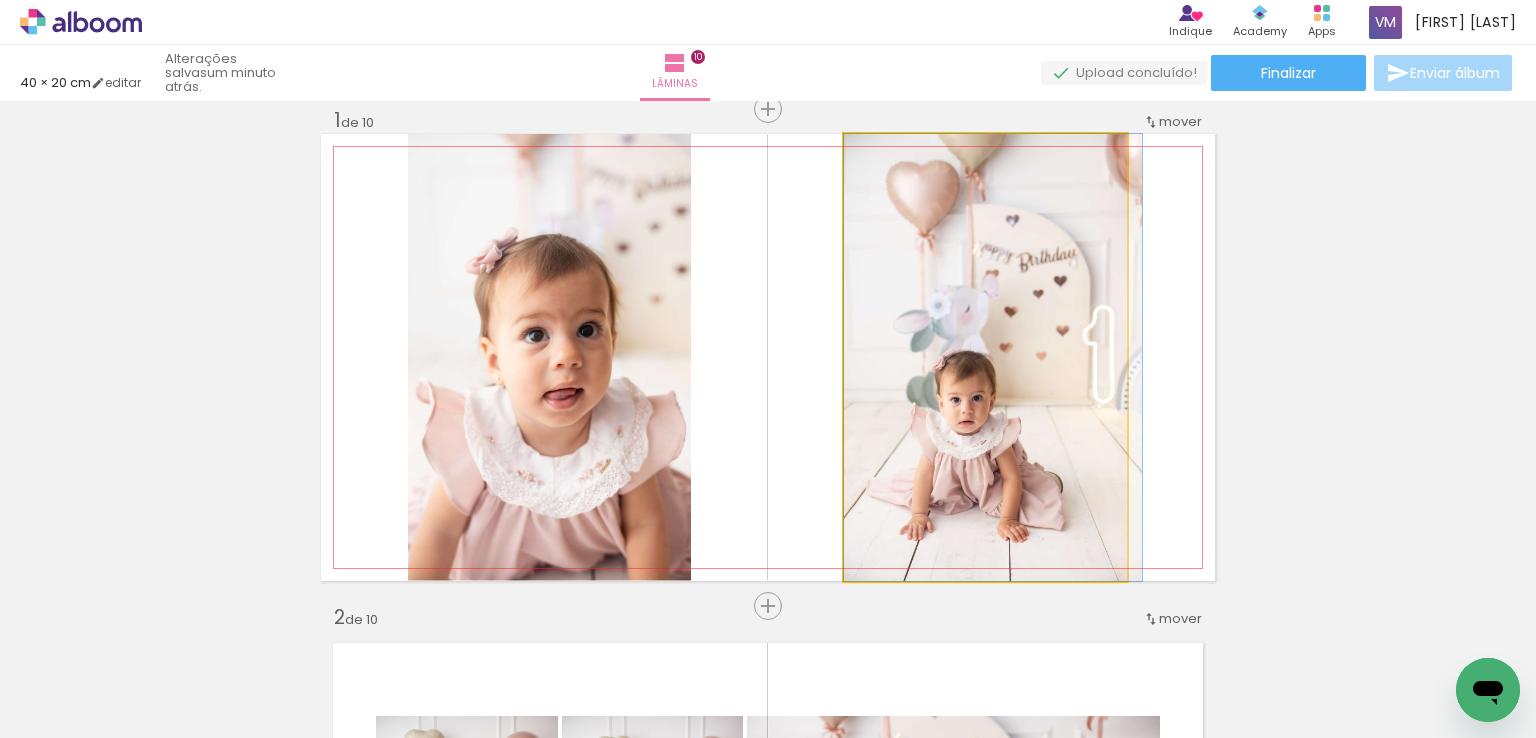 drag, startPoint x: 1003, startPoint y: 381, endPoint x: 1070, endPoint y: 373, distance: 67.47592 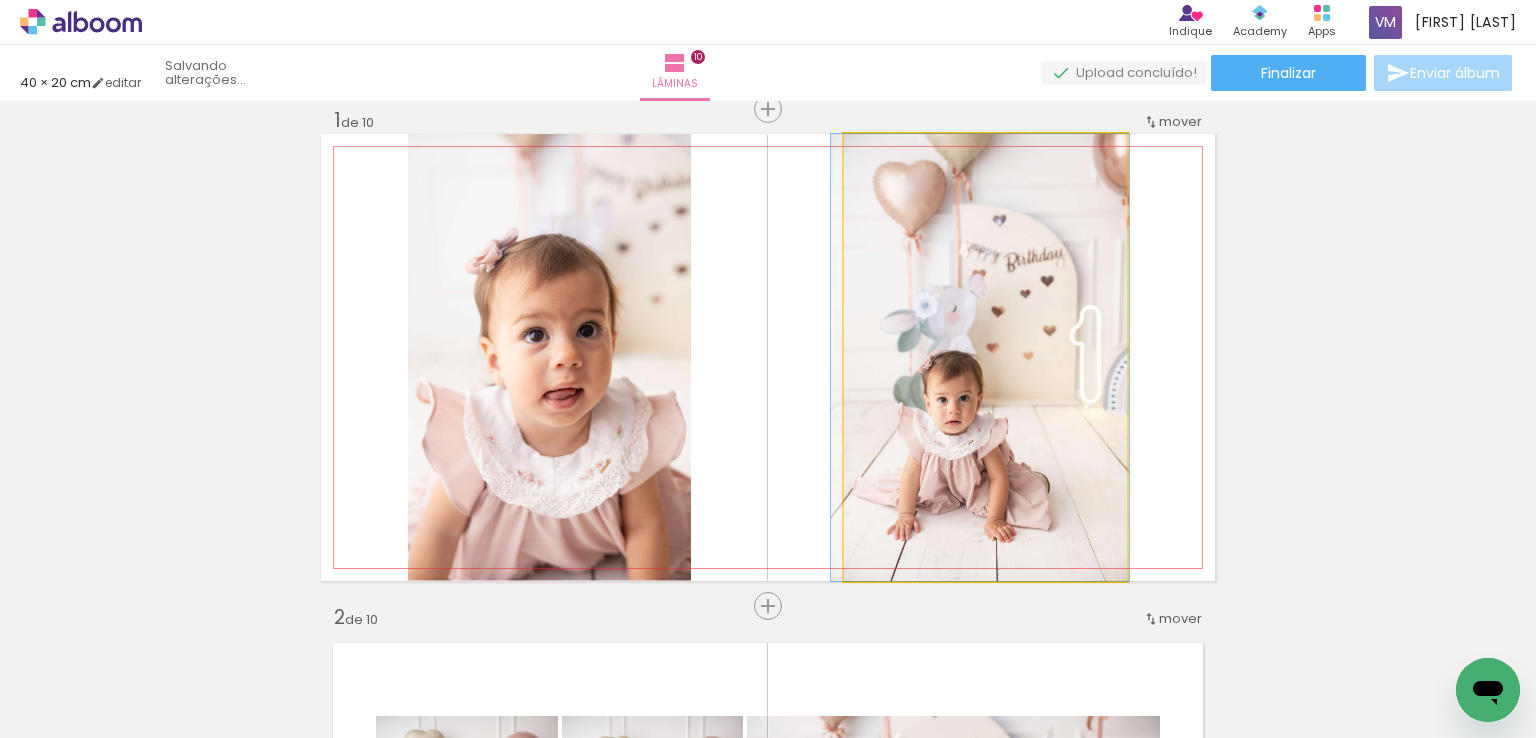 drag, startPoint x: 1071, startPoint y: 377, endPoint x: 1105, endPoint y: 367, distance: 35.44009 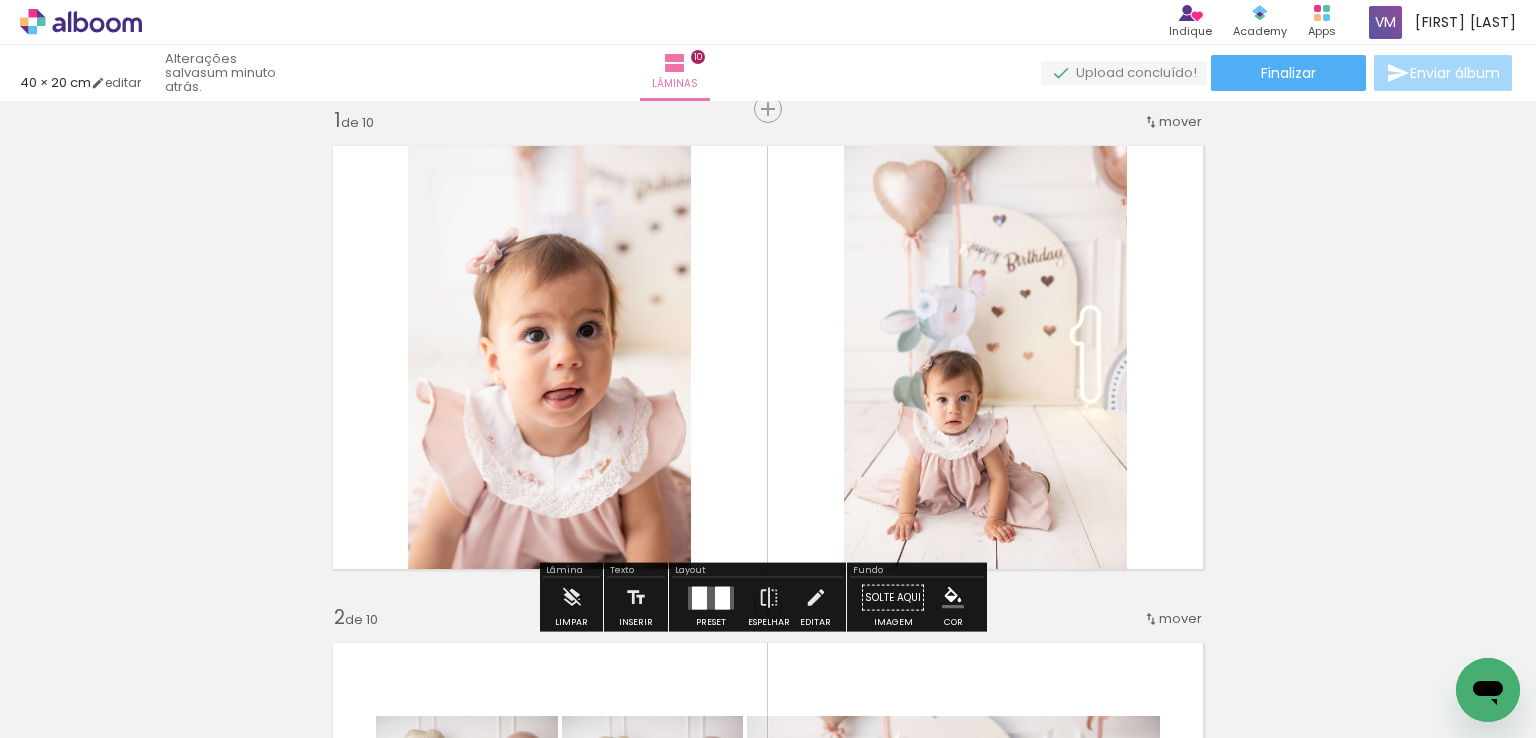 click on "Inserir lâmina 1  de 10  Inserir lâmina 2  de 10  Inserir lâmina 3  de 10  Inserir lâmina 4  de 10  Inserir lâmina 5  de 10  Inserir lâmina 6  de 10  Inserir lâmina 7  de 10  Inserir lâmina 8  de 10  Inserir lâmina 9  de 10  Inserir lâmina 10  de 10" at bounding box center [768, 2817] 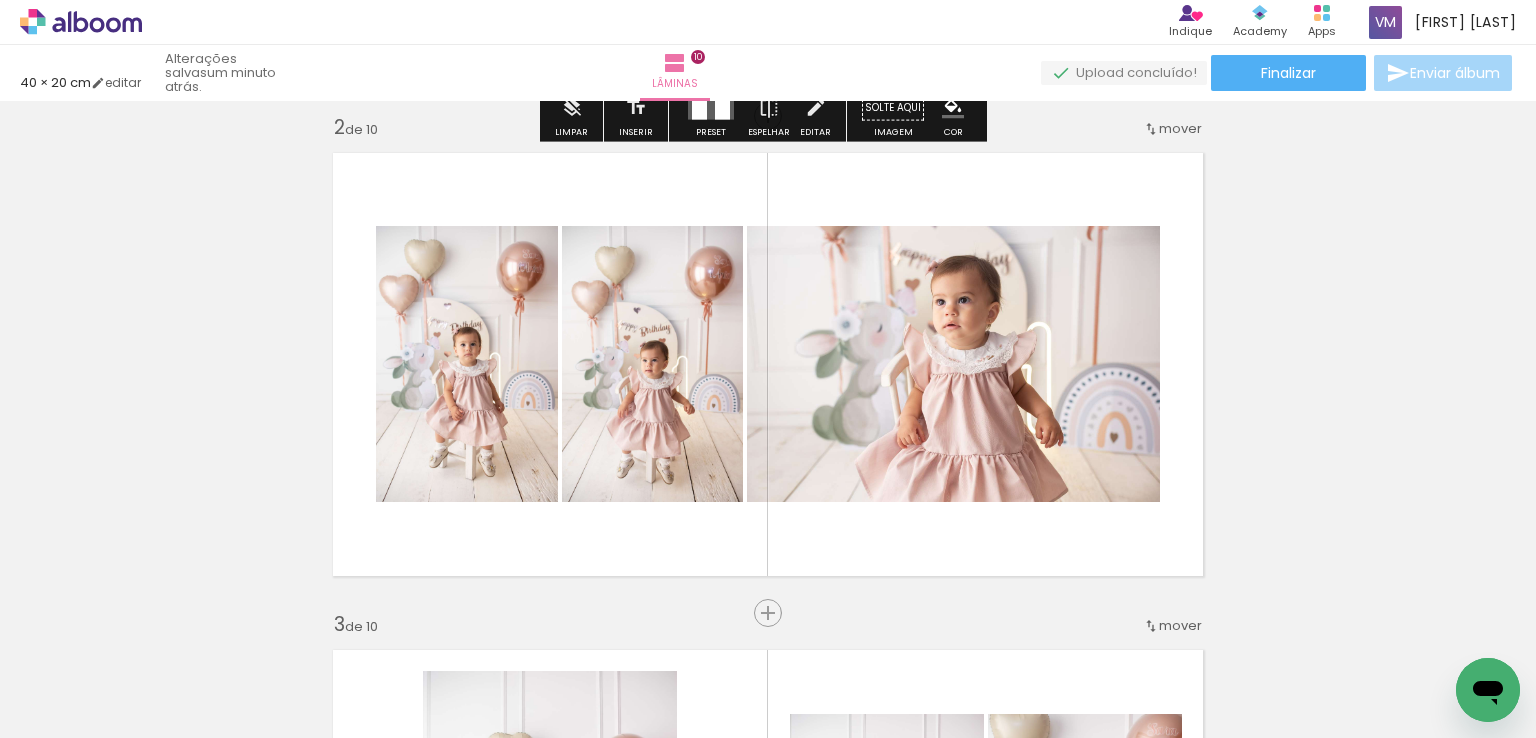 scroll, scrollTop: 525, scrollLeft: 0, axis: vertical 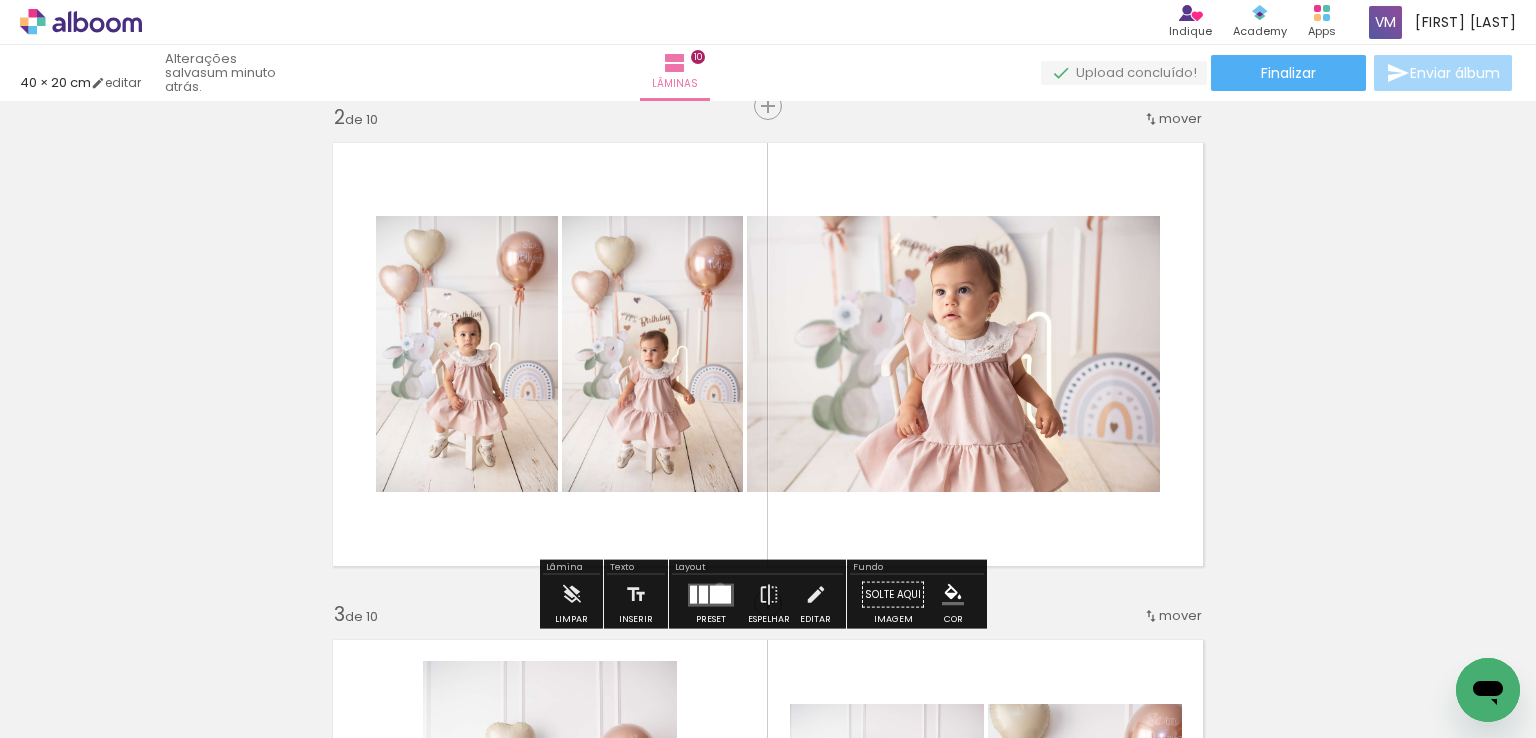 click at bounding box center (720, 594) 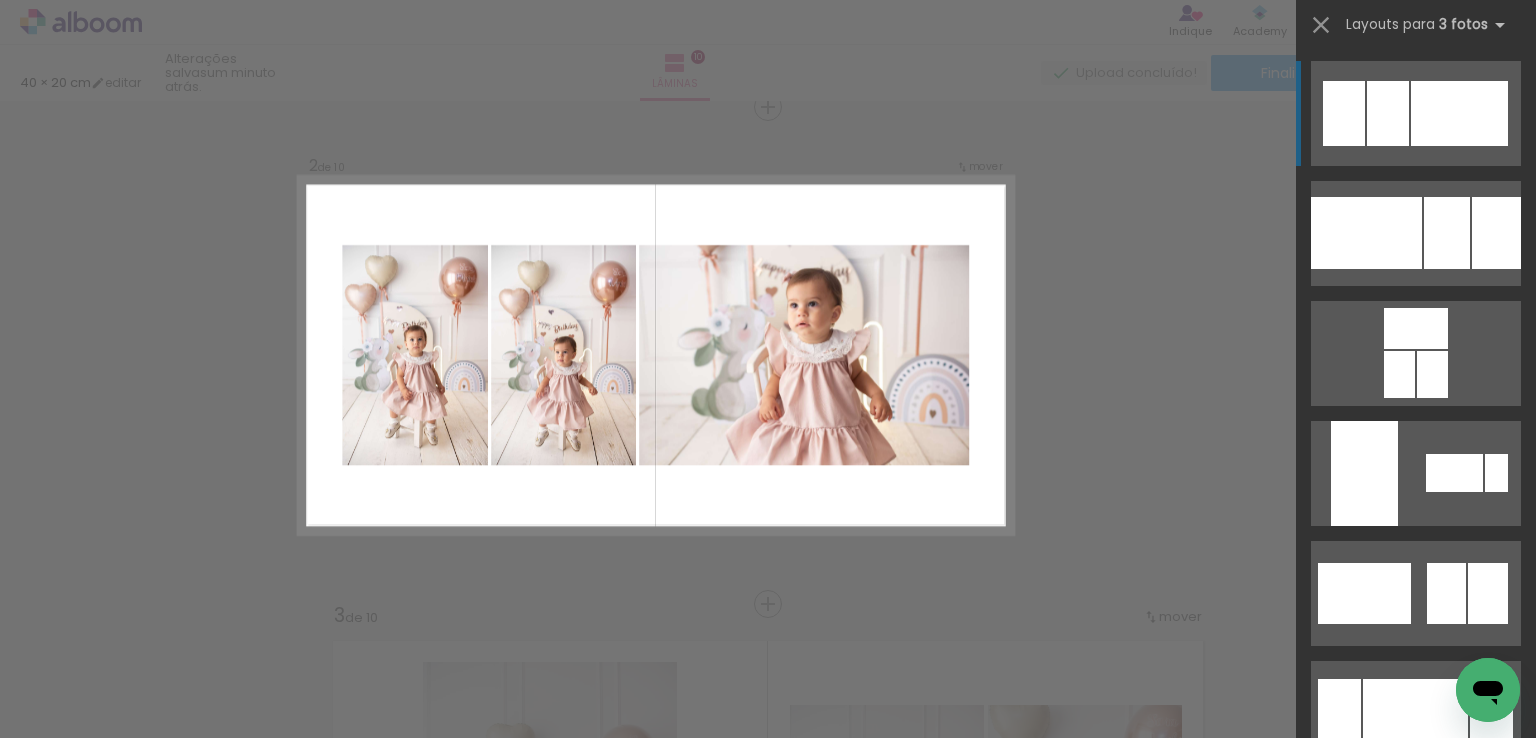 scroll, scrollTop: 522, scrollLeft: 0, axis: vertical 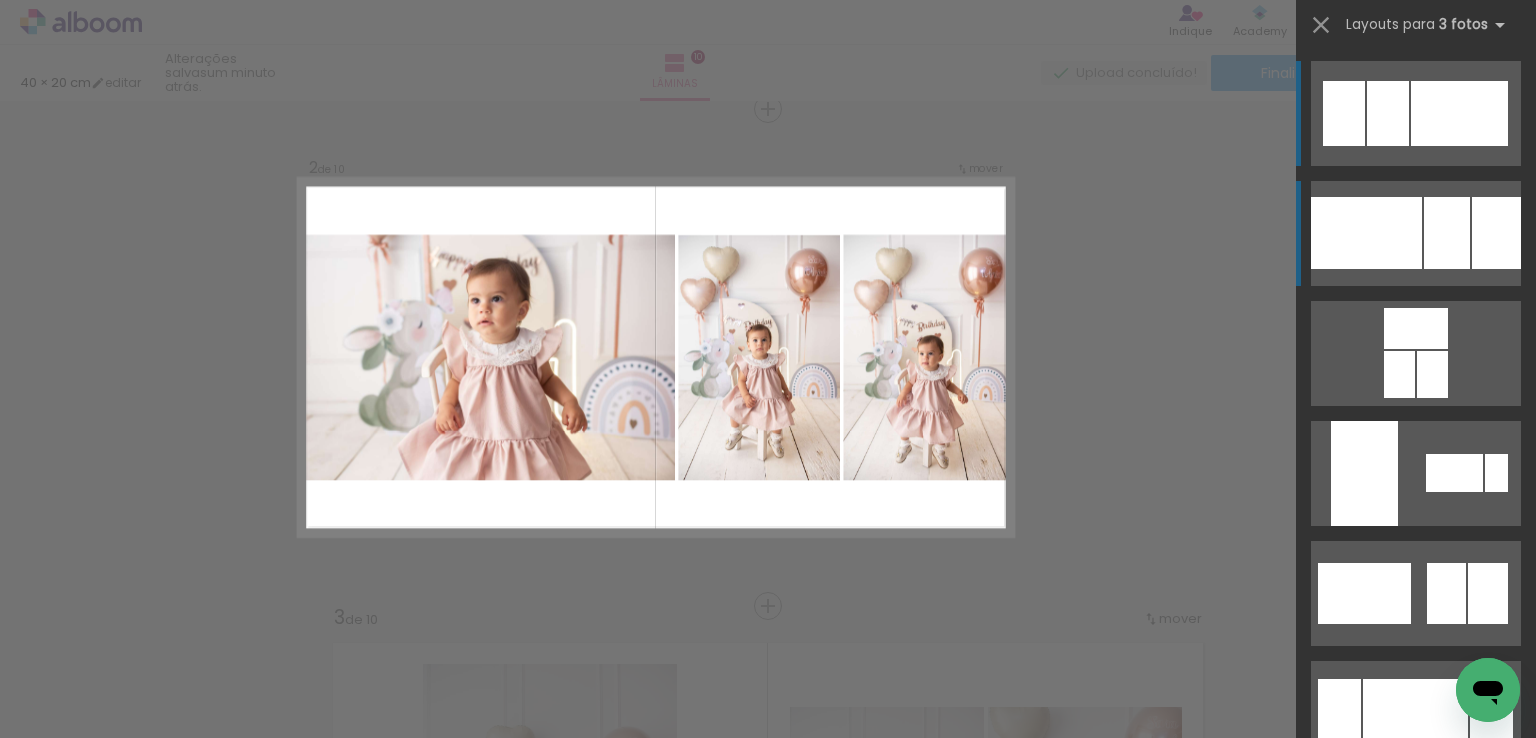 click at bounding box center [1388, 113] 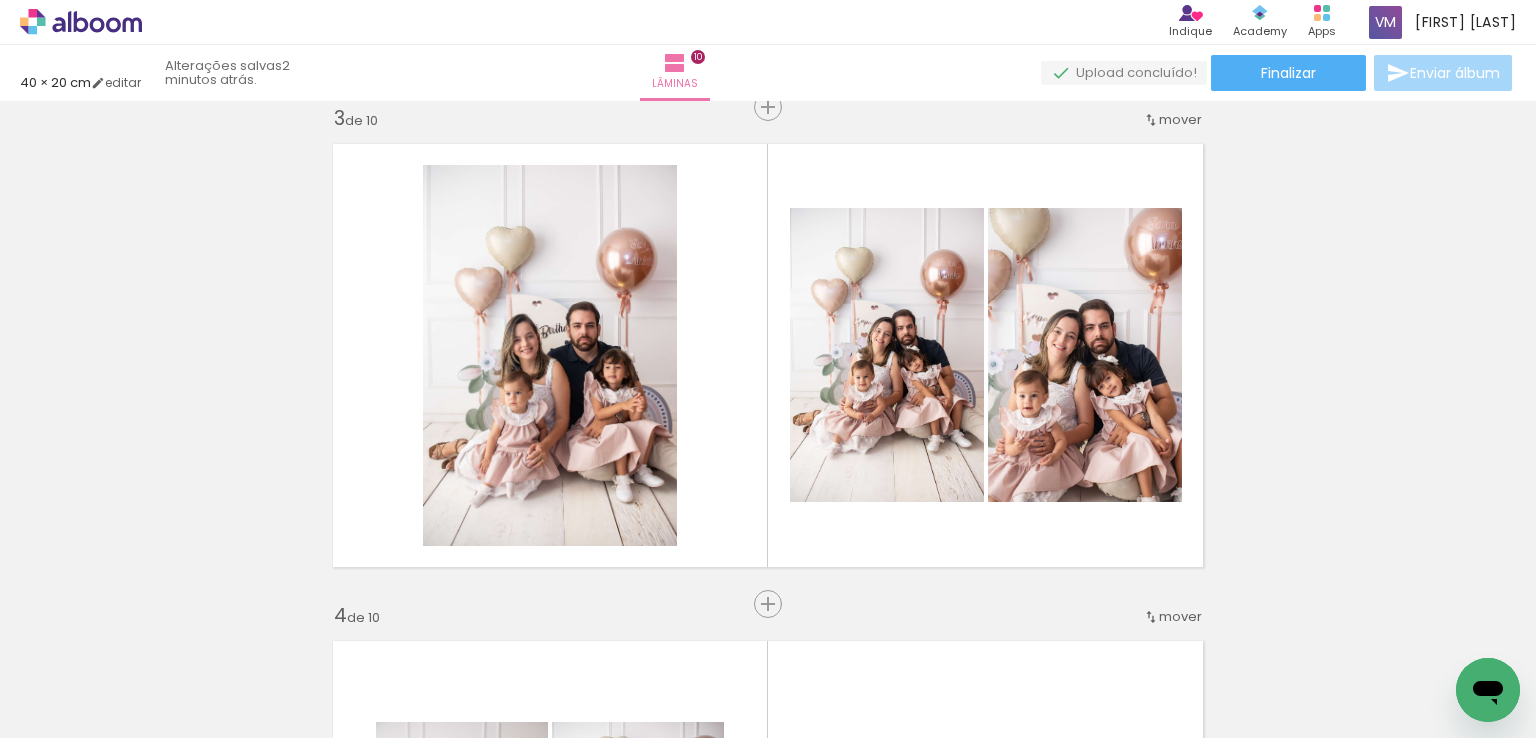 scroll, scrollTop: 1022, scrollLeft: 0, axis: vertical 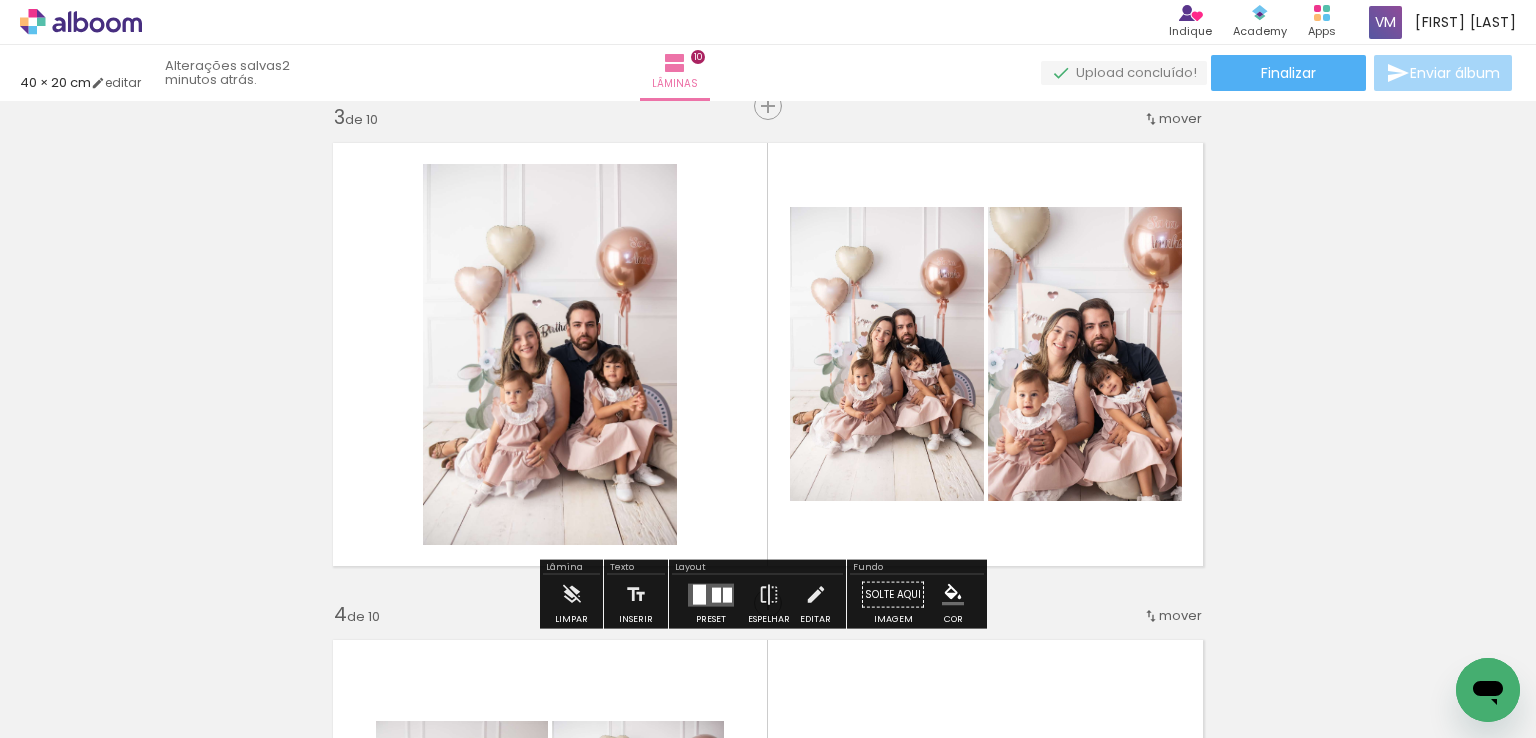 click at bounding box center (711, 594) 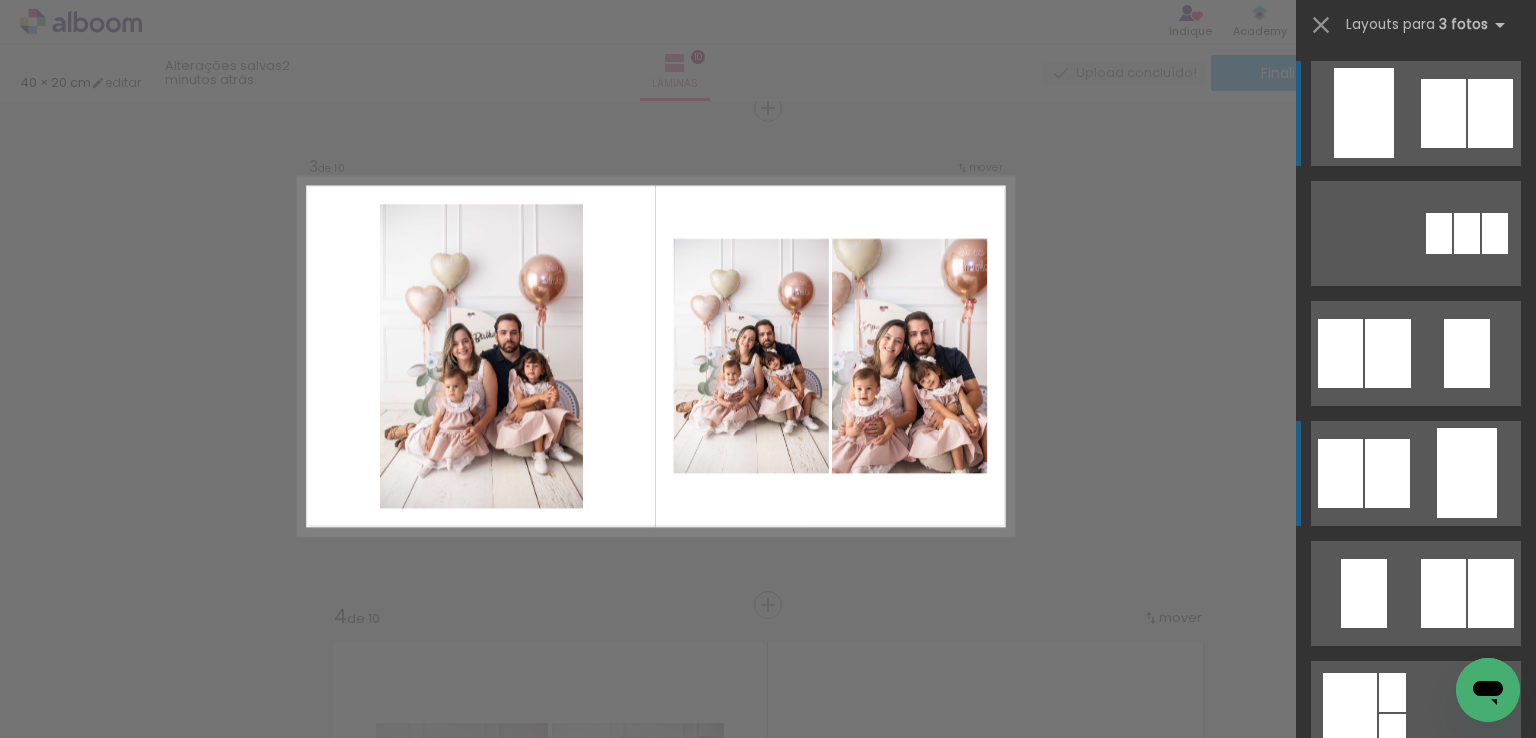 scroll, scrollTop: 1020, scrollLeft: 0, axis: vertical 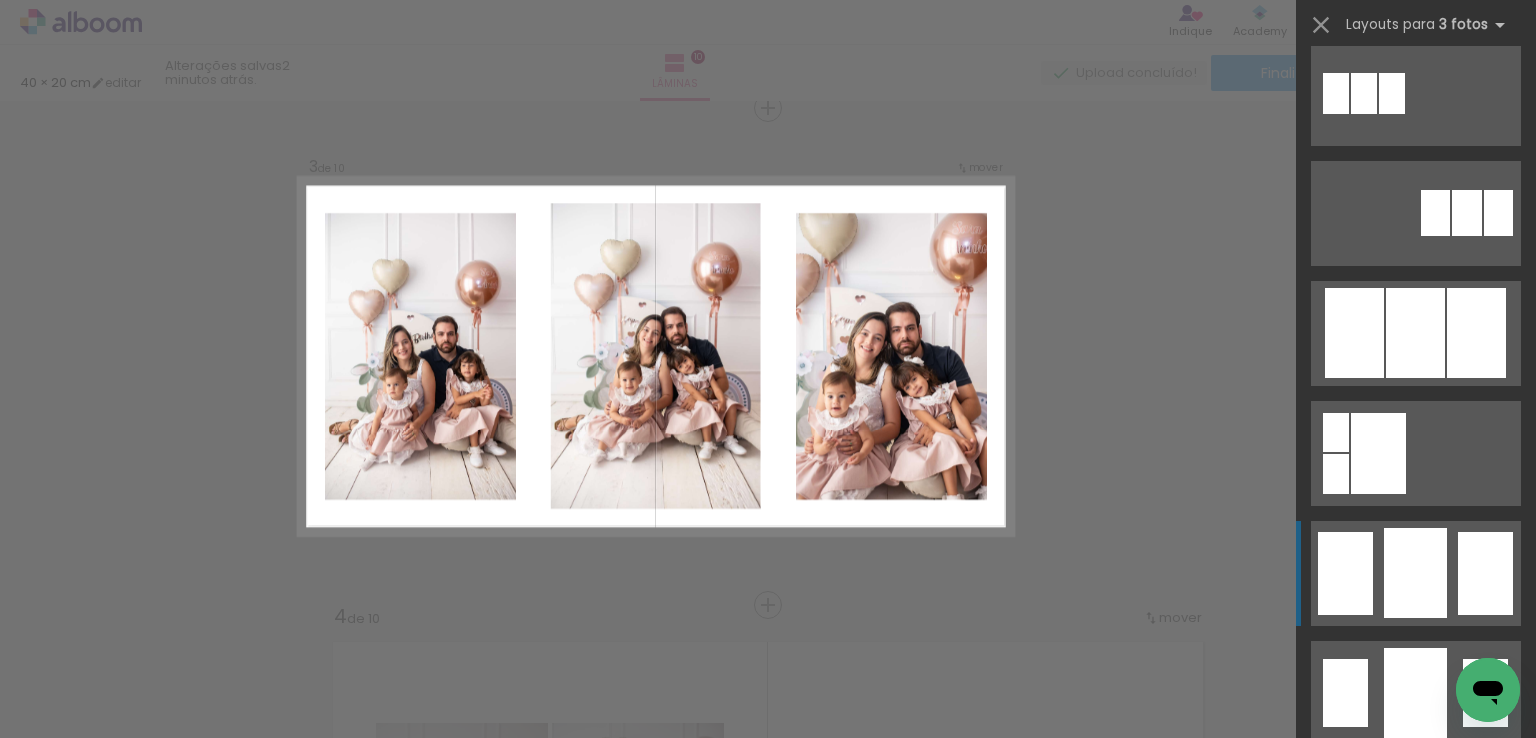 click at bounding box center (1415, 573) 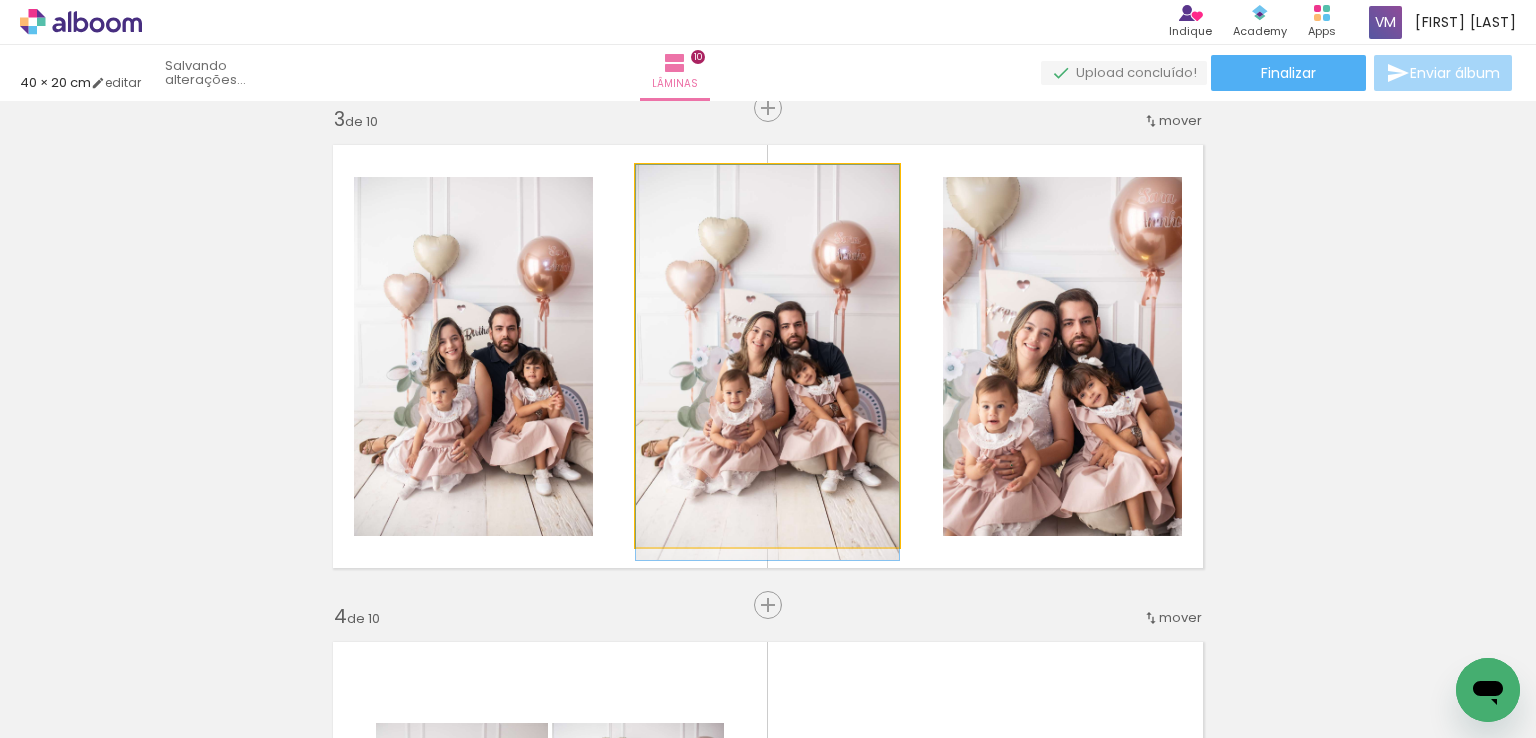 drag, startPoint x: 816, startPoint y: 453, endPoint x: 787, endPoint y: 469, distance: 33.12099 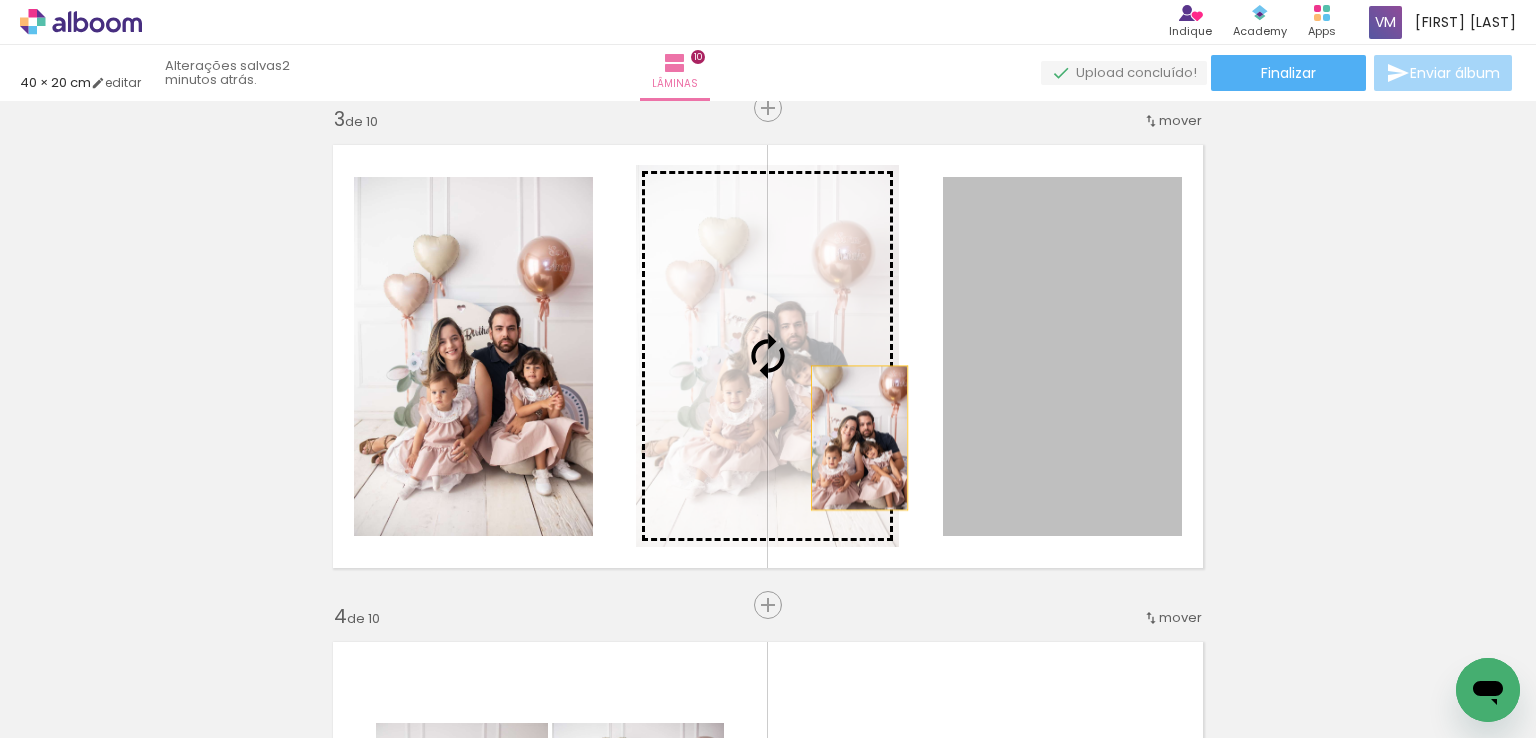drag, startPoint x: 1066, startPoint y: 441, endPoint x: 852, endPoint y: 438, distance: 214.02103 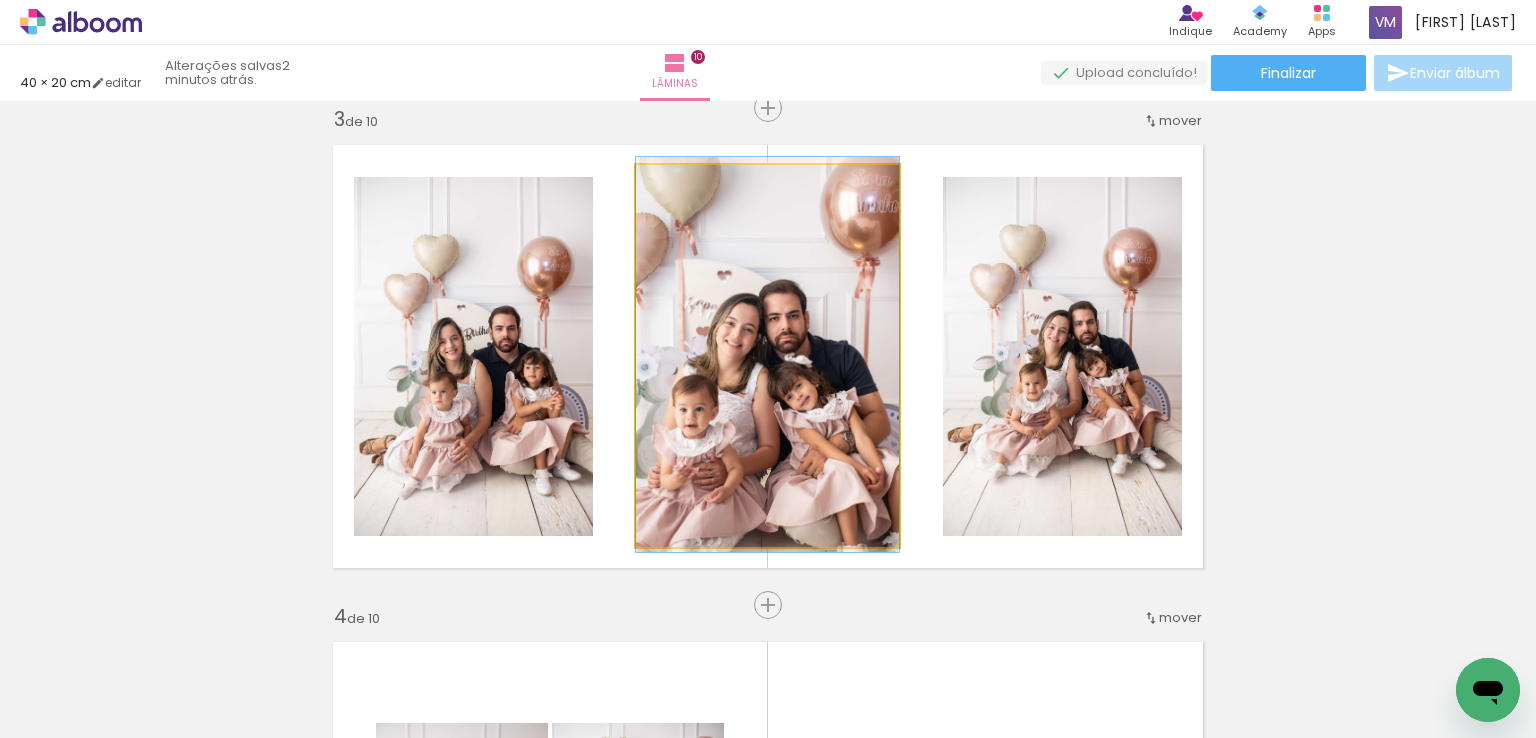 drag, startPoint x: 825, startPoint y: 428, endPoint x: 846, endPoint y: 427, distance: 21.023796 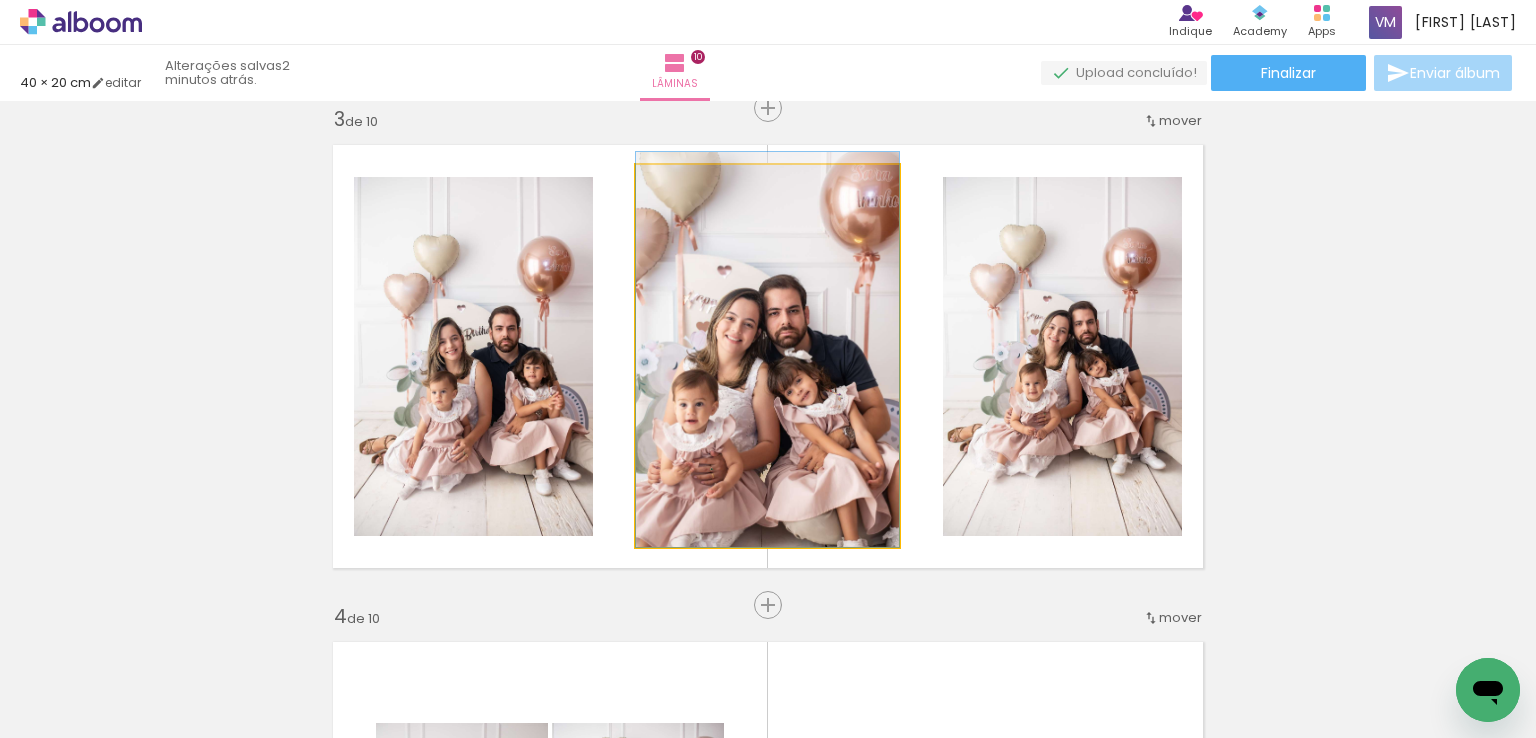 drag, startPoint x: 833, startPoint y: 440, endPoint x: 835, endPoint y: 426, distance: 14.142136 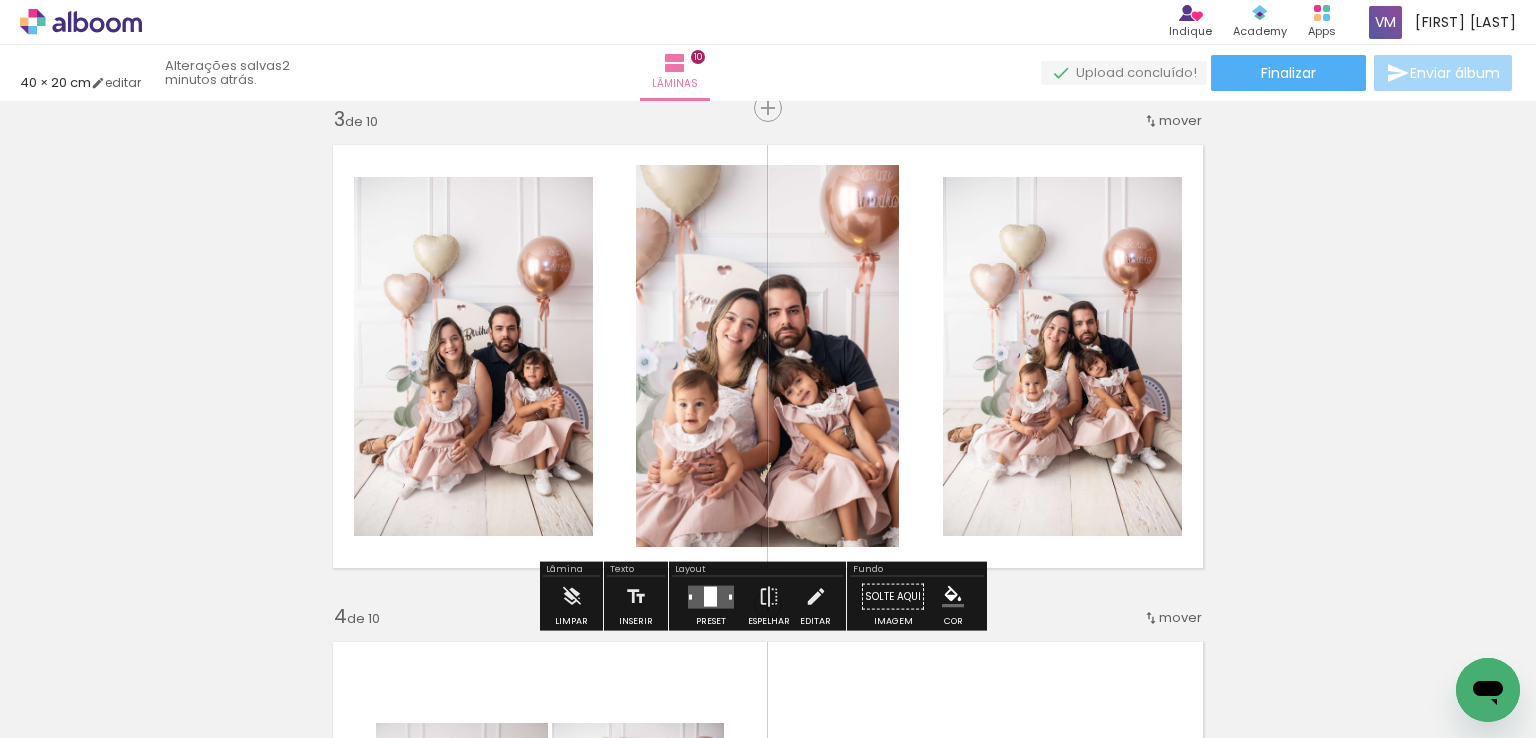 click on "Inserir lâmina 1  de 10  Inserir lâmina 2  de 10  Inserir lâmina 3  de 10  Inserir lâmina 4  de 10  Inserir lâmina 5  de 10  Inserir lâmina 6  de 10  Inserir lâmina 7  de 10  Inserir lâmina 8  de 10  Inserir lâmina 9  de 10  Inserir lâmina 10  de 10" at bounding box center [768, 1822] 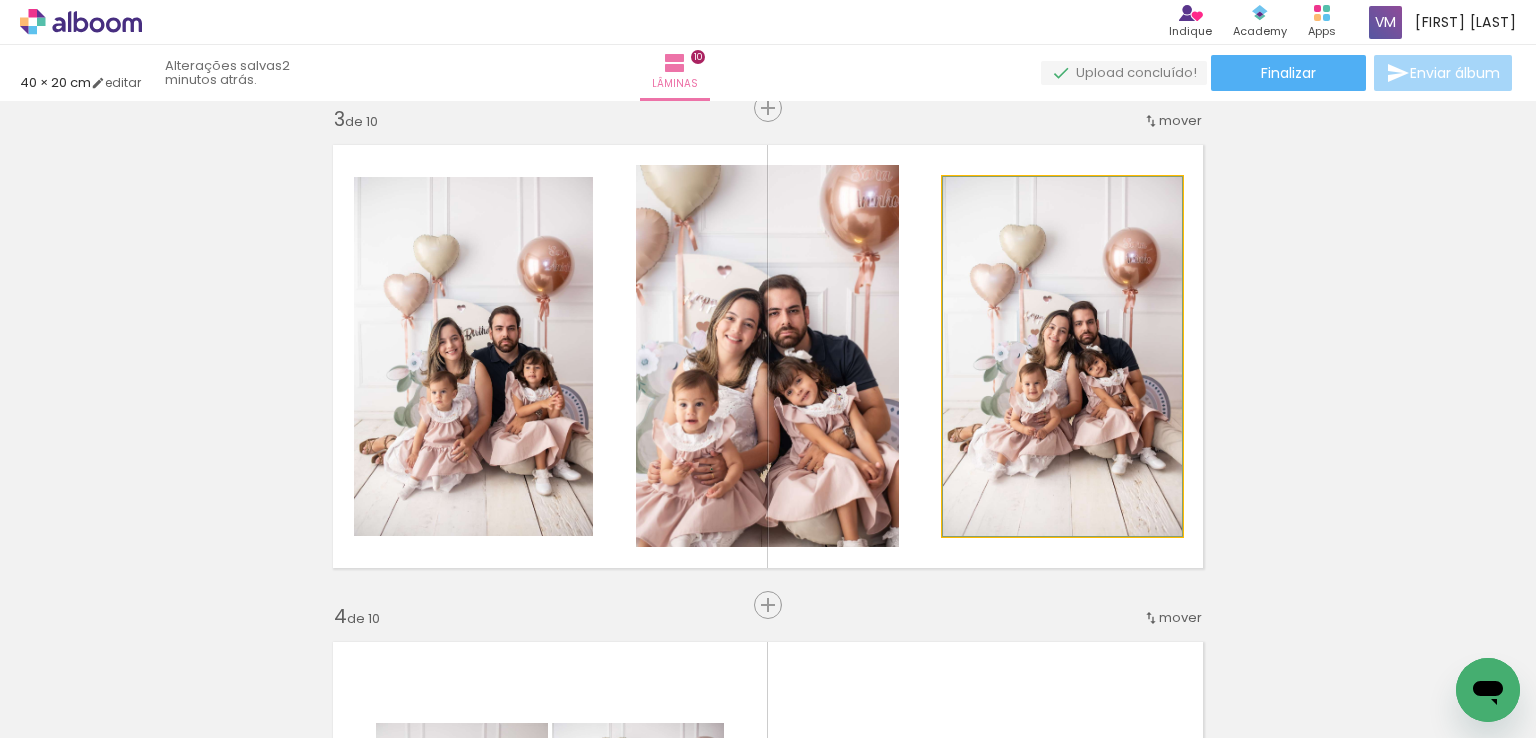 drag, startPoint x: 1101, startPoint y: 401, endPoint x: 1095, endPoint y: 426, distance: 25.70992 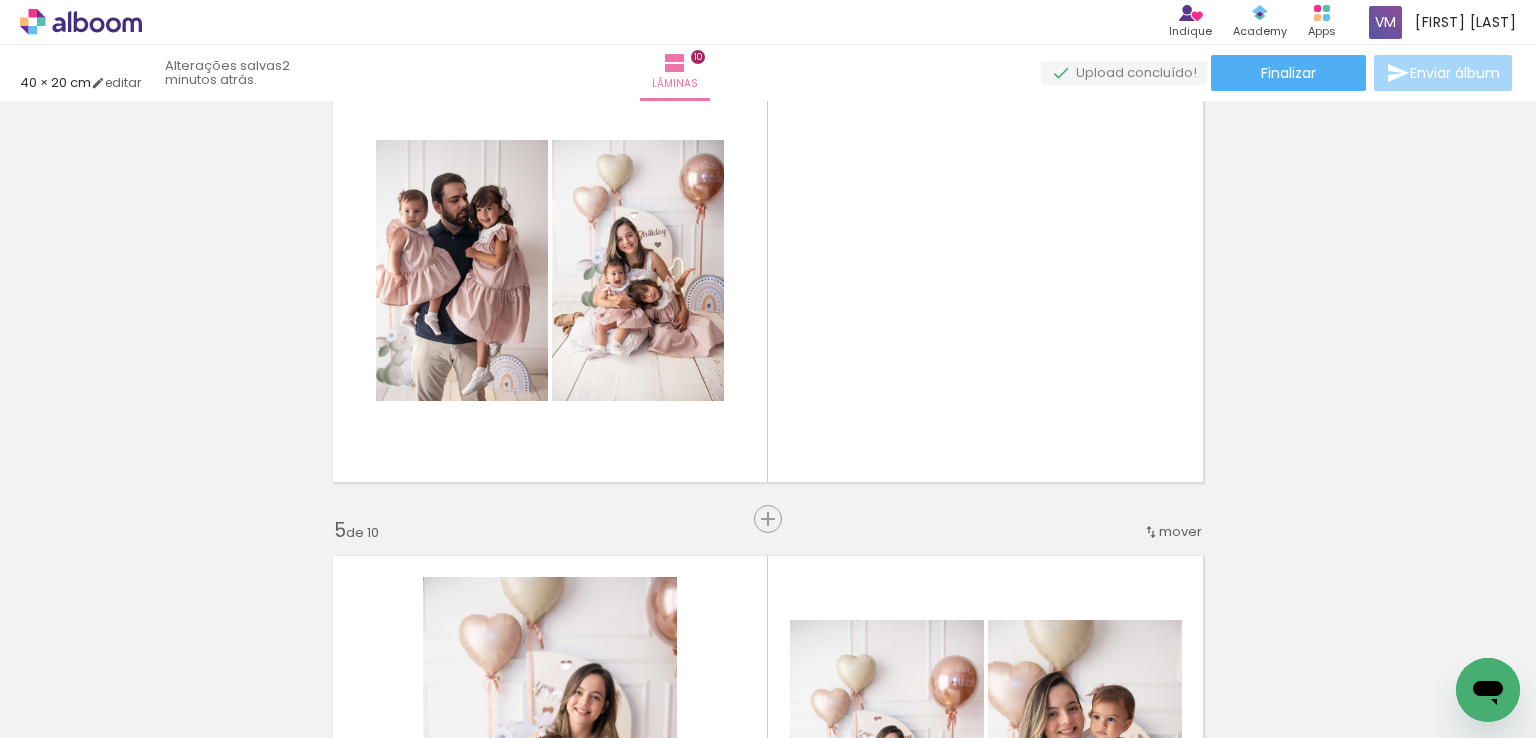 scroll, scrollTop: 1620, scrollLeft: 0, axis: vertical 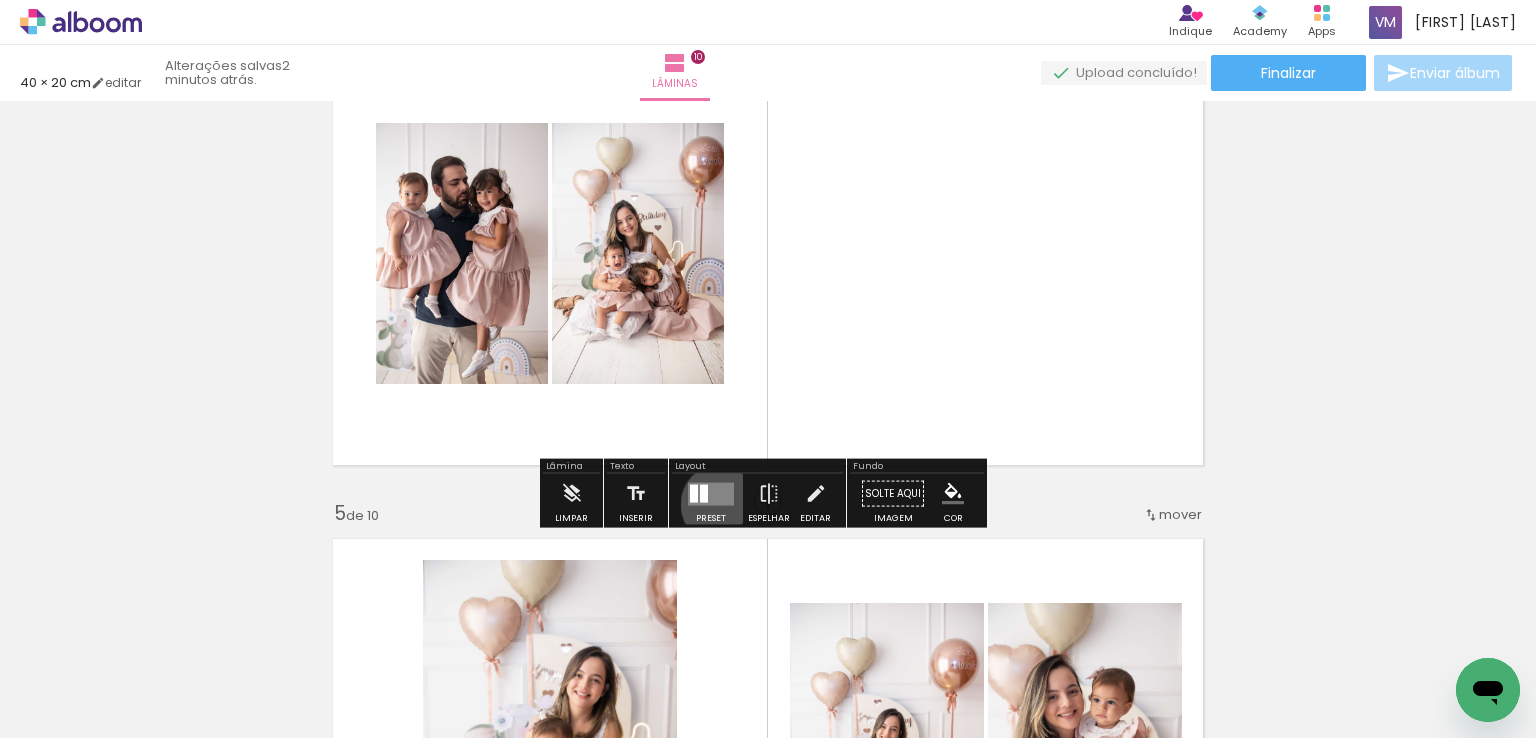 click at bounding box center (711, 493) 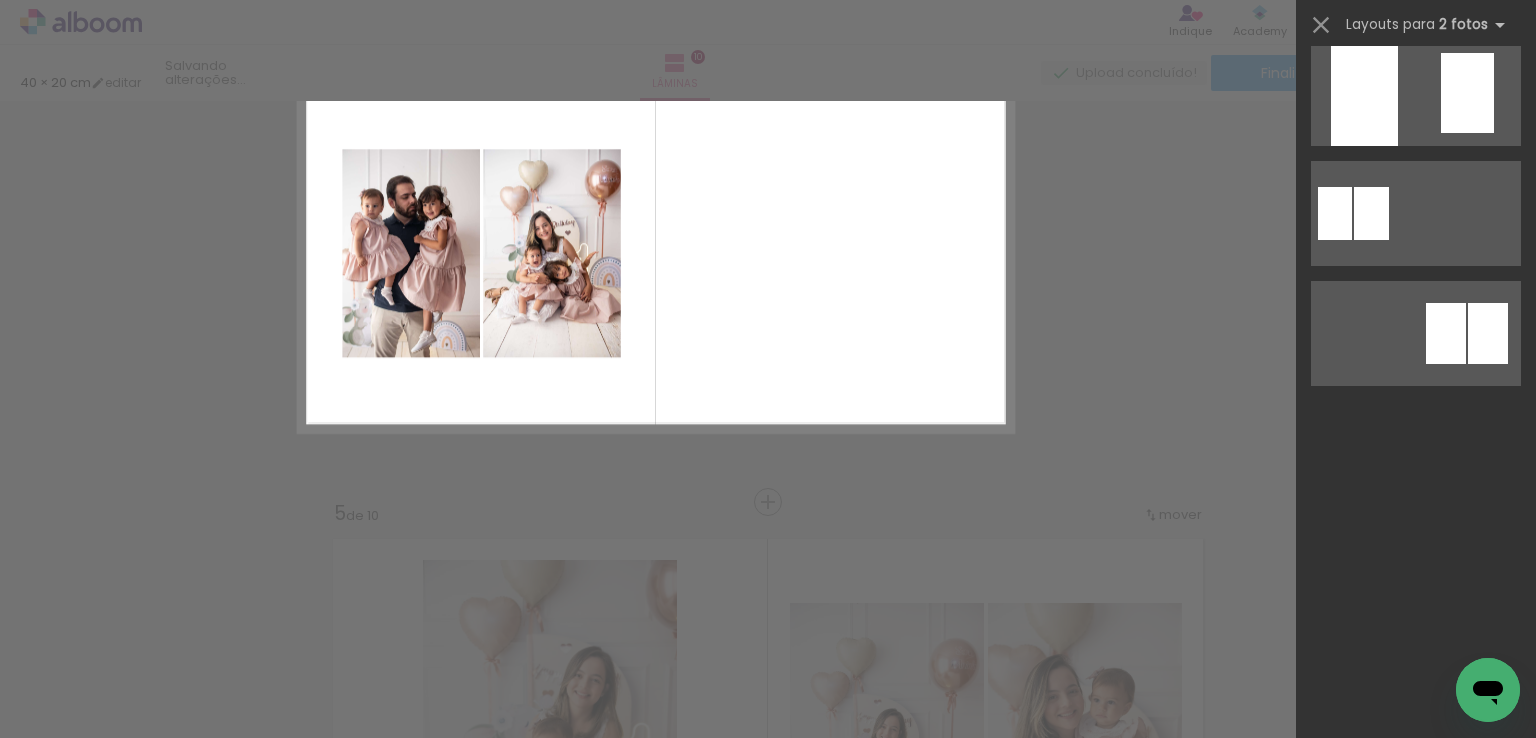 scroll, scrollTop: 0, scrollLeft: 0, axis: both 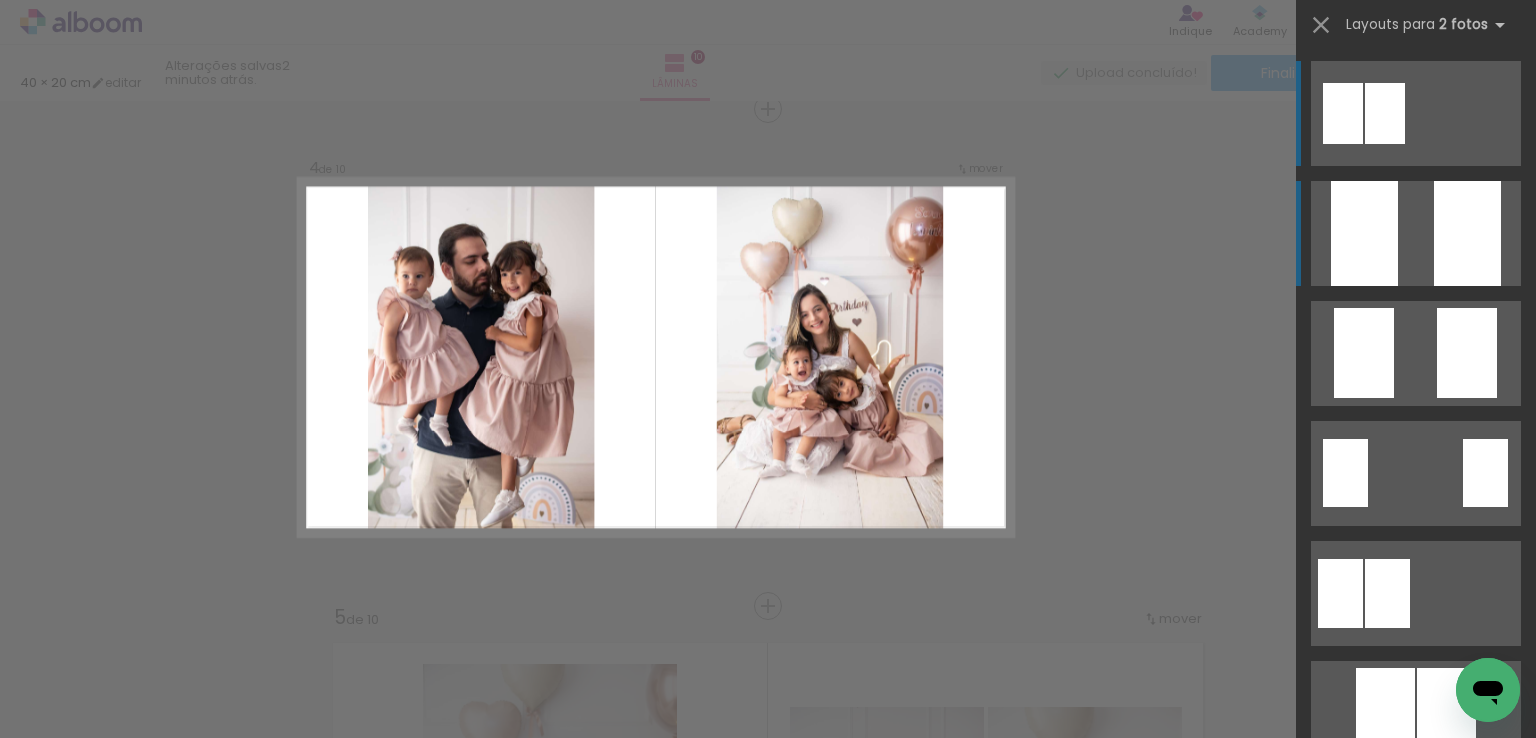 click at bounding box center [1416, 233] 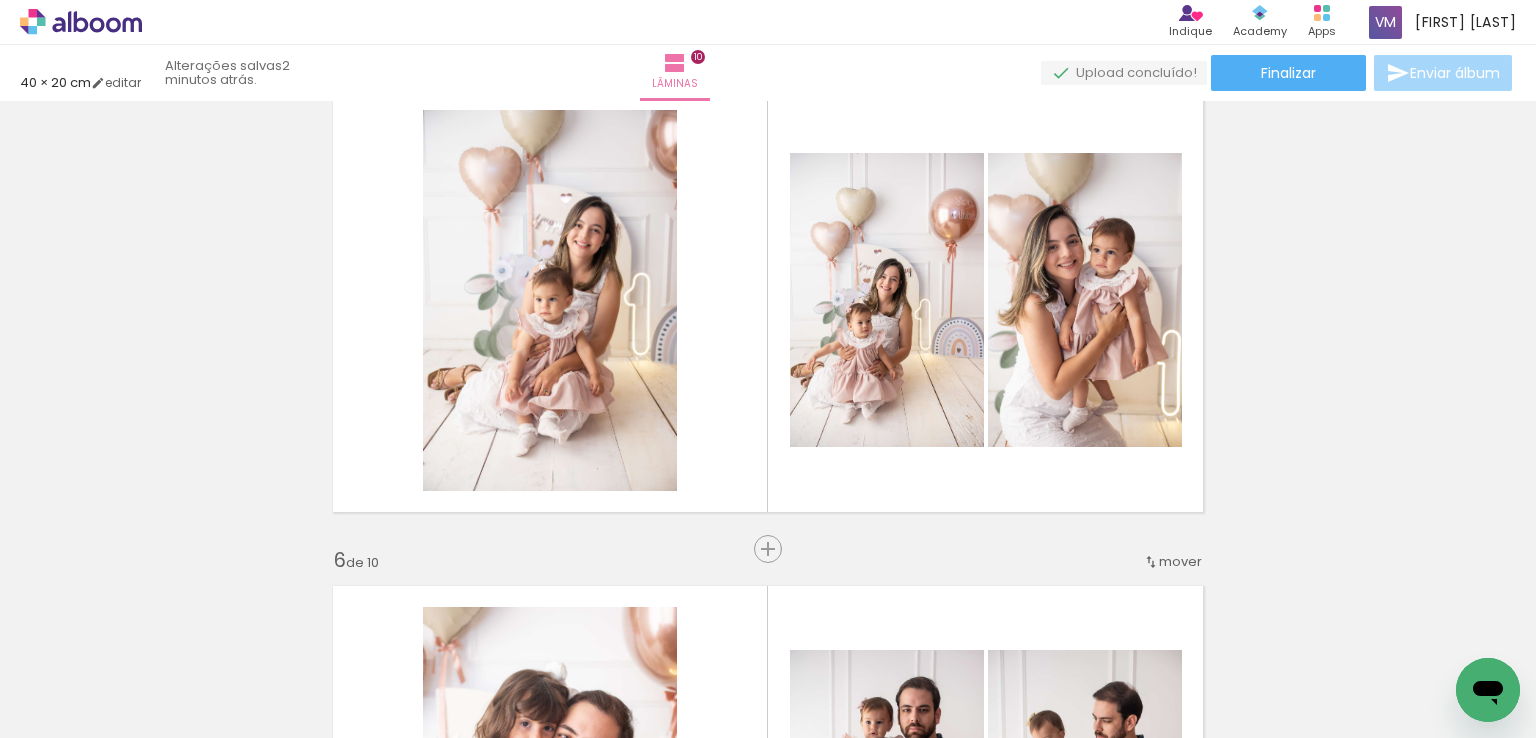 scroll, scrollTop: 2116, scrollLeft: 0, axis: vertical 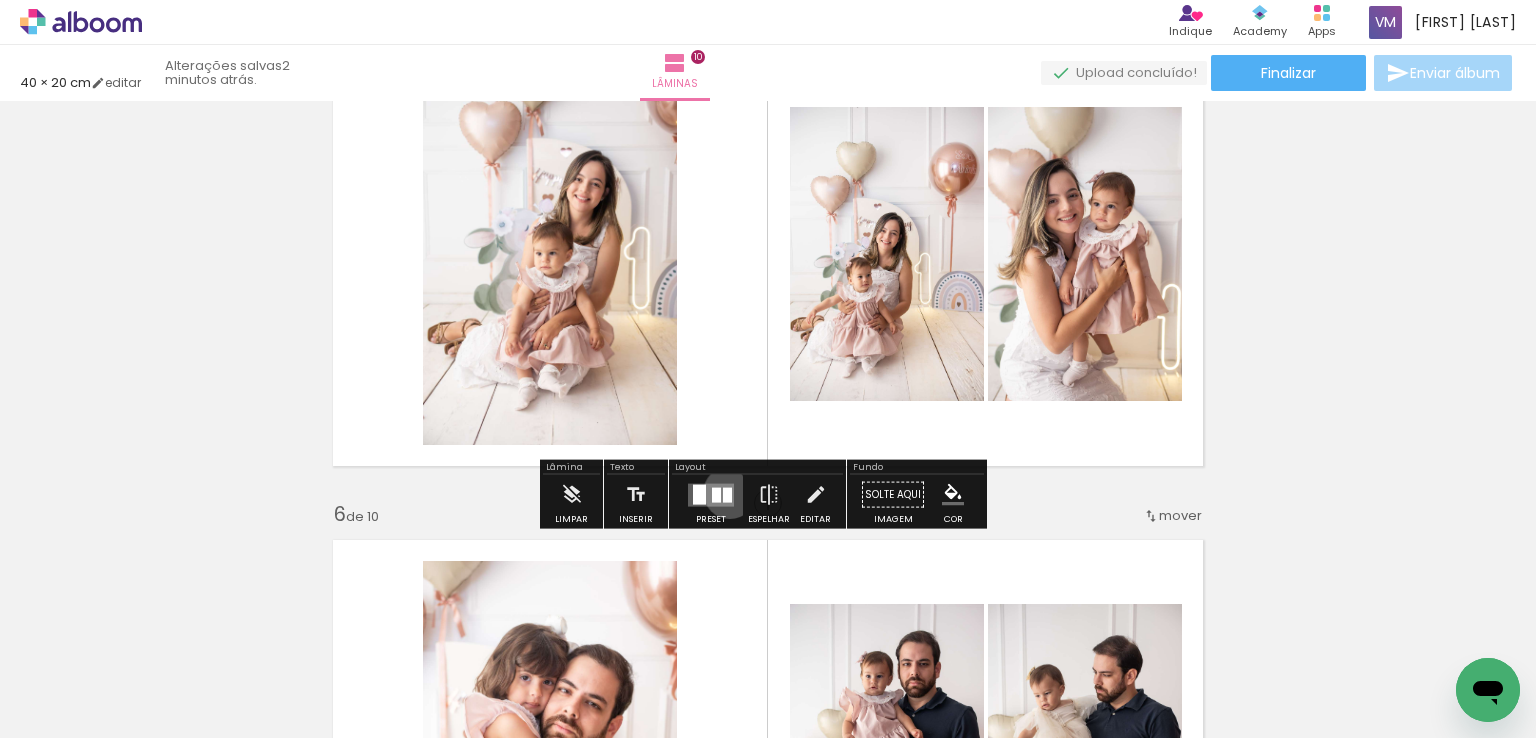 click at bounding box center [727, 494] 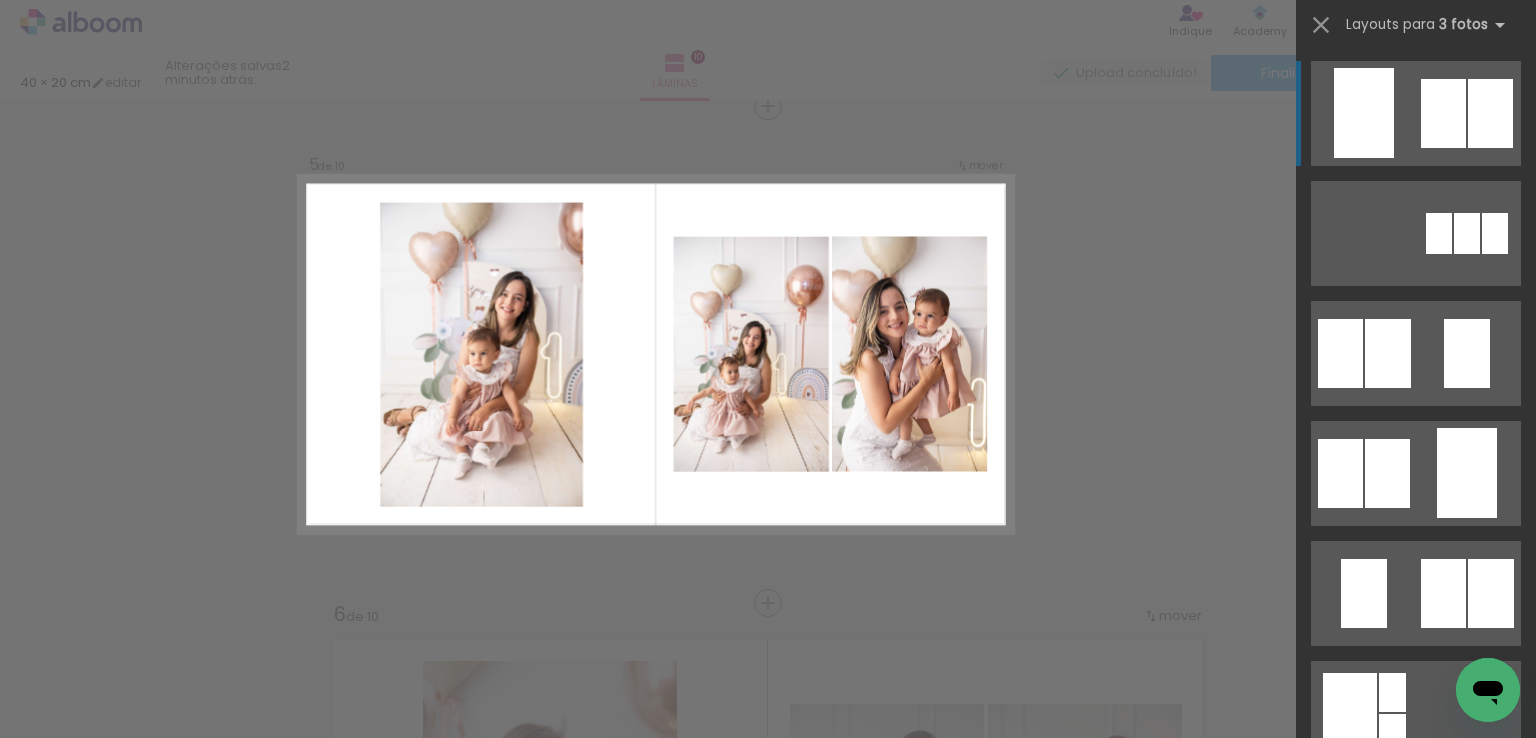 scroll, scrollTop: 2013, scrollLeft: 0, axis: vertical 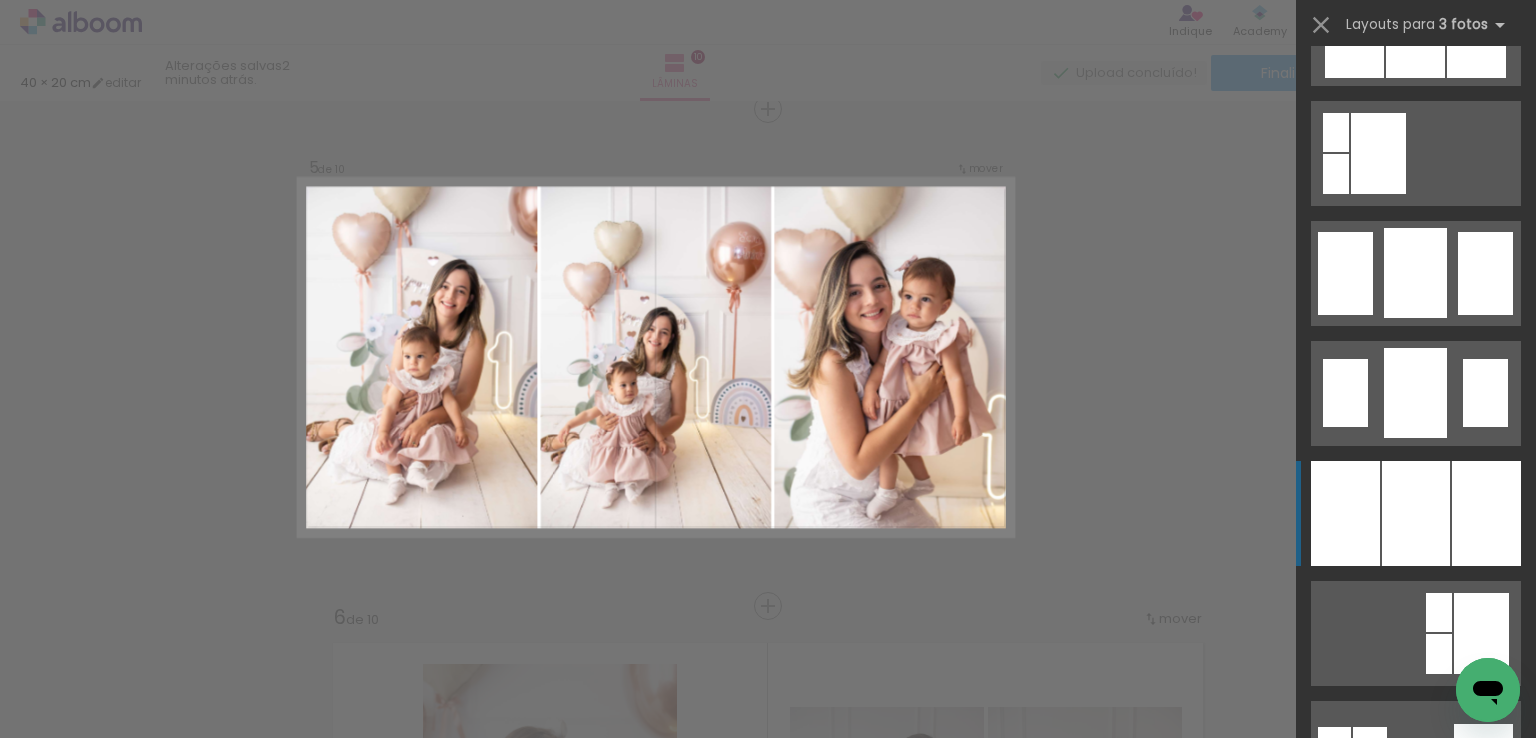 click at bounding box center (1416, 513) 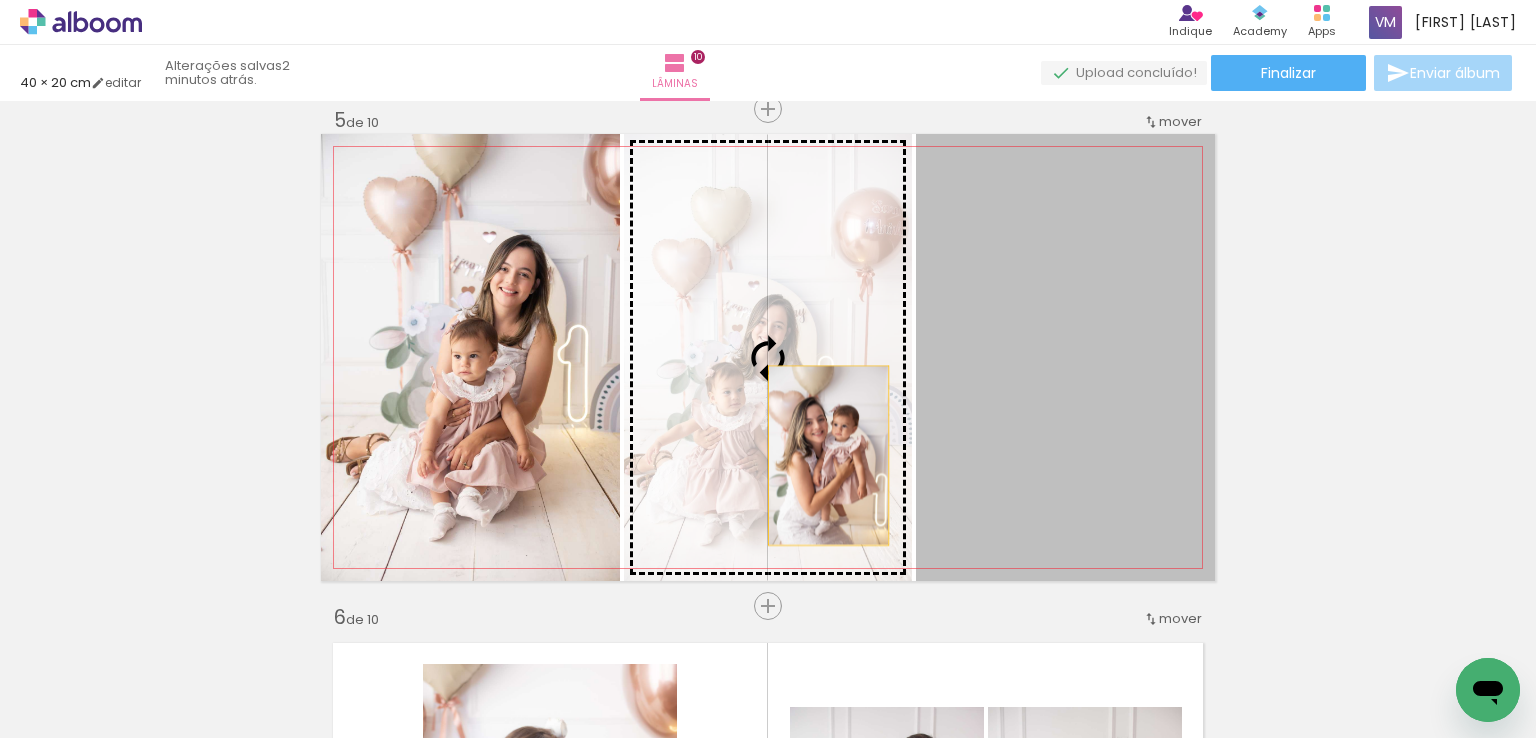 drag, startPoint x: 1008, startPoint y: 466, endPoint x: 821, endPoint y: 455, distance: 187.32326 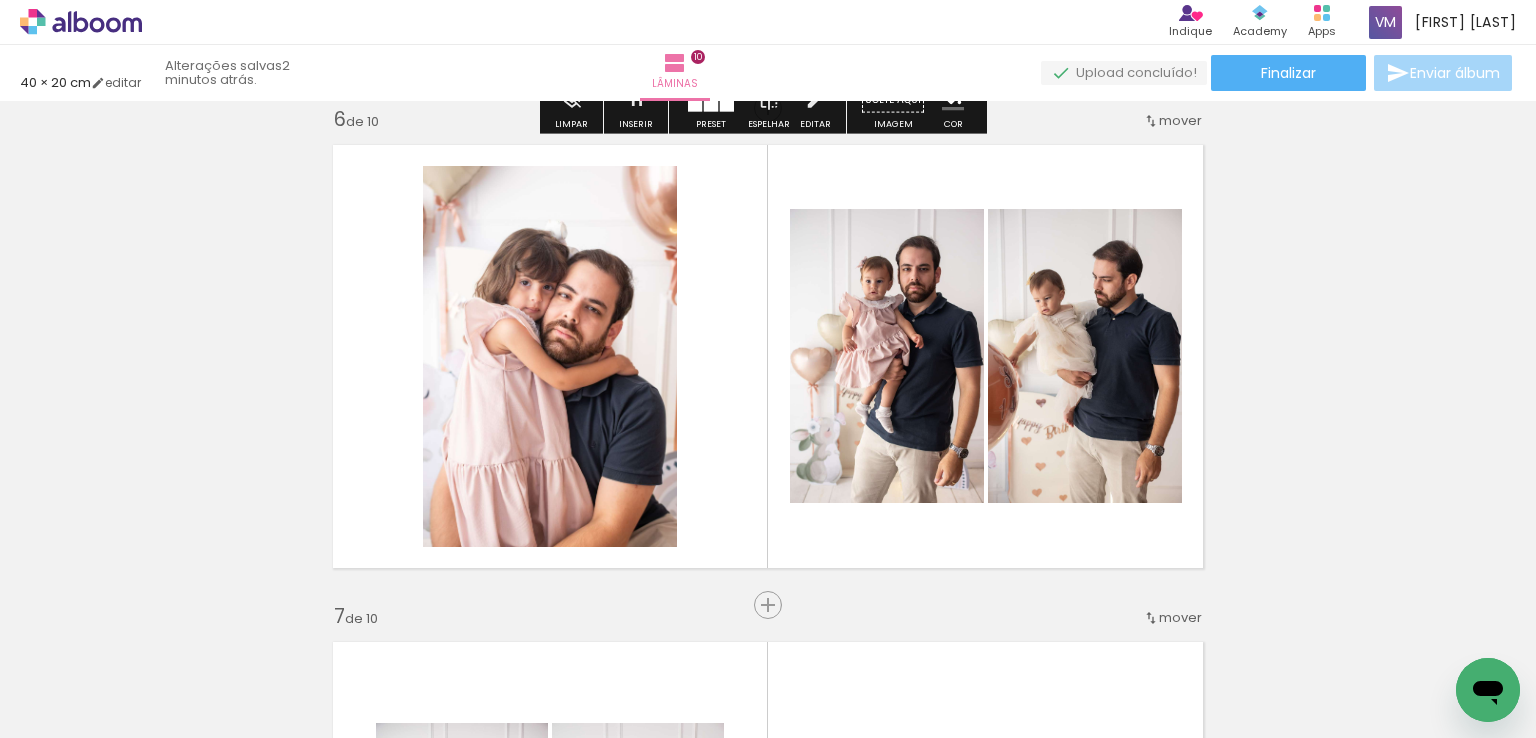 scroll, scrollTop: 2513, scrollLeft: 0, axis: vertical 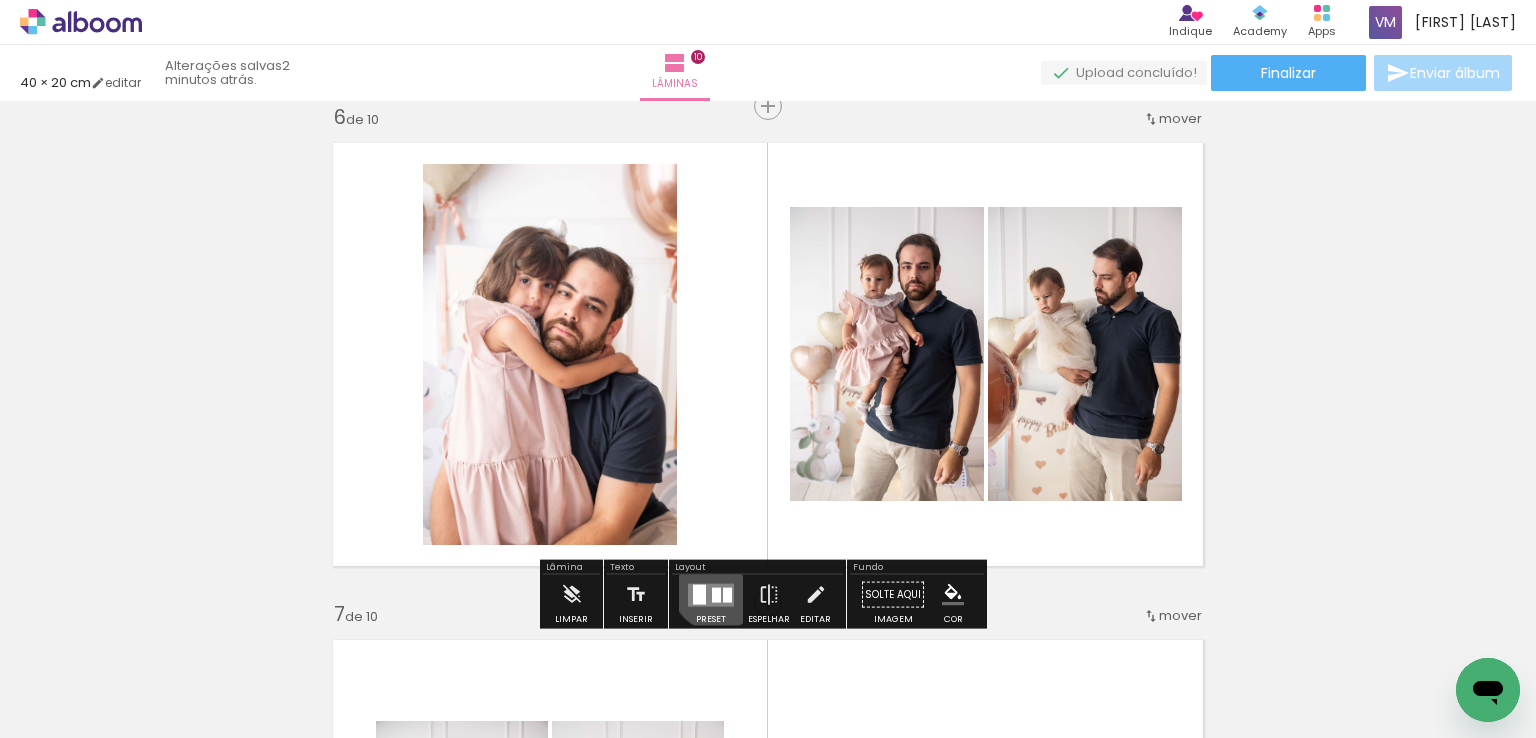 click at bounding box center [711, 594] 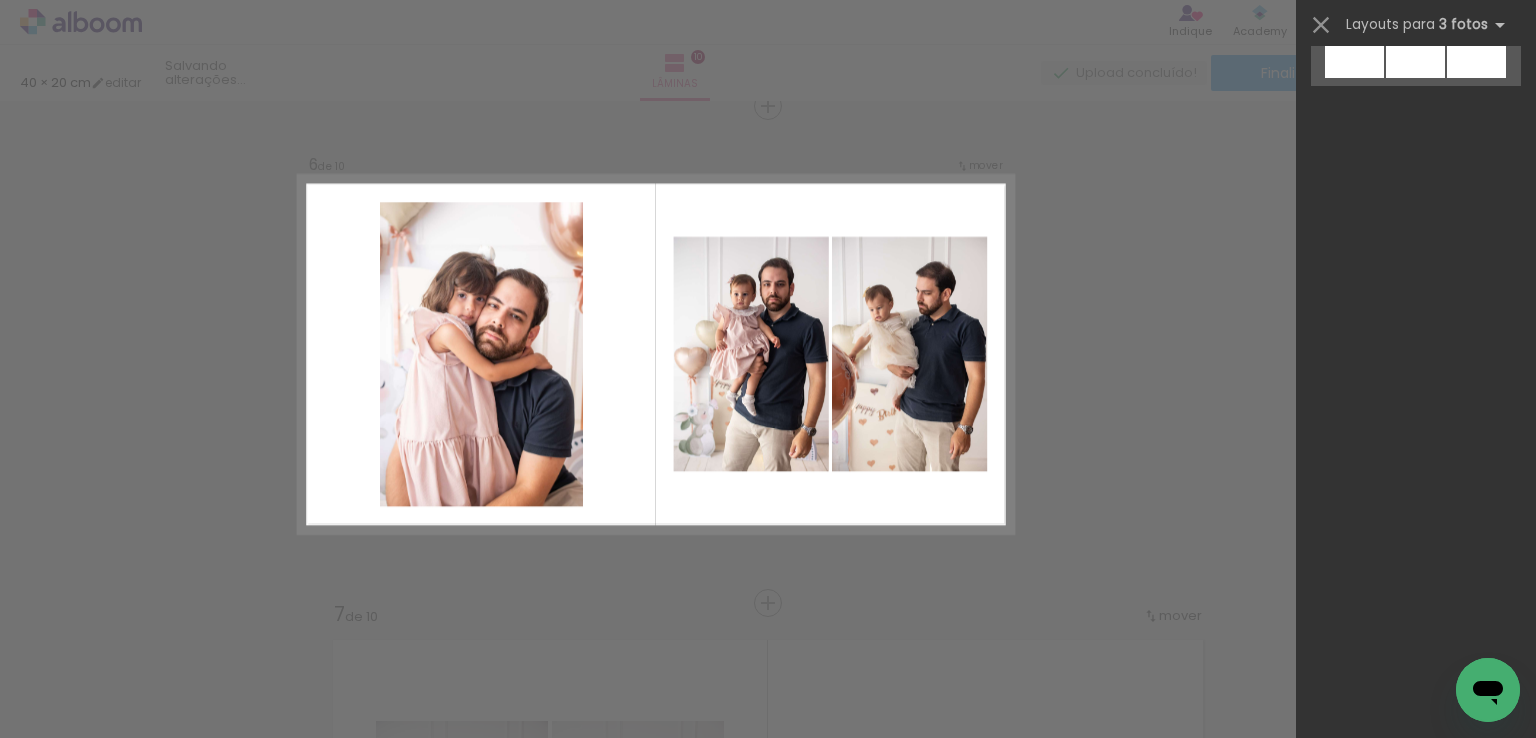 scroll, scrollTop: 0, scrollLeft: 0, axis: both 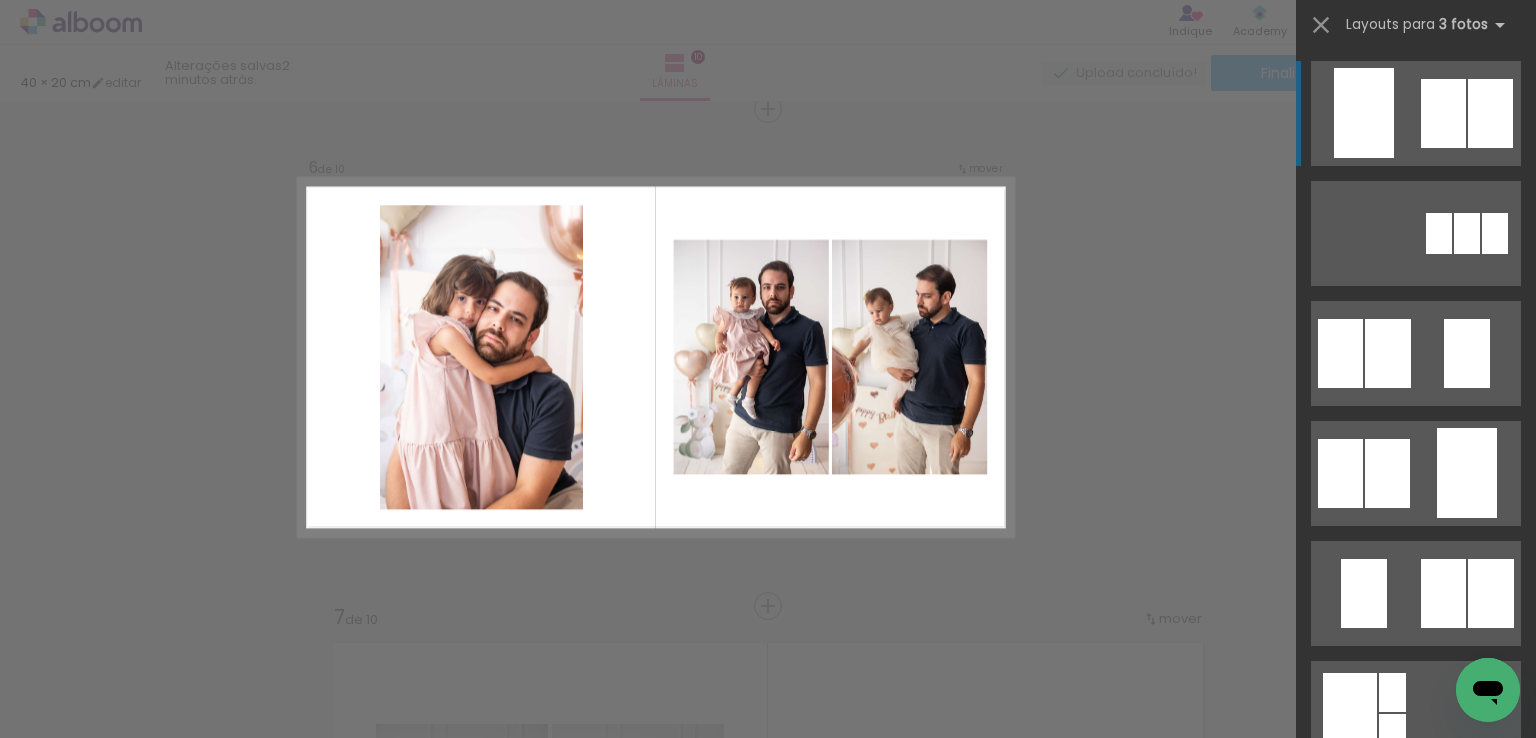 click on "Confirmar Cancelar" at bounding box center (768, 348) 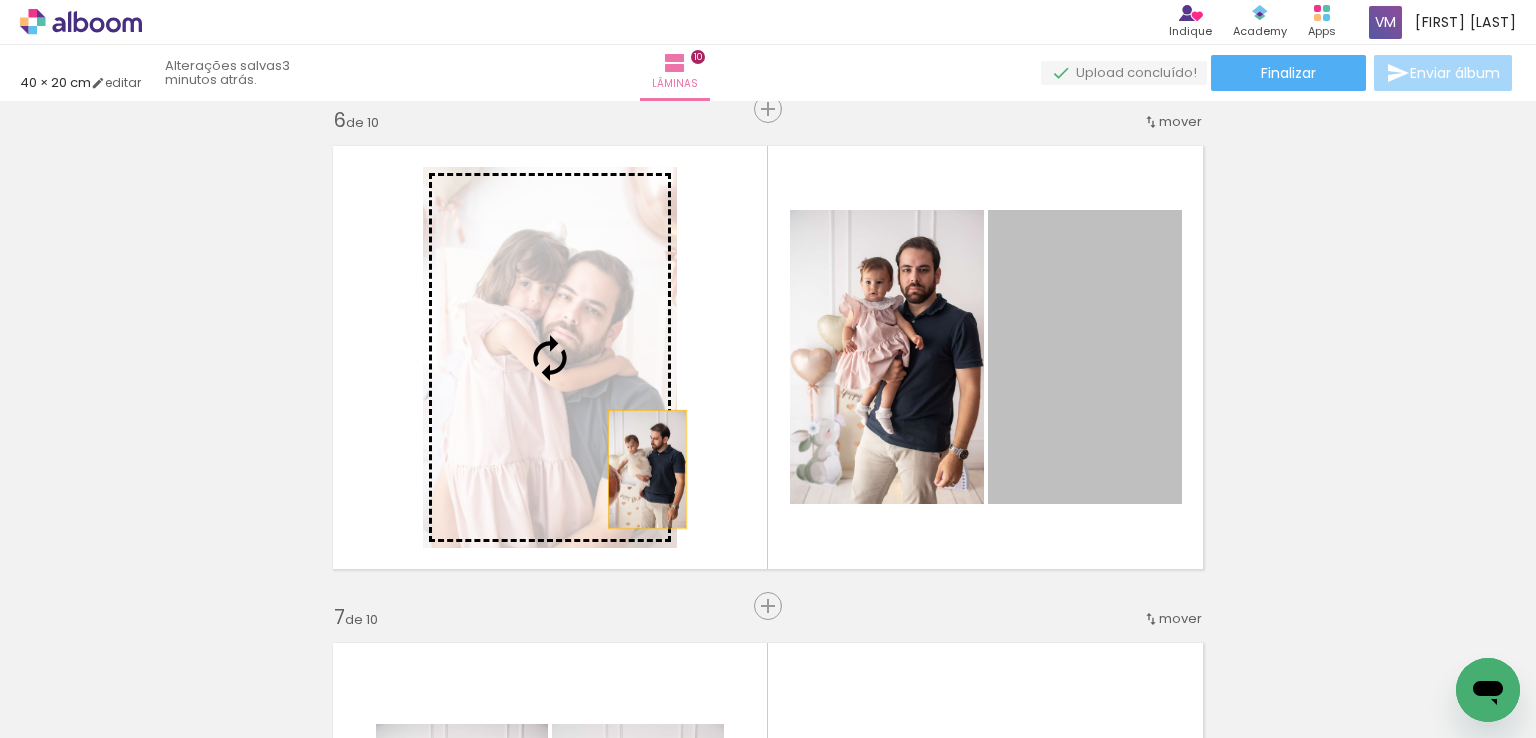 drag, startPoint x: 1046, startPoint y: 457, endPoint x: 640, endPoint y: 469, distance: 406.1773 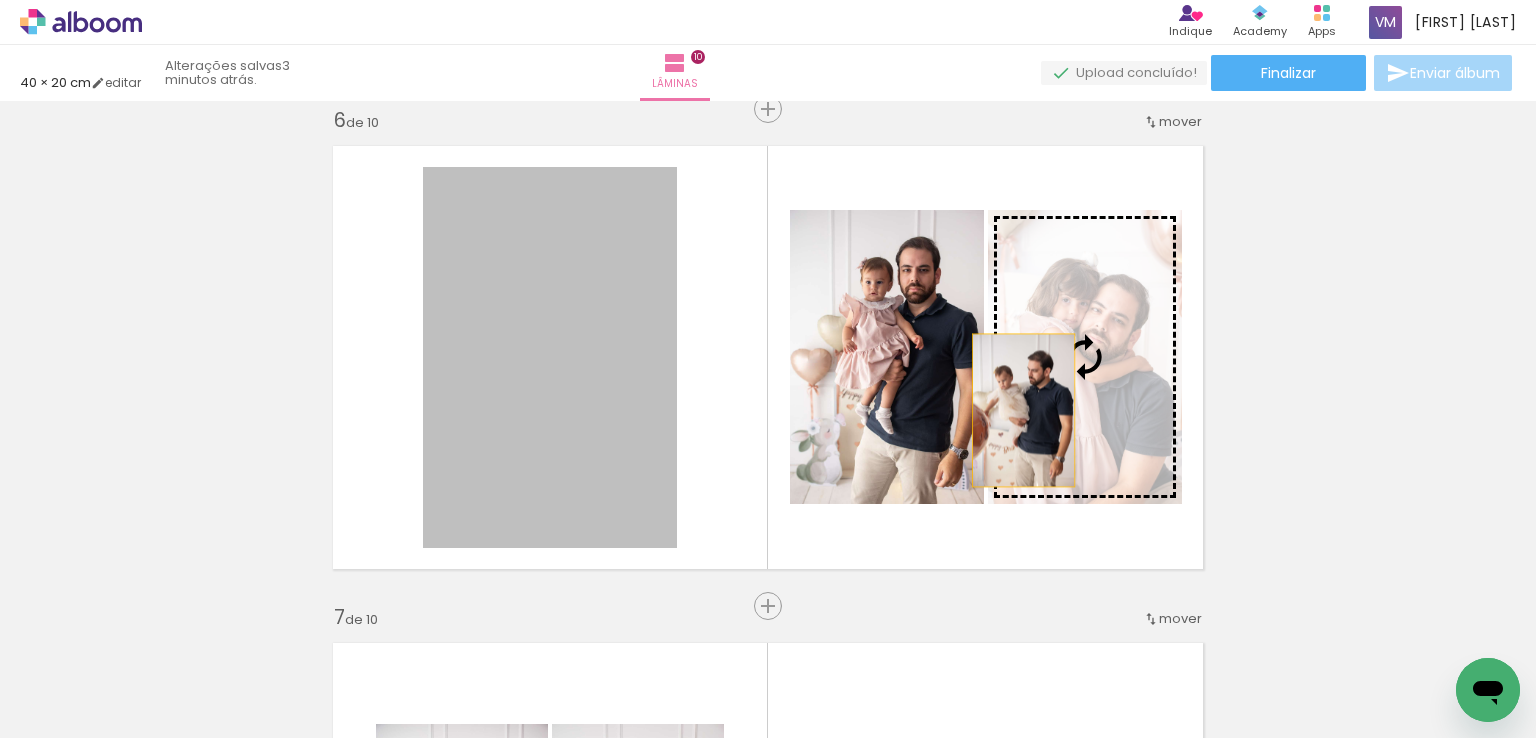 drag, startPoint x: 610, startPoint y: 413, endPoint x: 1016, endPoint y: 410, distance: 406.01108 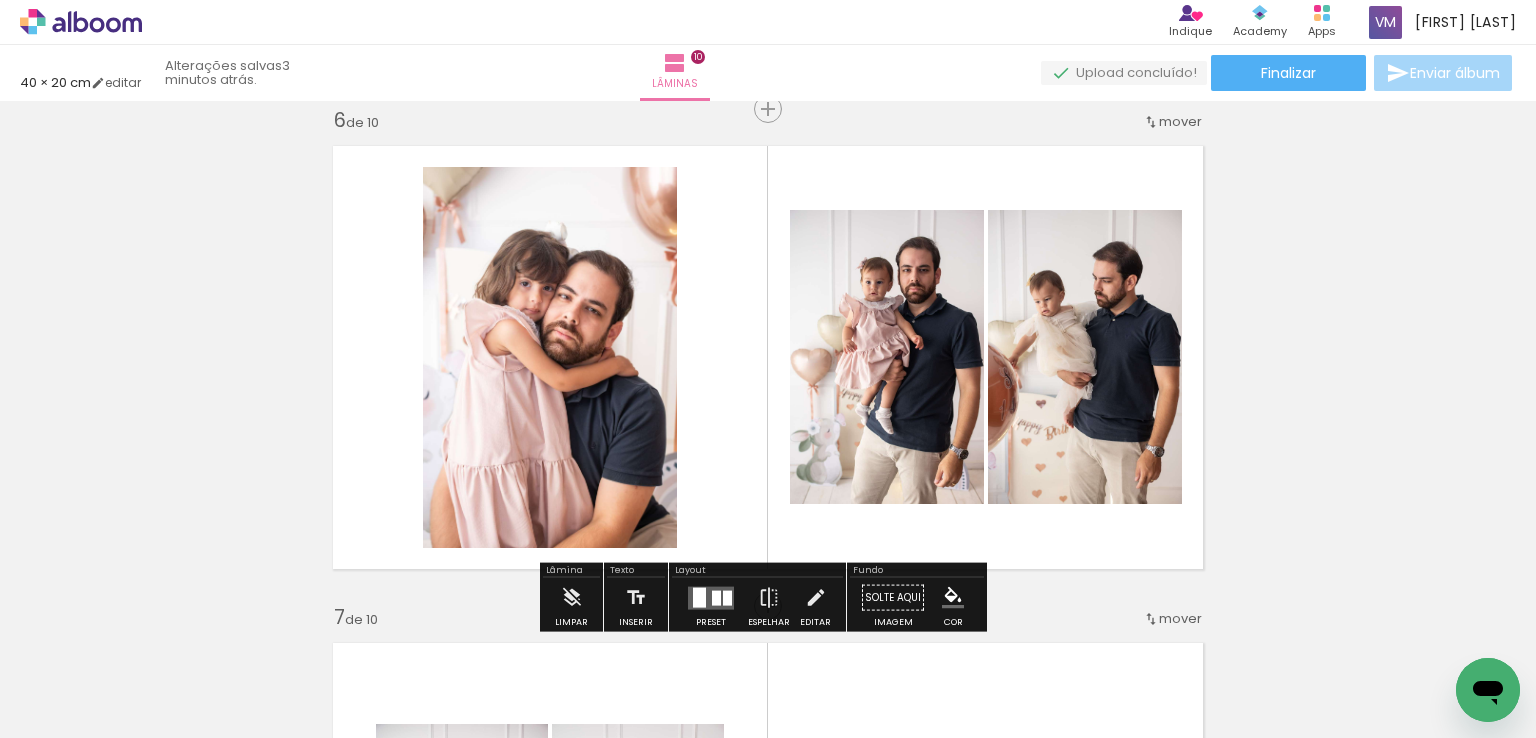 click at bounding box center (711, 597) 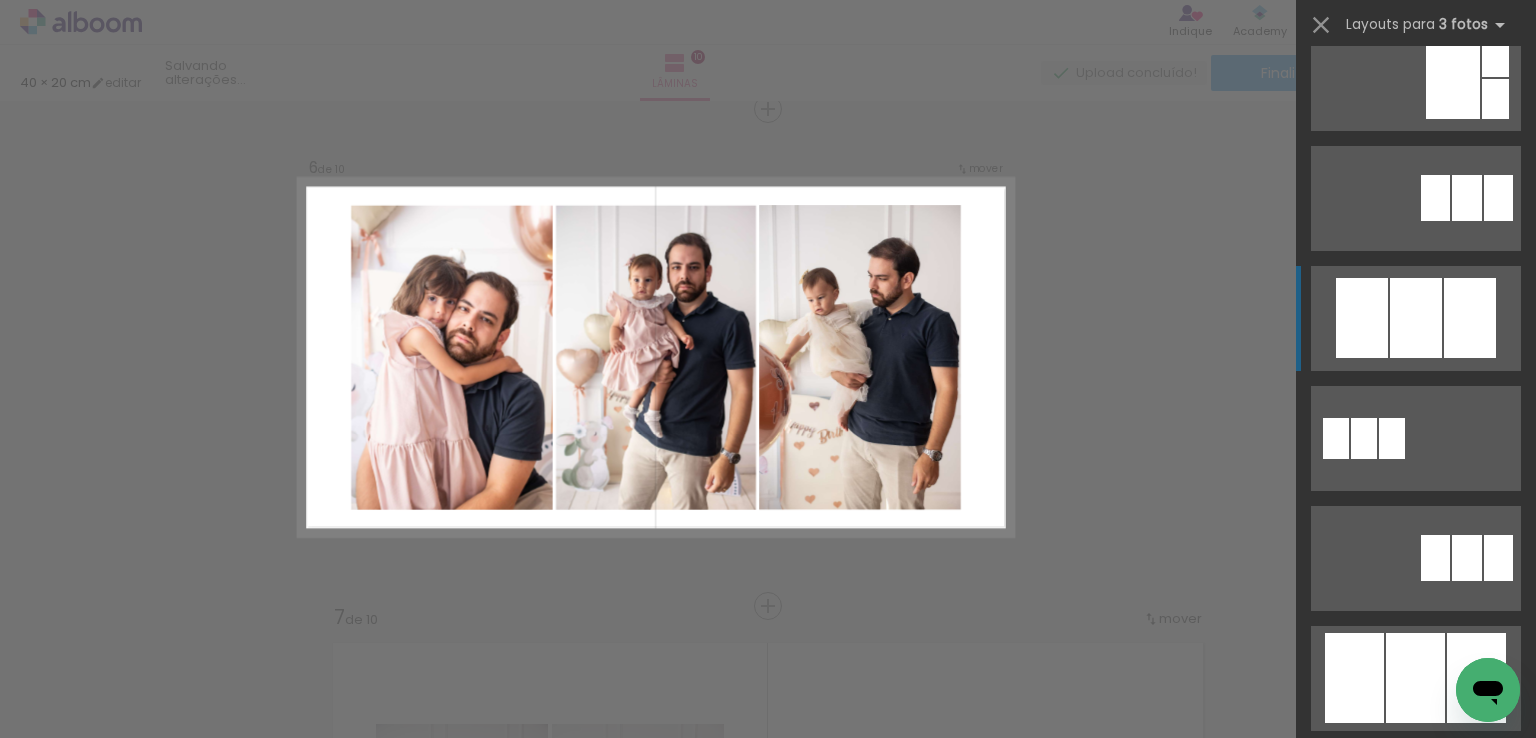 scroll, scrollTop: 1100, scrollLeft: 0, axis: vertical 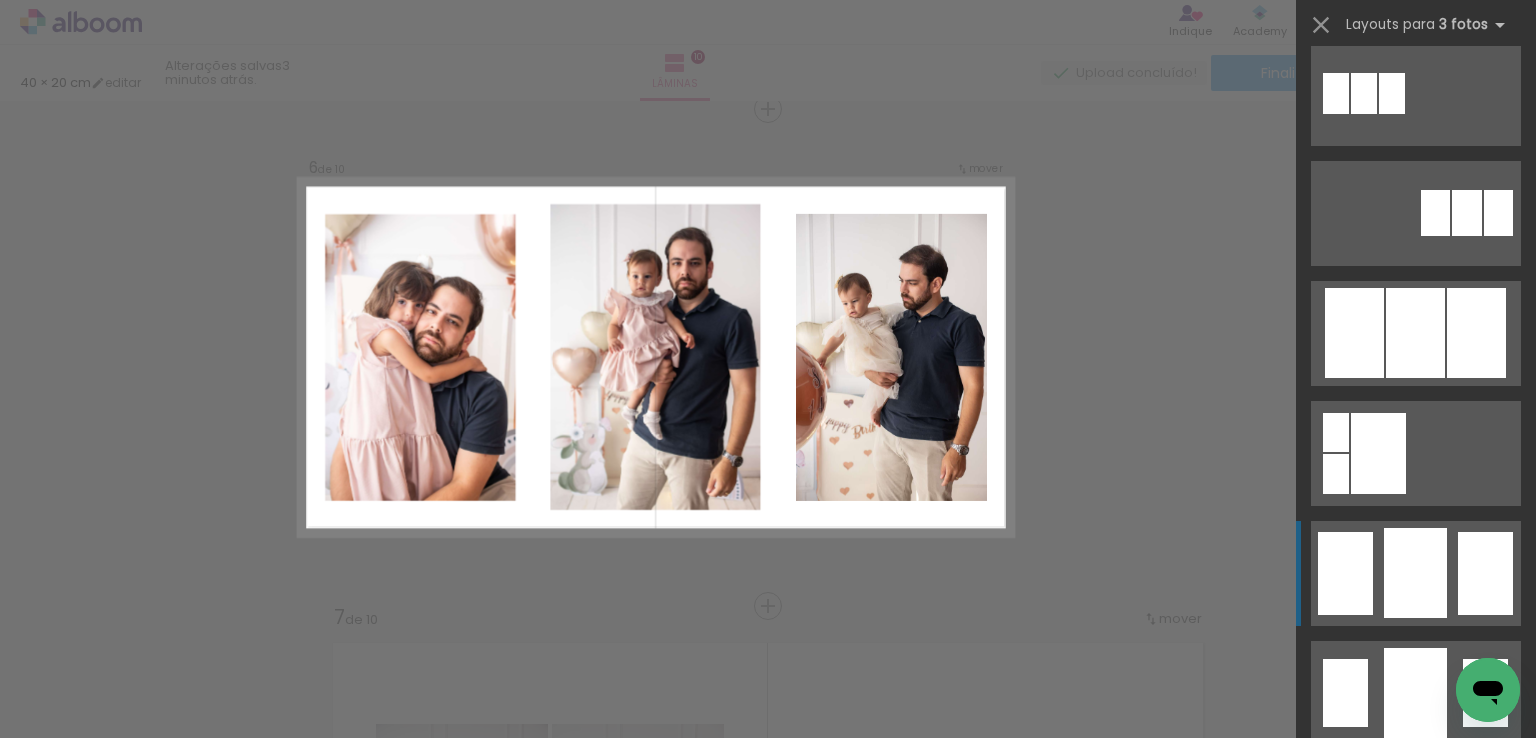 click at bounding box center (1415, 573) 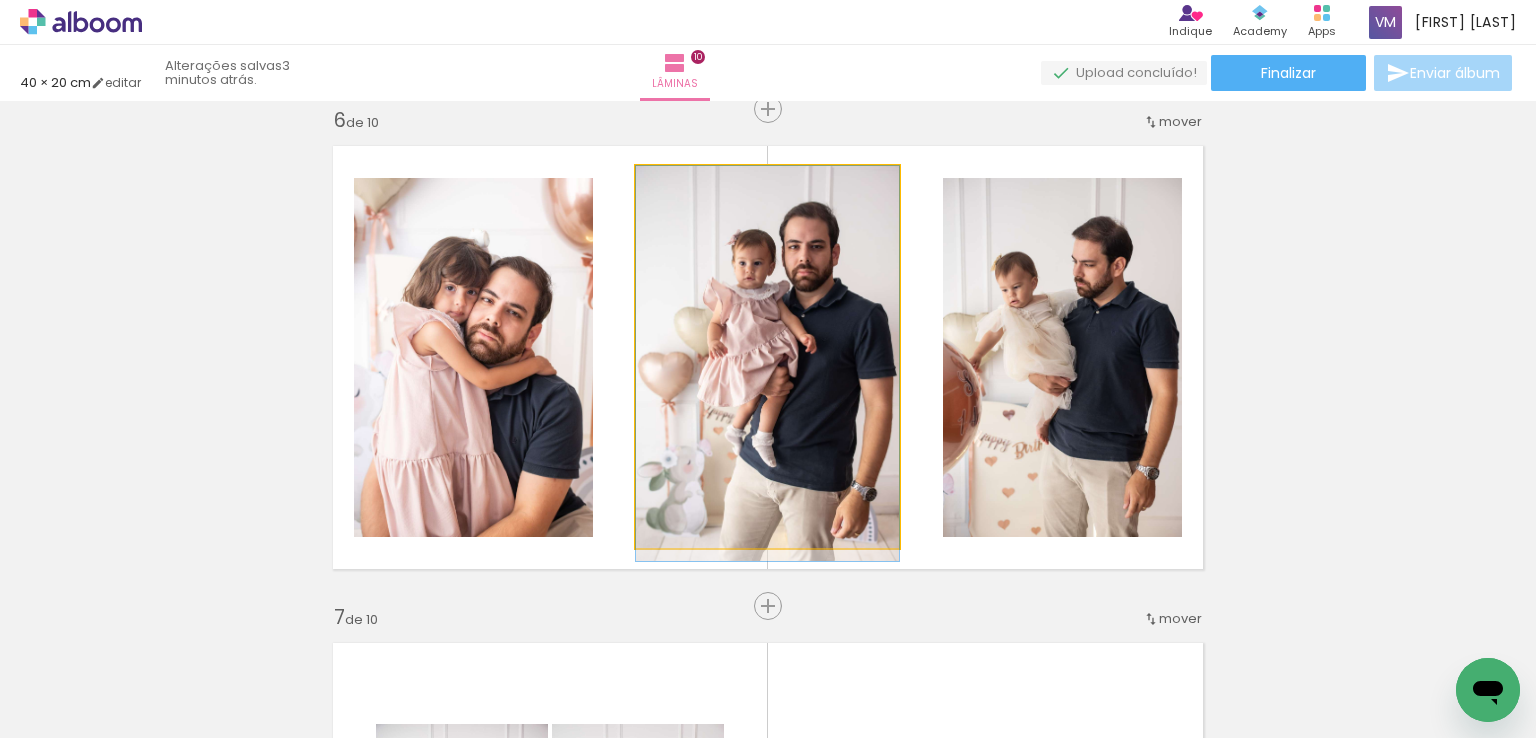 drag, startPoint x: 798, startPoint y: 448, endPoint x: 778, endPoint y: 461, distance: 23.853722 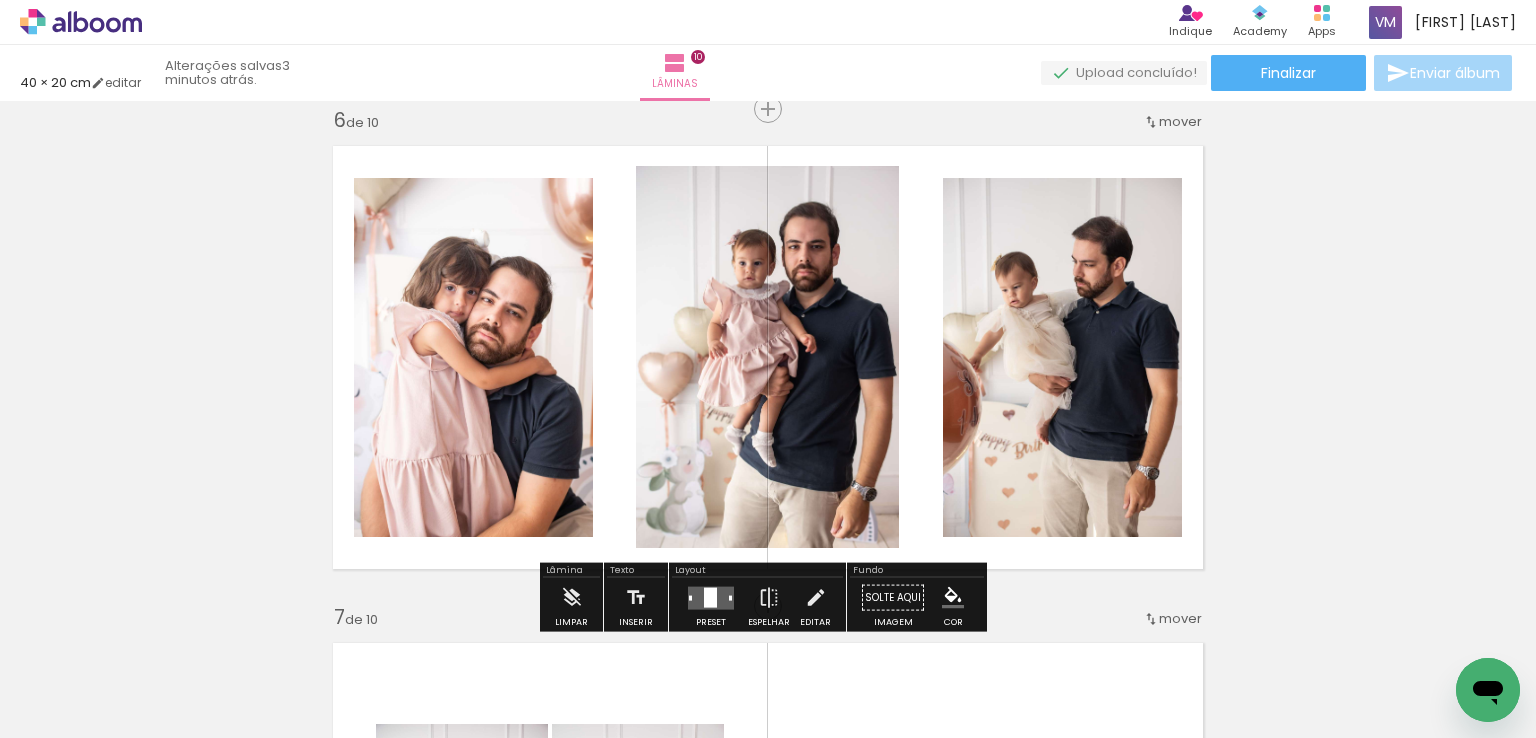 click on "Inserir lâmina 1  de 10  Inserir lâmina 2  de 10  Inserir lâmina 3  de 10  Inserir lâmina 4  de 10  Inserir lâmina 5  de 10  Inserir lâmina 6  de 10  Inserir lâmina 7  de 10  Inserir lâmina 8  de 10  Inserir lâmina 9  de 10  Inserir lâmina 10  de 10" at bounding box center [768, 332] 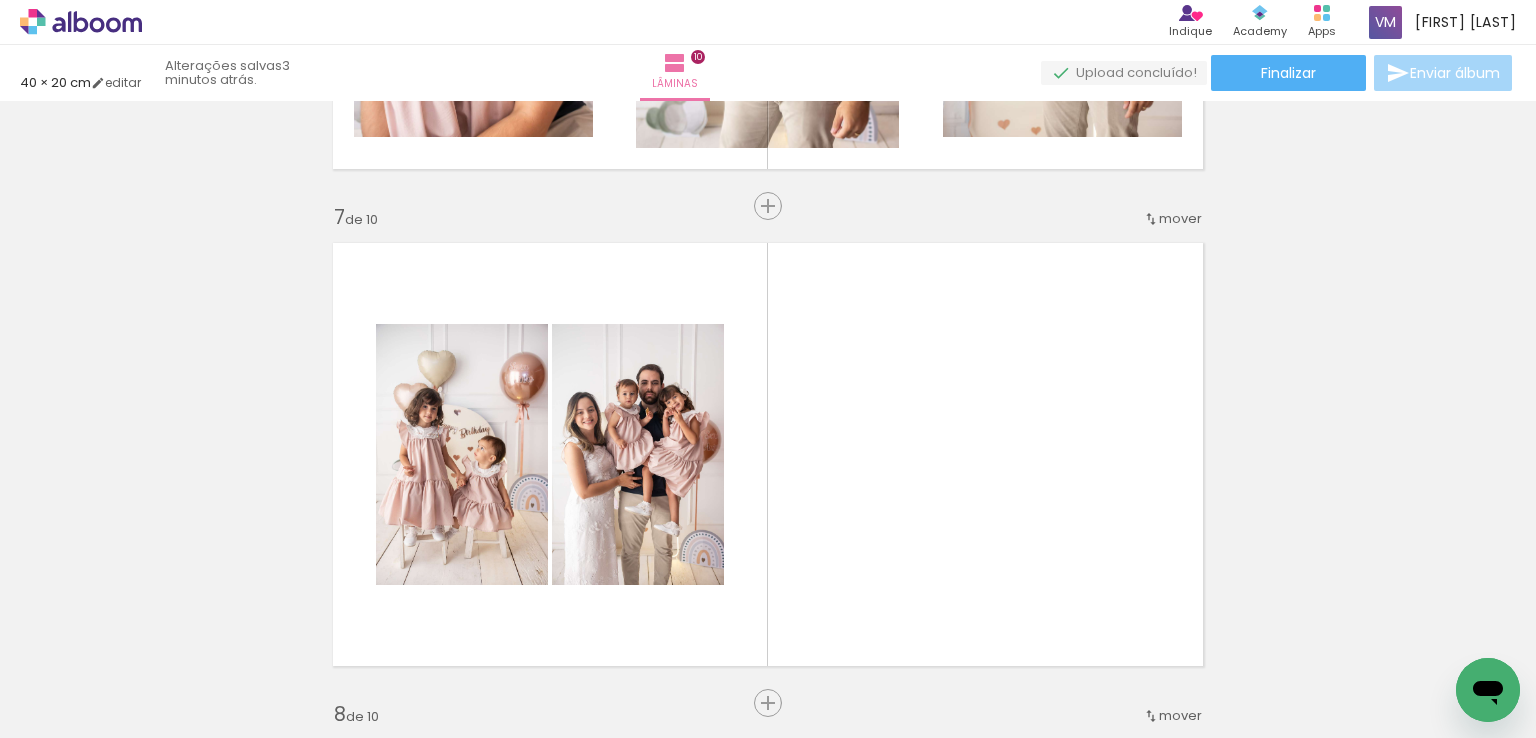 scroll, scrollTop: 3010, scrollLeft: 0, axis: vertical 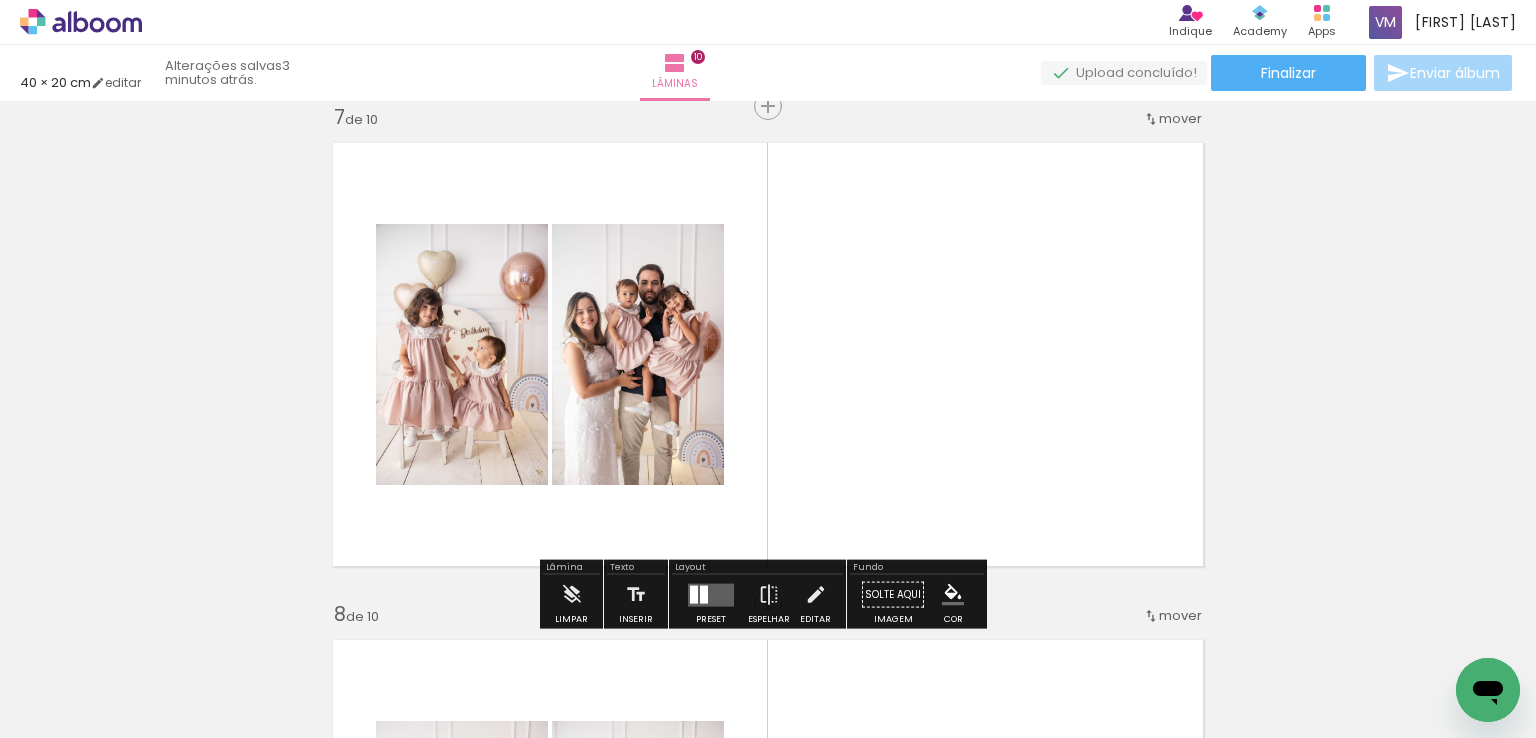 click at bounding box center [711, 594] 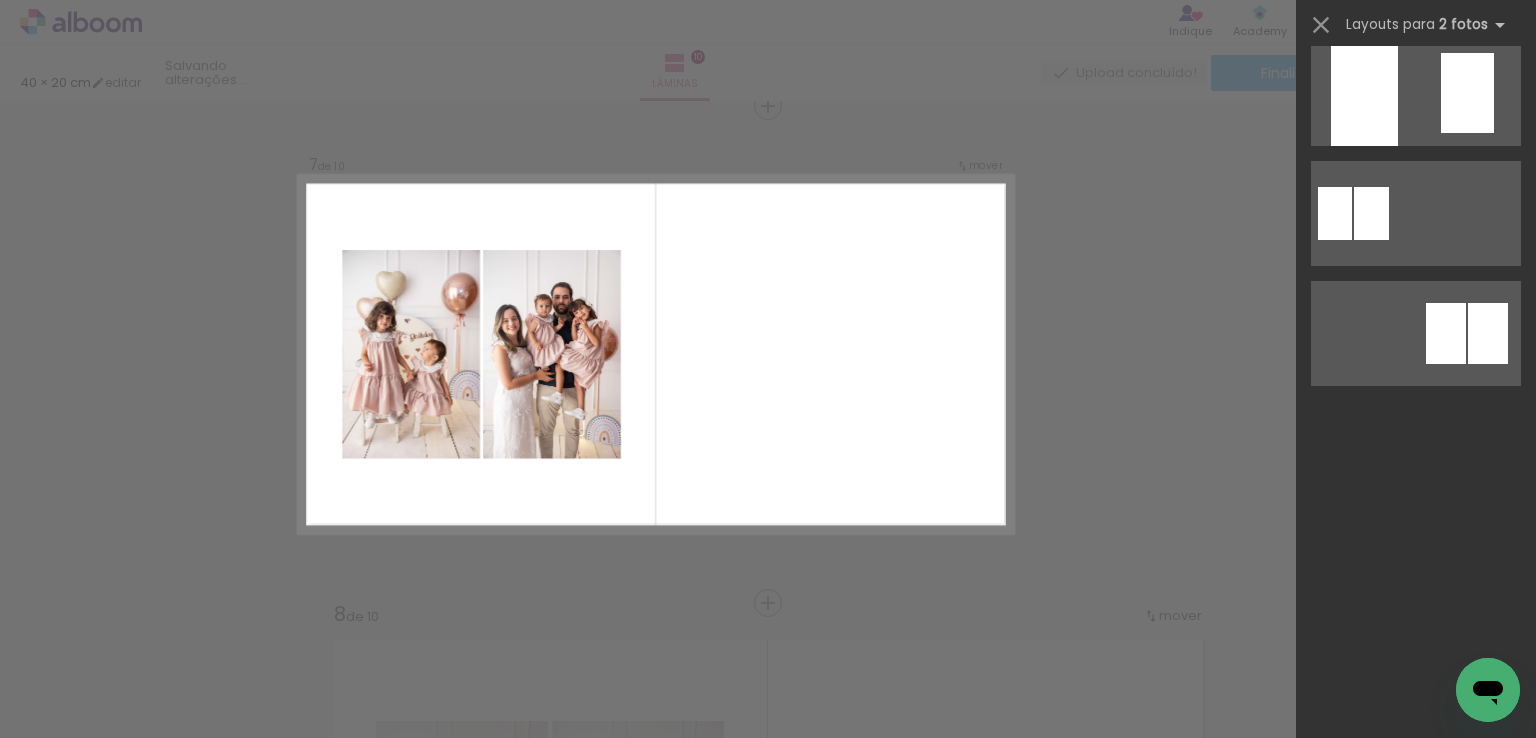 scroll, scrollTop: 0, scrollLeft: 0, axis: both 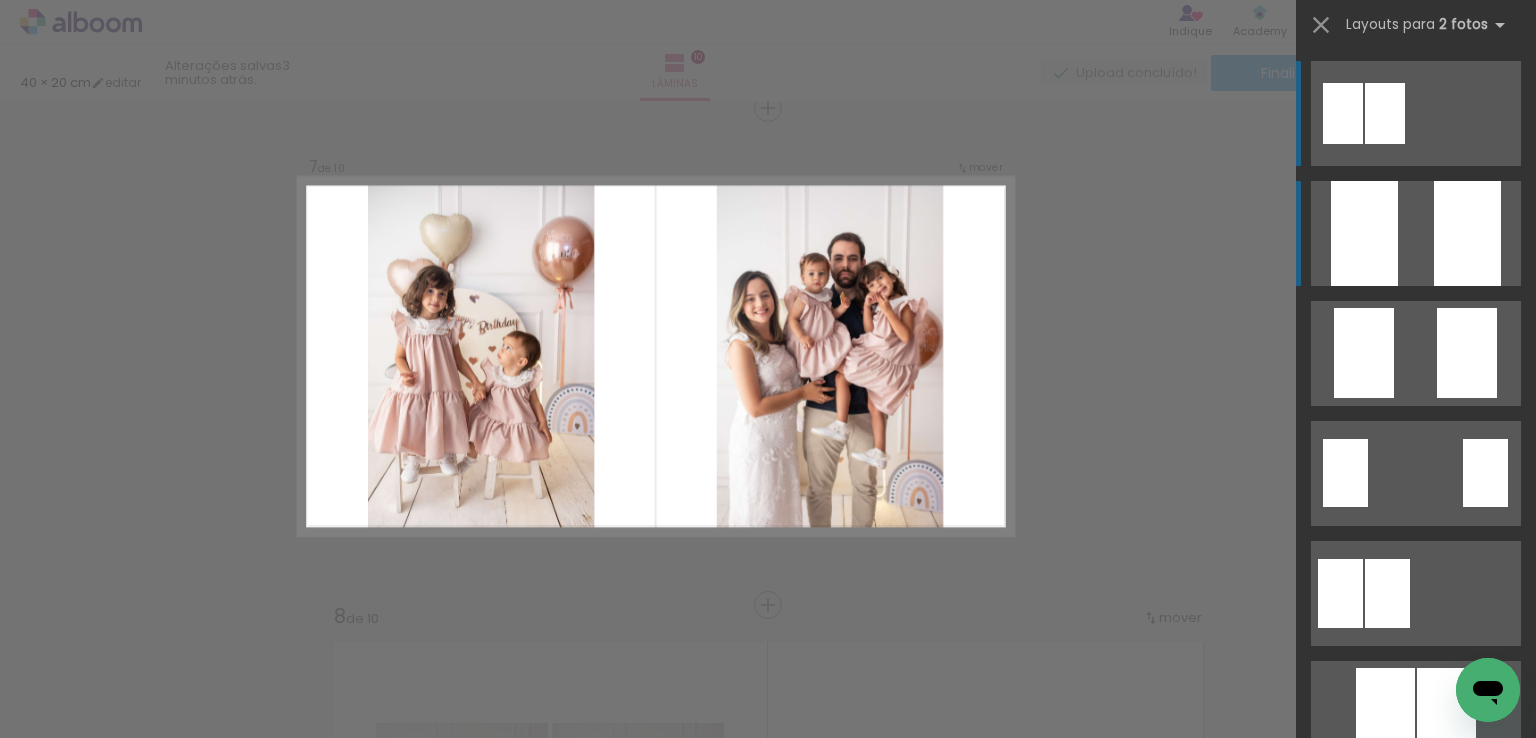 click at bounding box center (1467, 233) 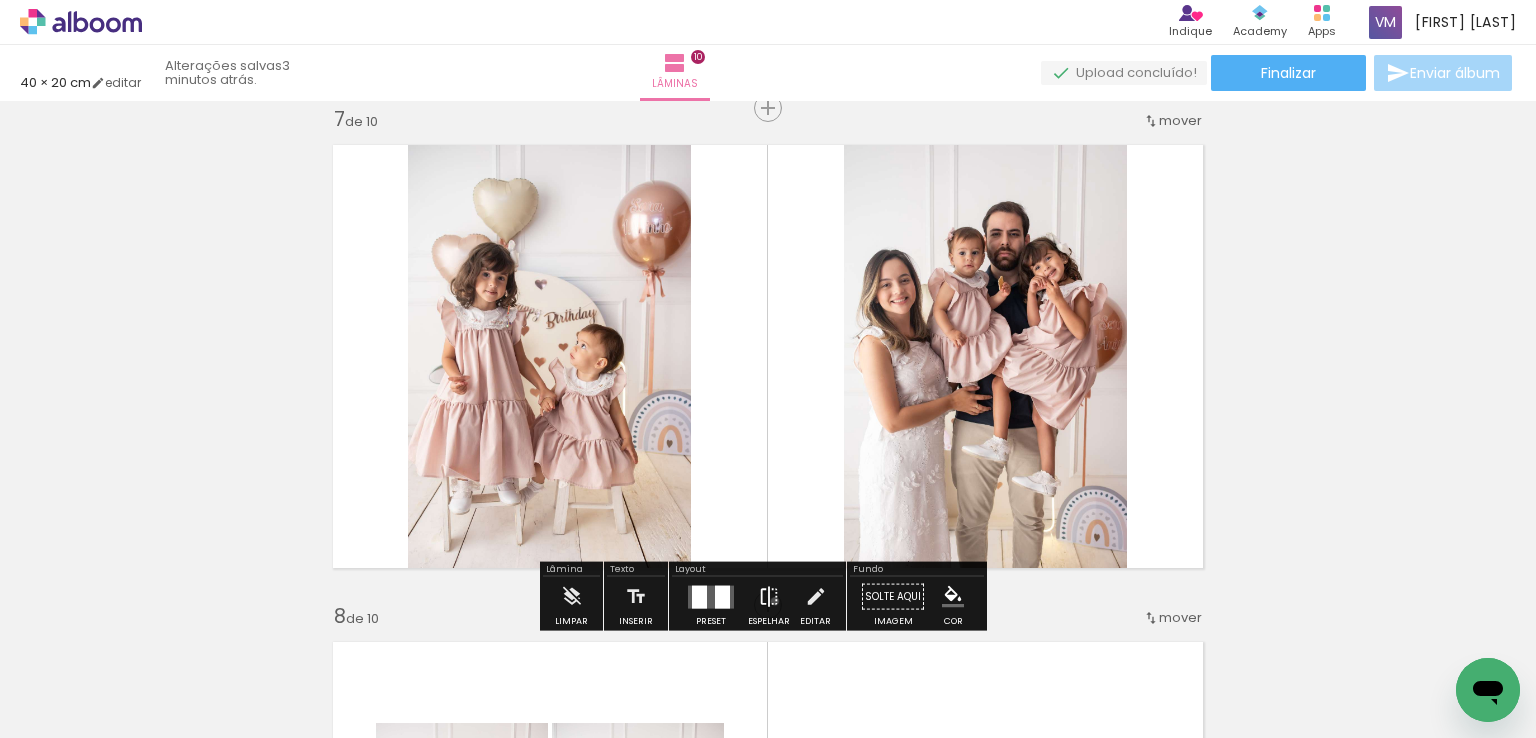 click at bounding box center [769, 597] 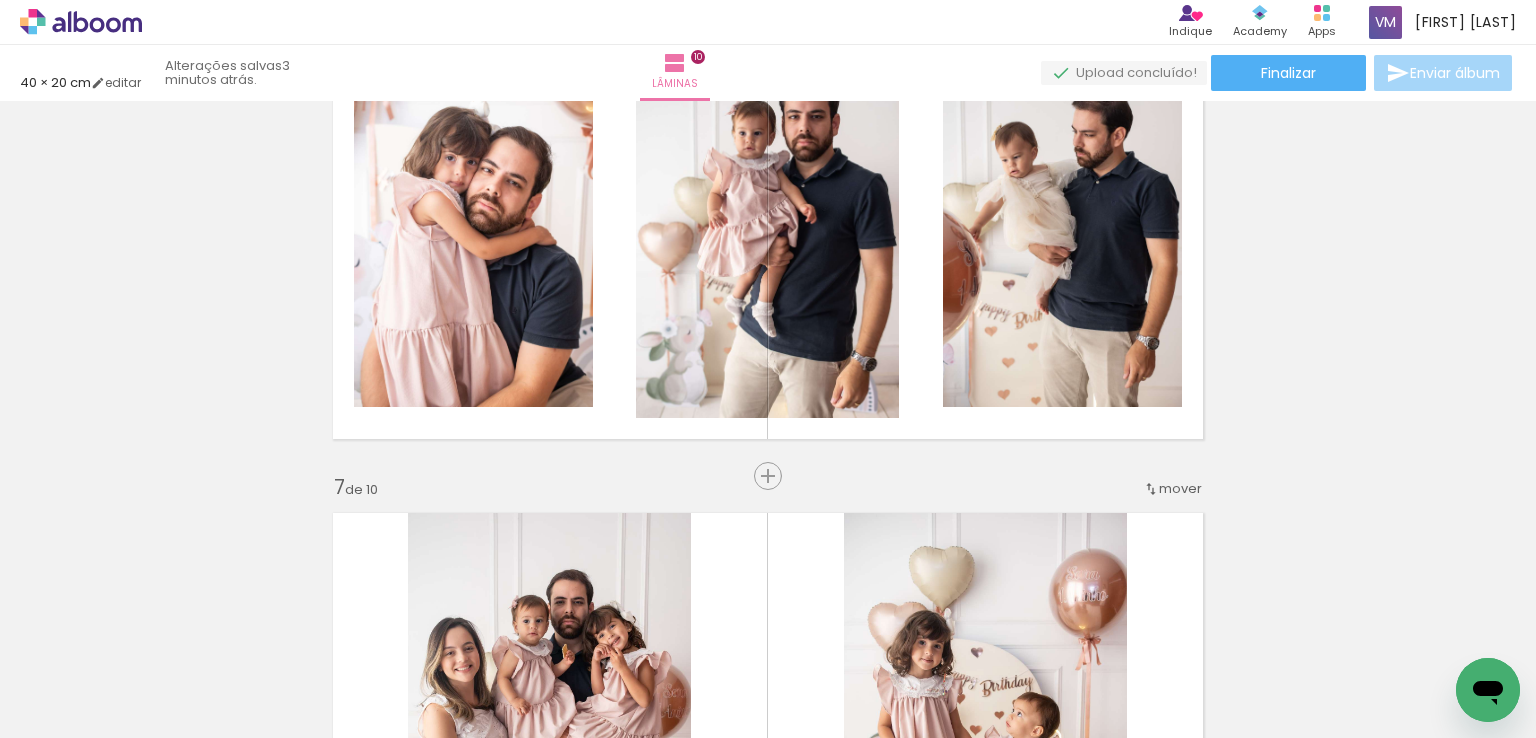 scroll, scrollTop: 2808, scrollLeft: 0, axis: vertical 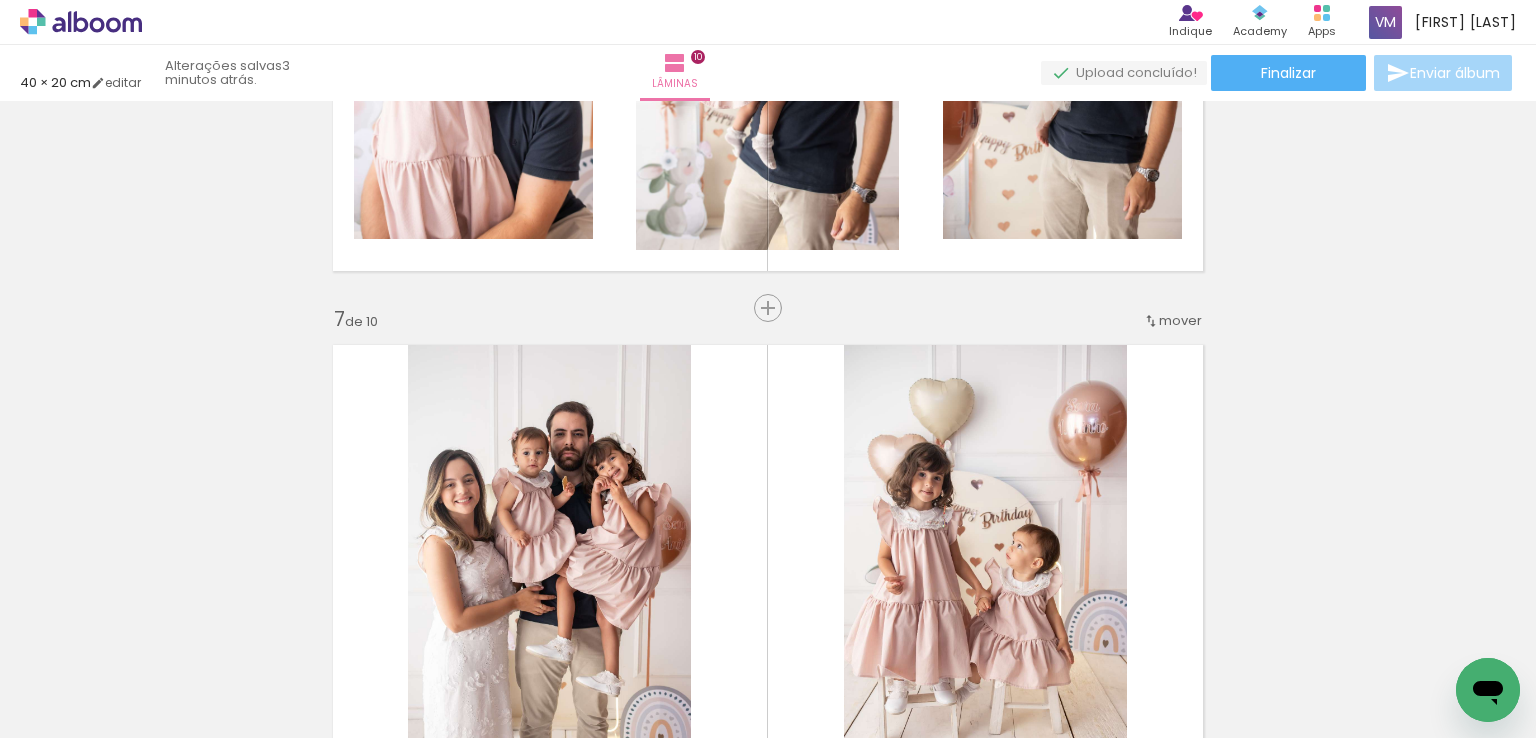 click at bounding box center [1151, -1667] 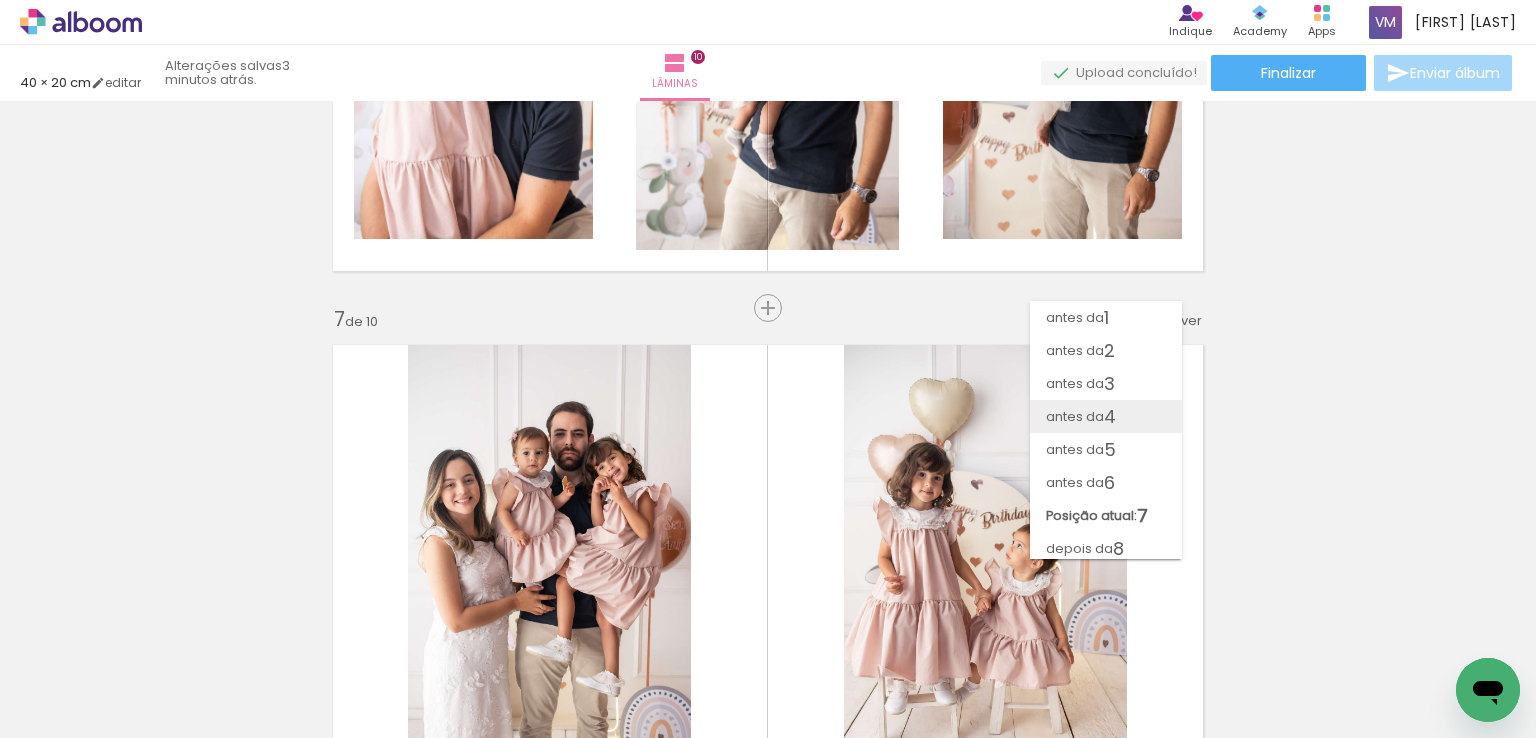 click on "antes da  4" at bounding box center (0, 0) 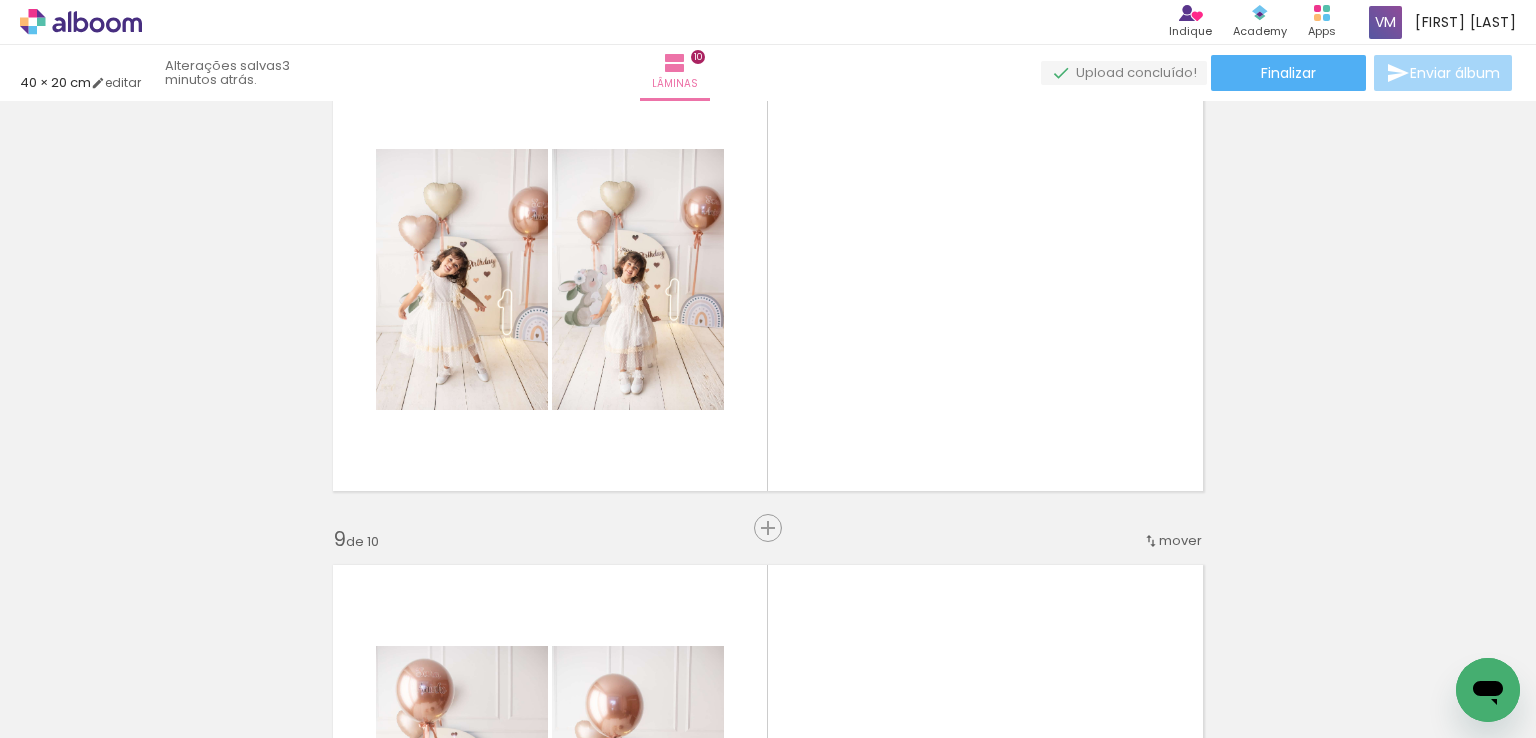 scroll, scrollTop: 3616, scrollLeft: 0, axis: vertical 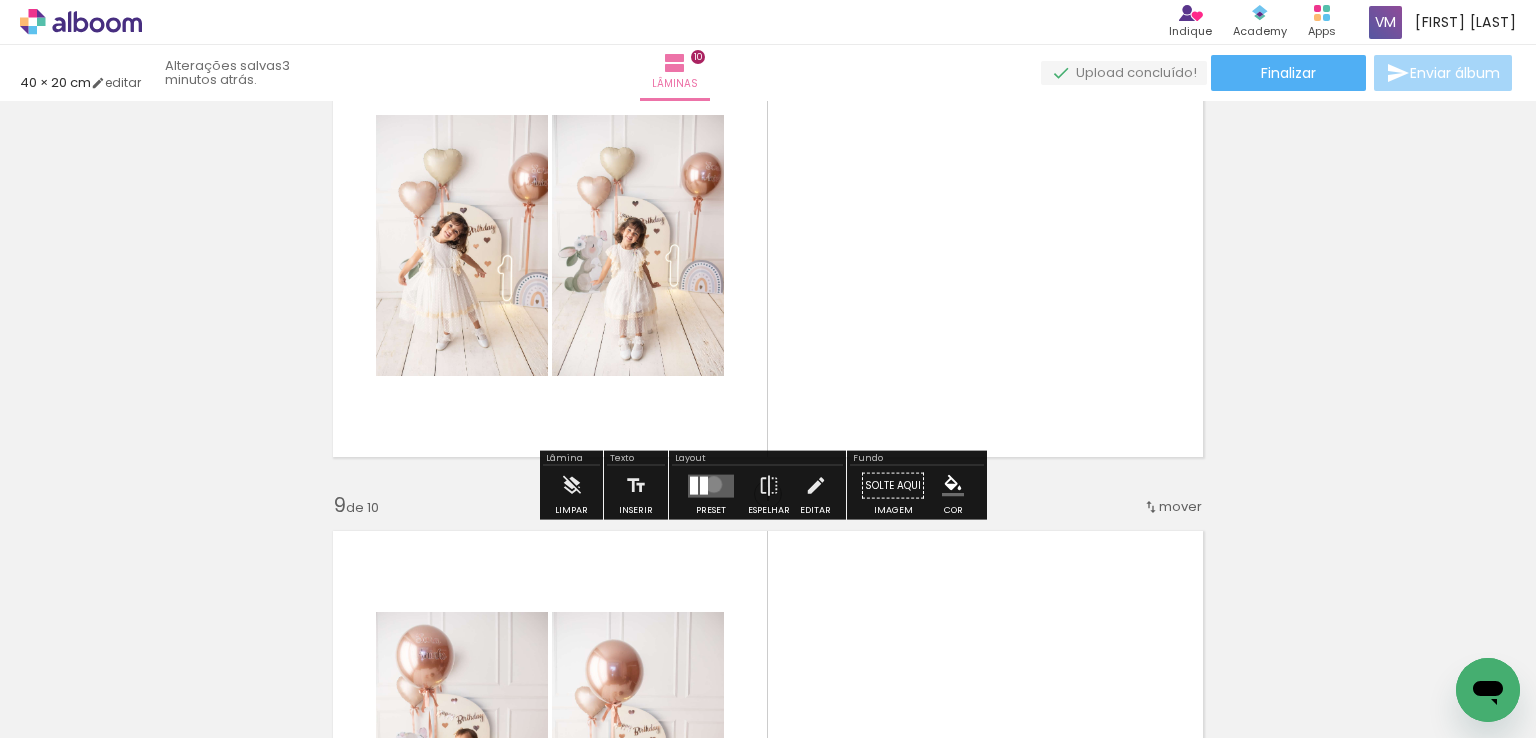 click at bounding box center (711, 485) 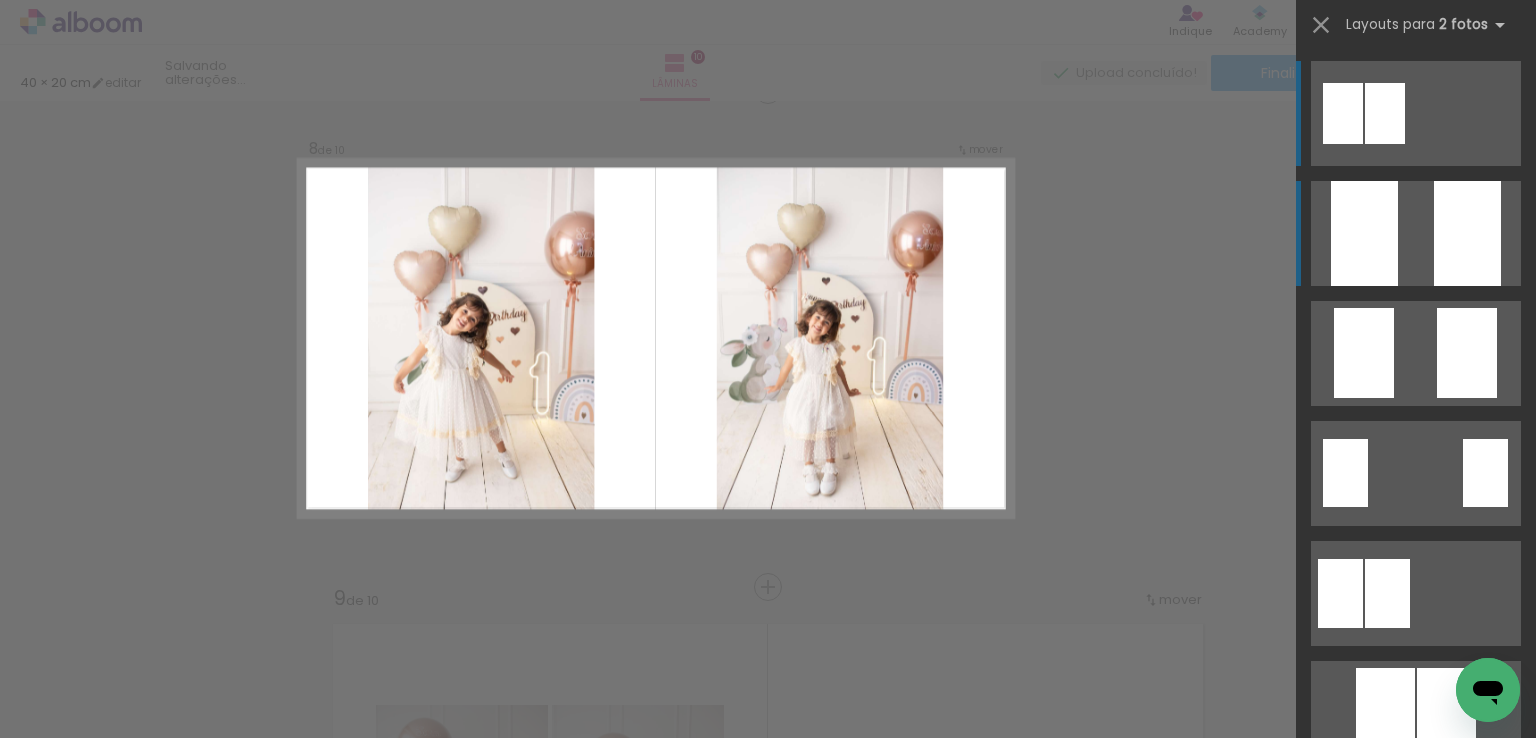 scroll, scrollTop: 3504, scrollLeft: 0, axis: vertical 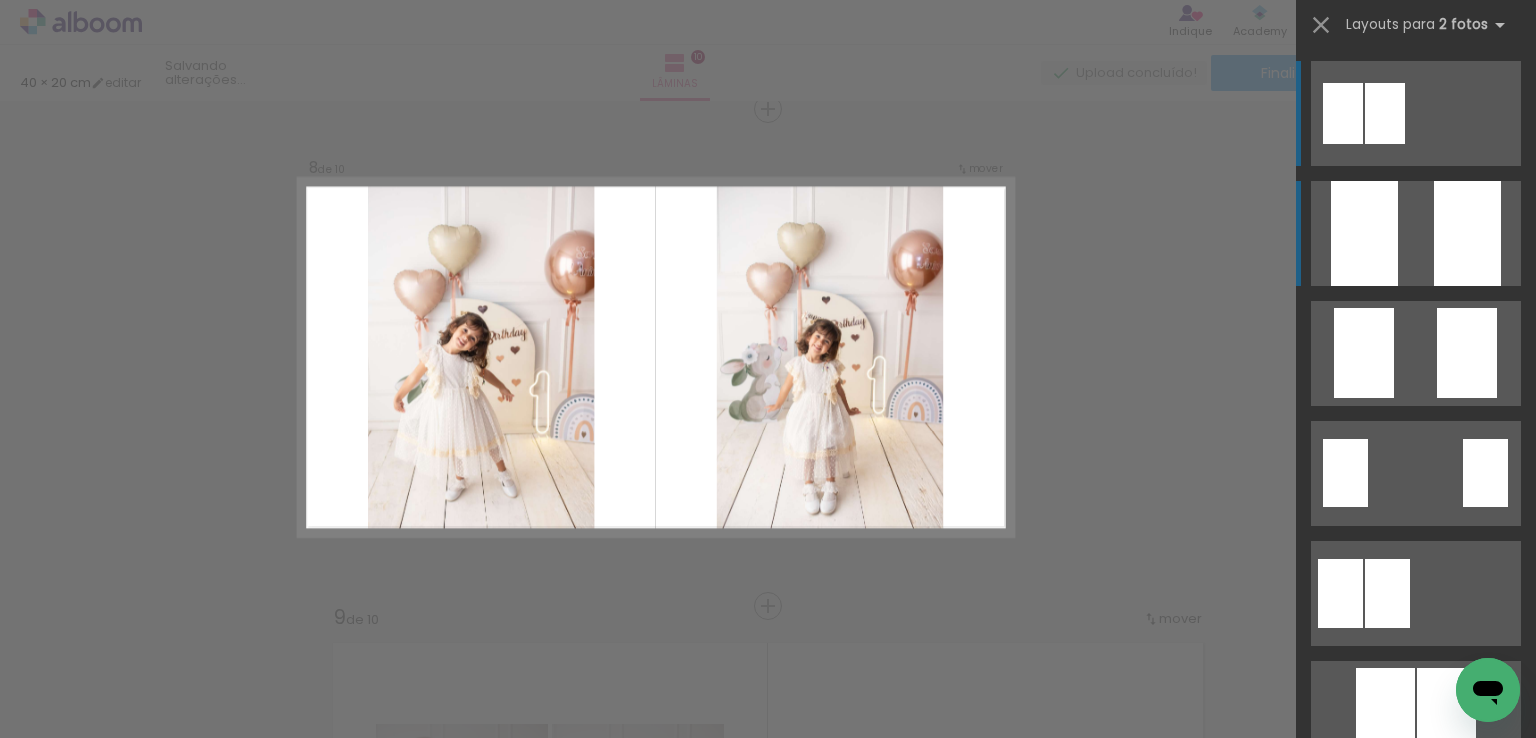click at bounding box center (1467, 233) 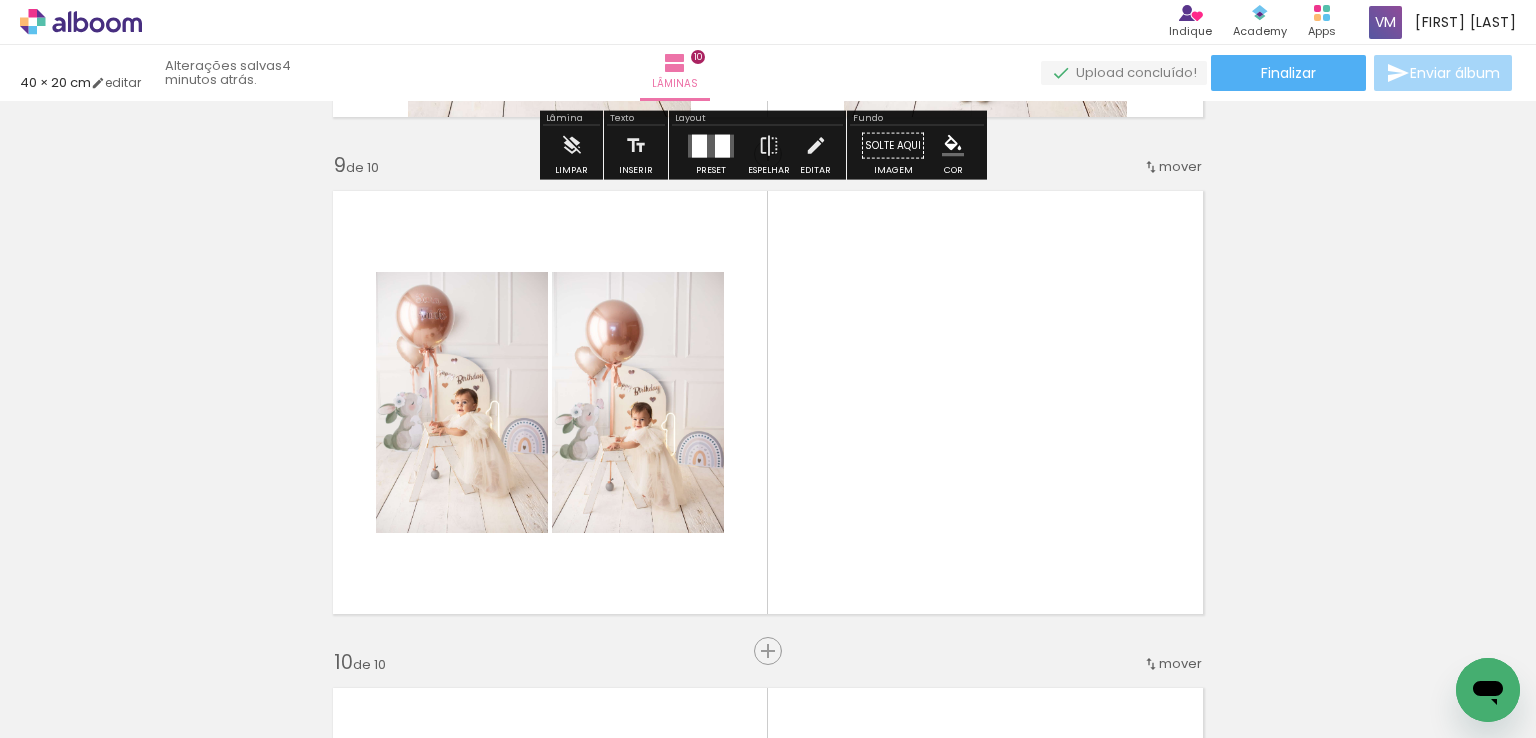 scroll, scrollTop: 4004, scrollLeft: 0, axis: vertical 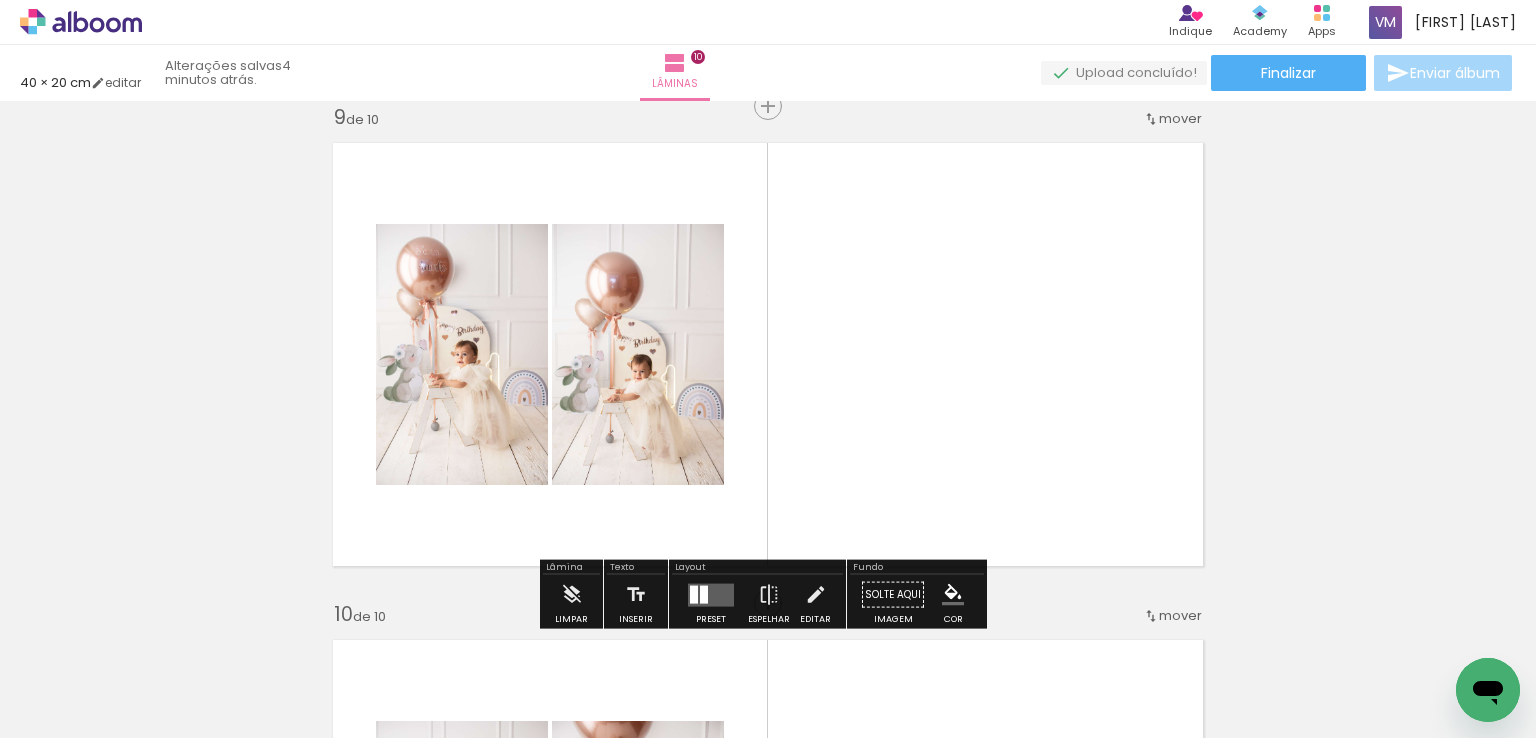click at bounding box center [711, 594] 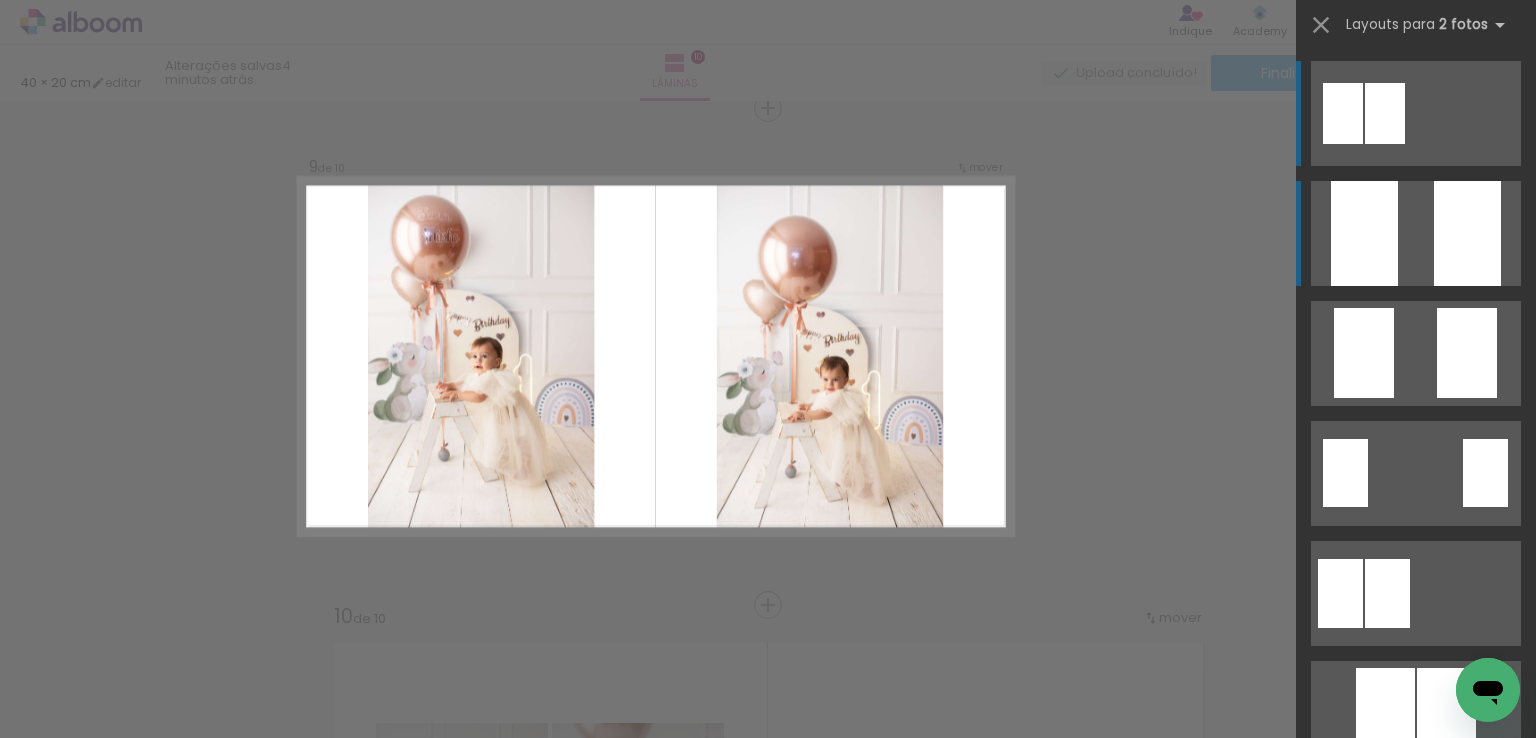 scroll, scrollTop: 4001, scrollLeft: 0, axis: vertical 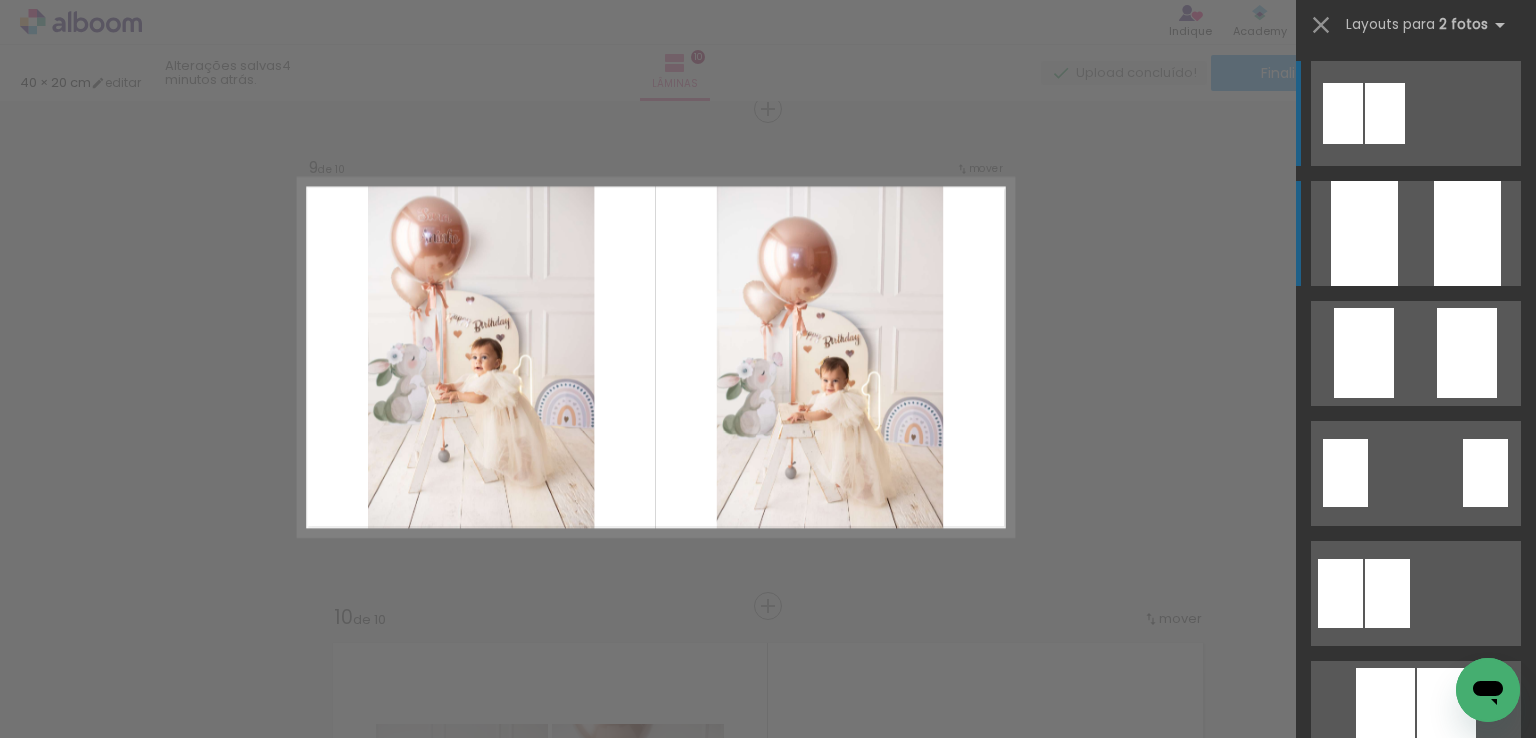 click at bounding box center [1467, 233] 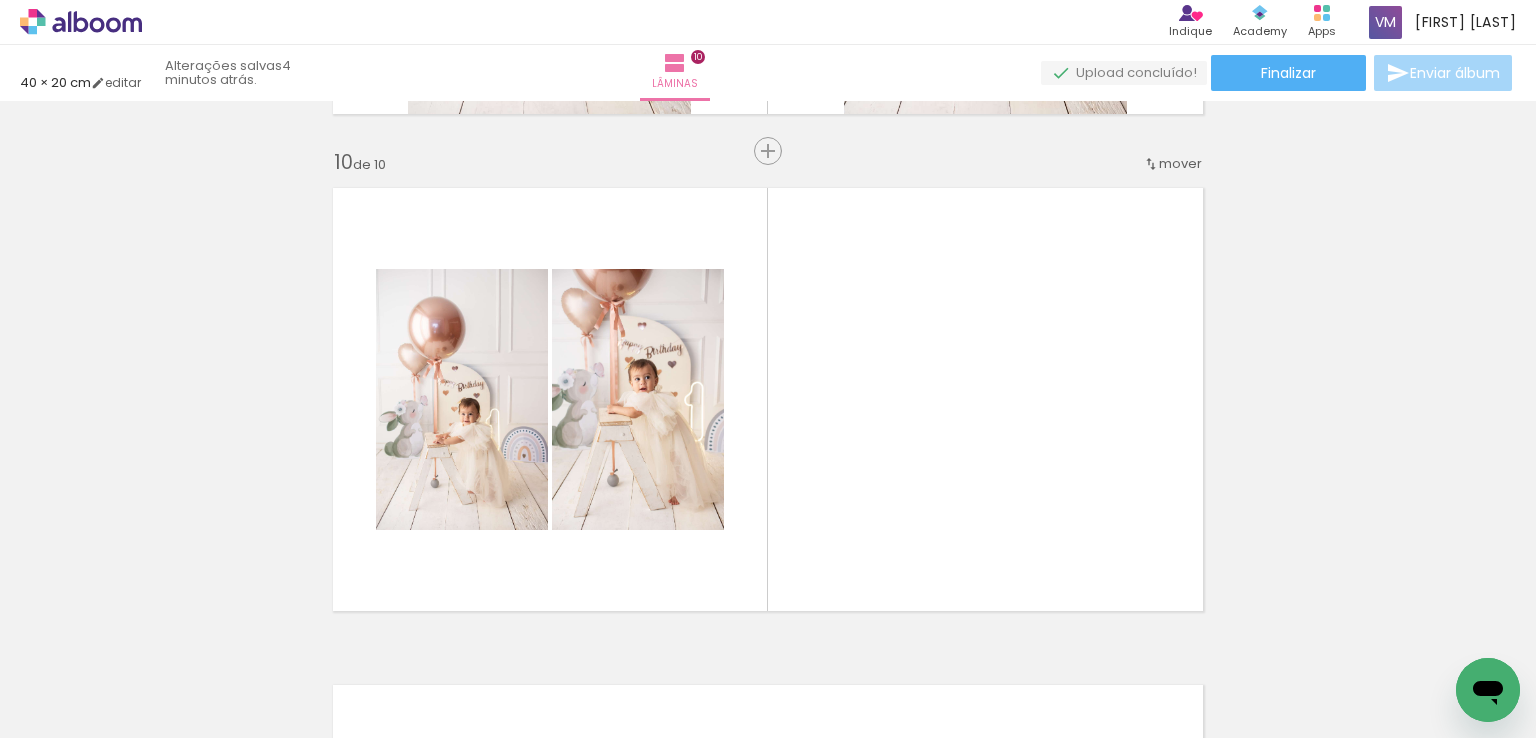 scroll, scrollTop: 4501, scrollLeft: 0, axis: vertical 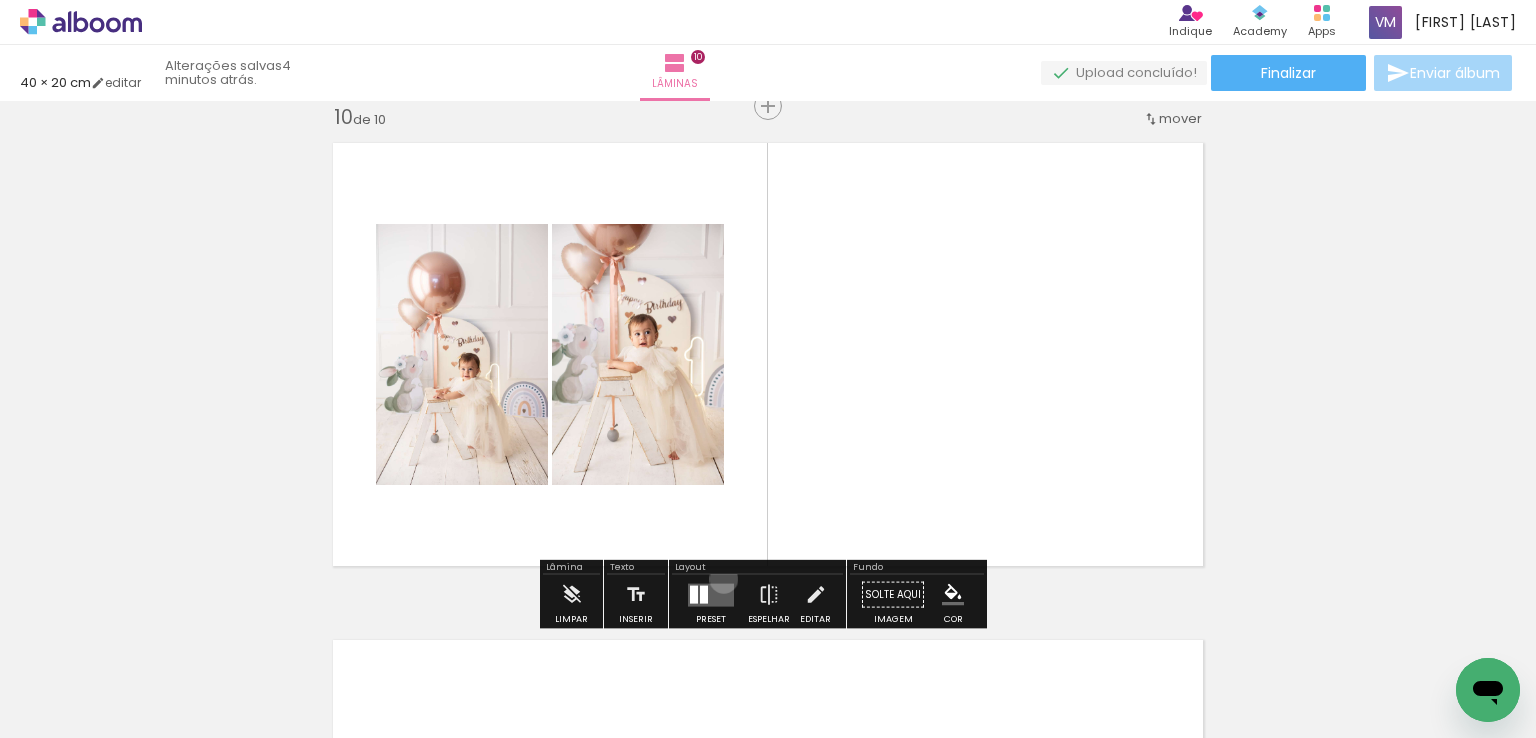 click at bounding box center (711, 595) 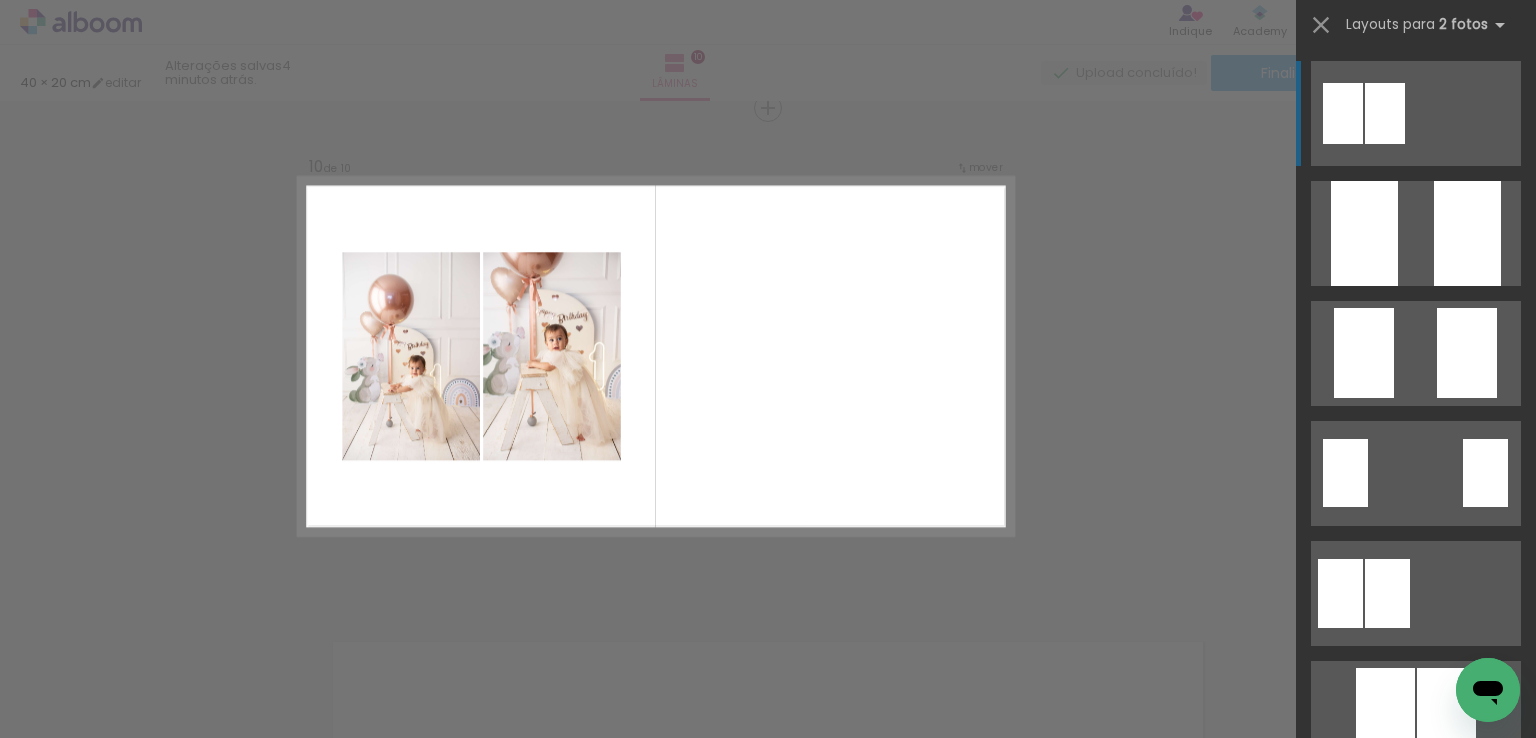 scroll, scrollTop: 4498, scrollLeft: 0, axis: vertical 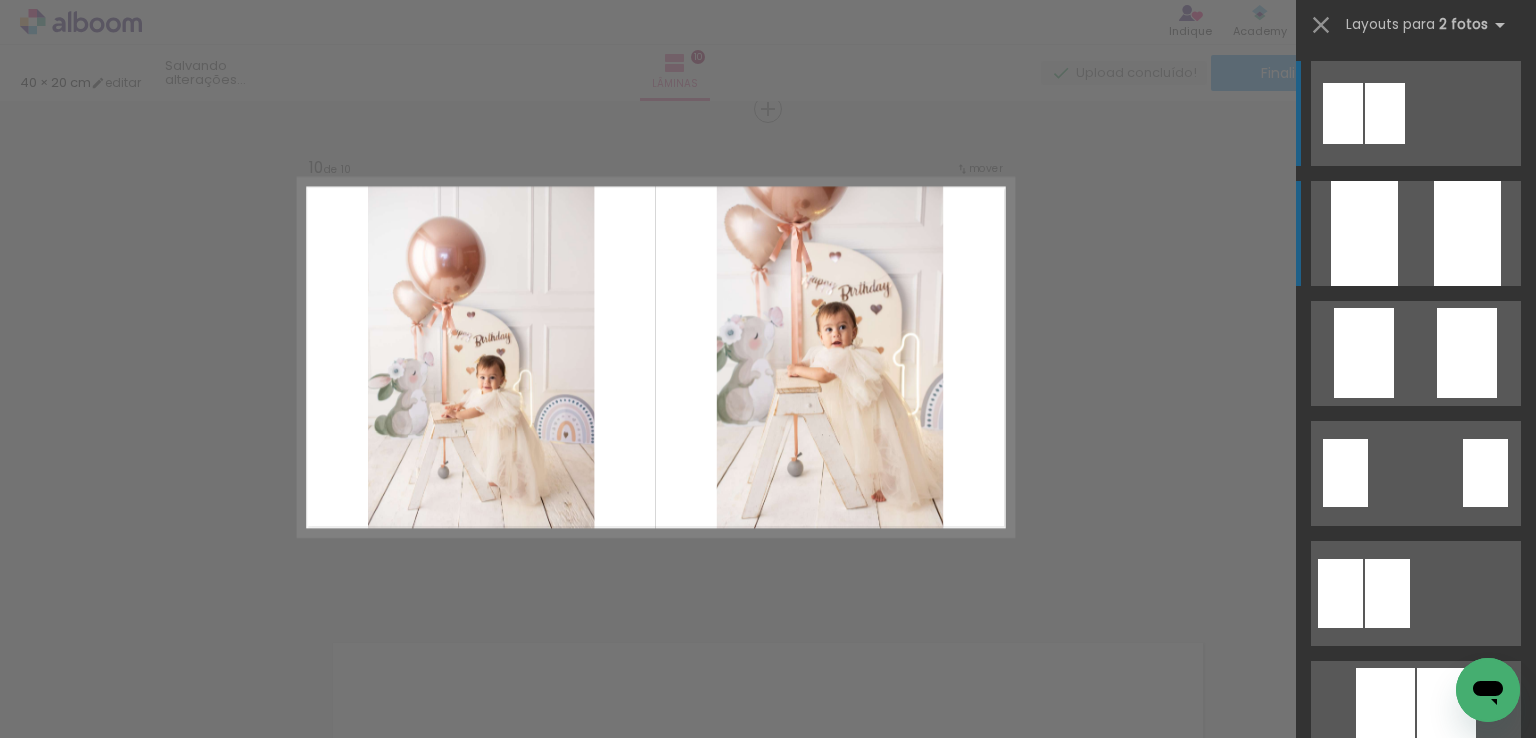 click at bounding box center (1364, 233) 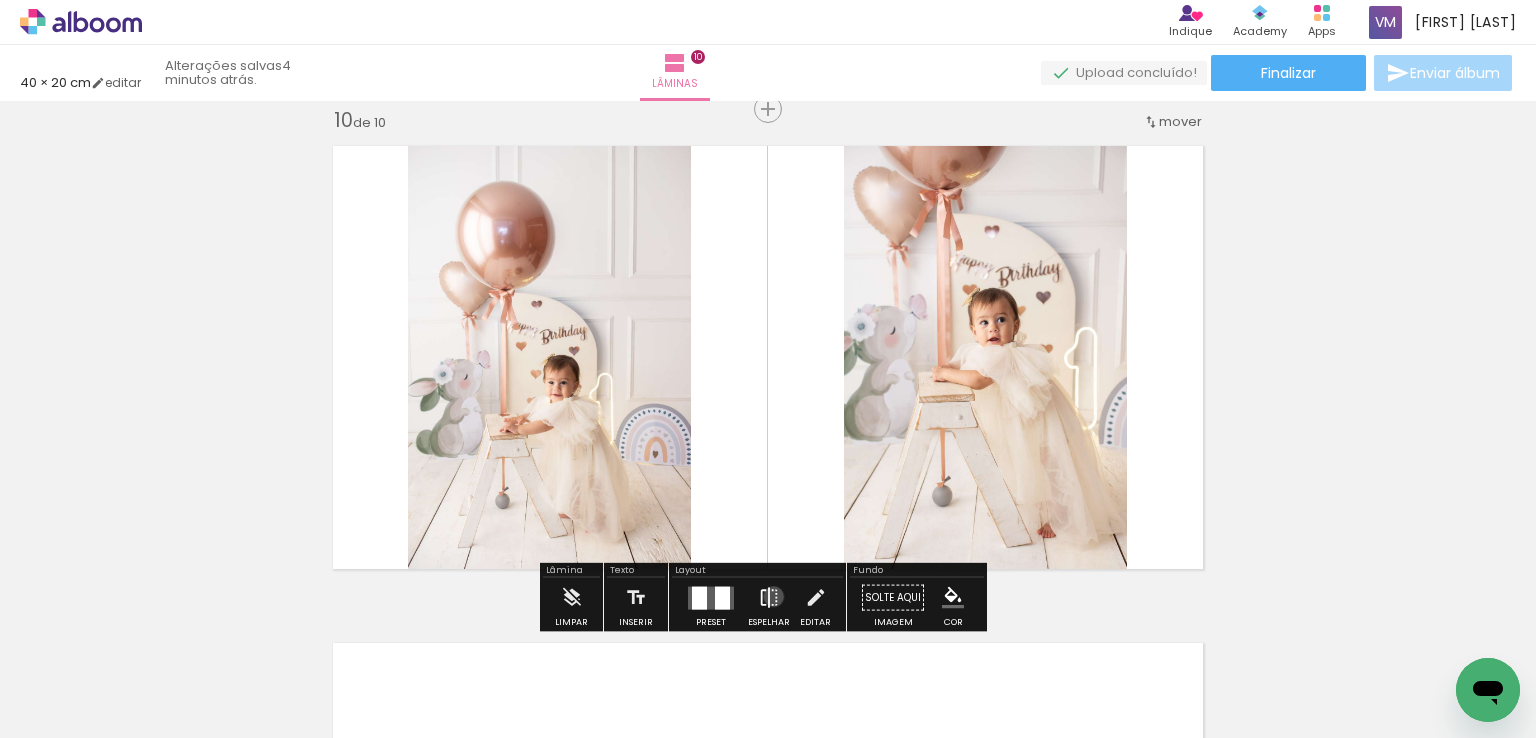 click at bounding box center [769, 598] 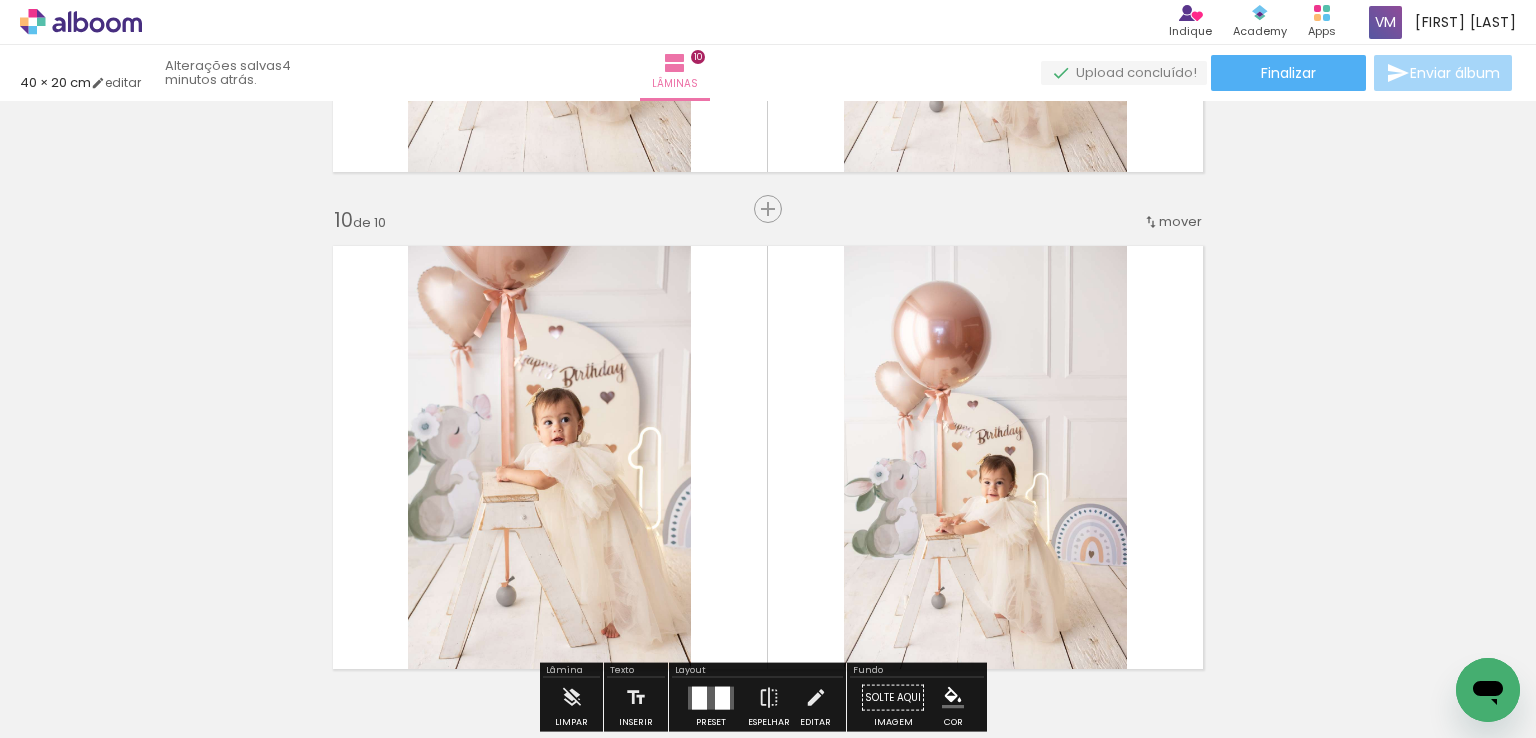scroll, scrollTop: 4598, scrollLeft: 0, axis: vertical 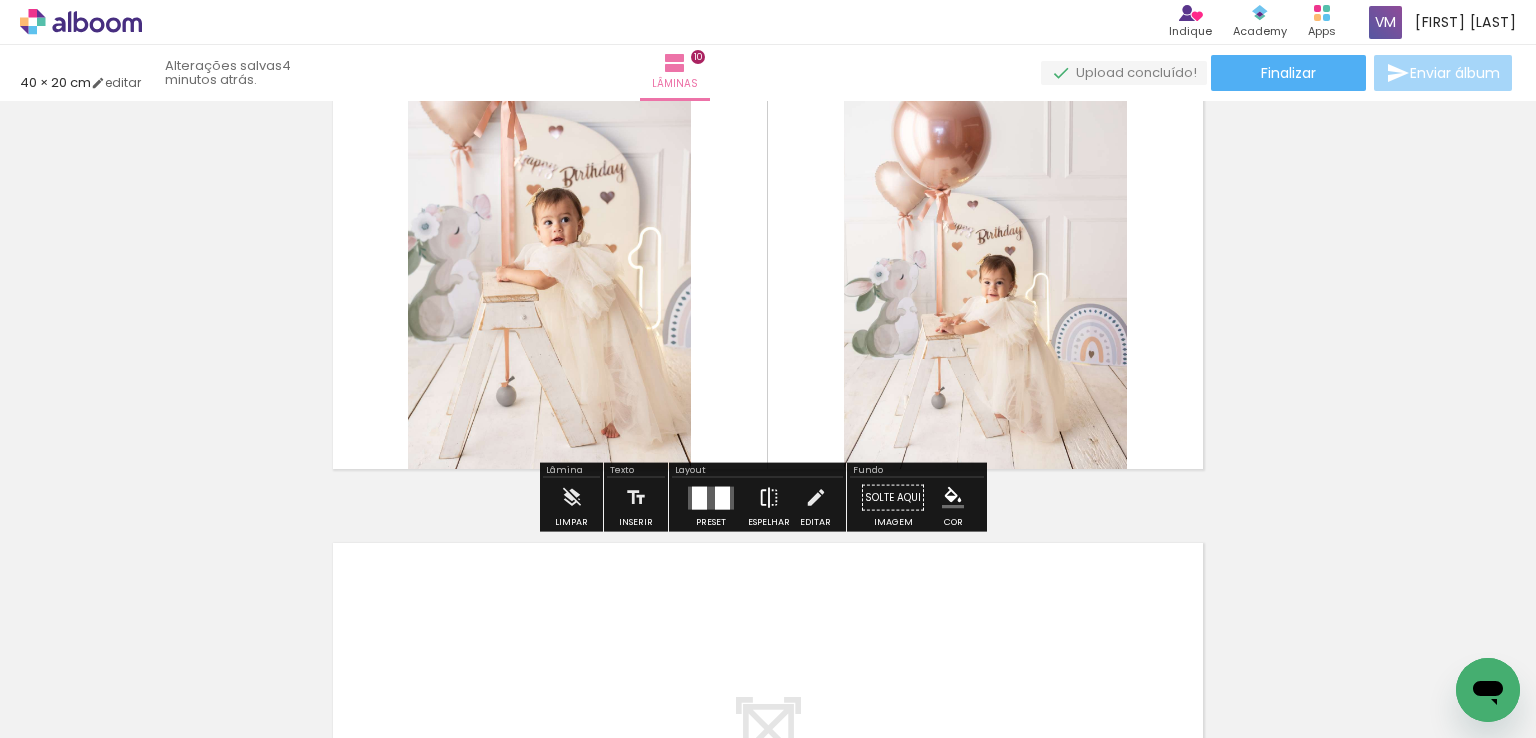 click at bounding box center [769, 498] 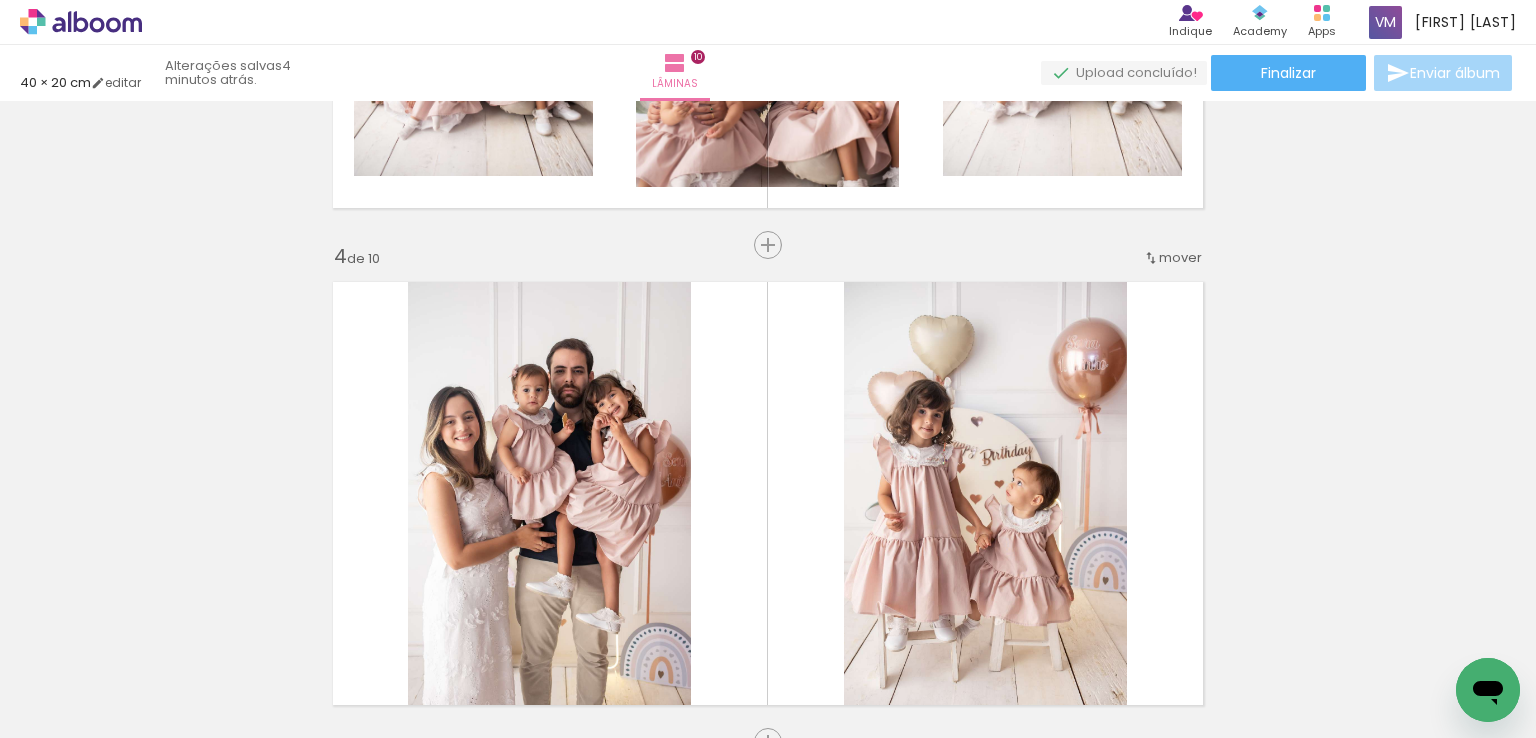 scroll, scrollTop: 1500, scrollLeft: 0, axis: vertical 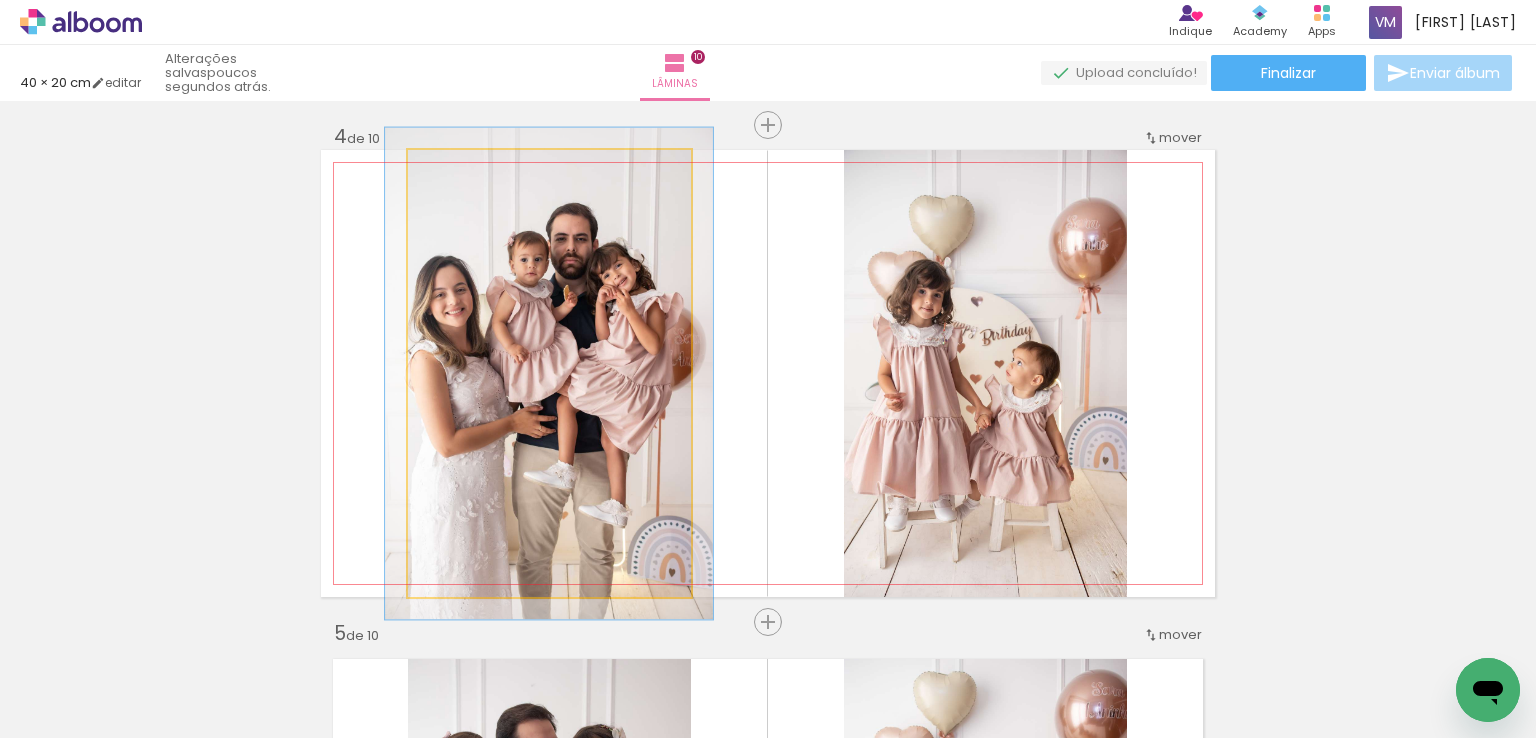 type on "110" 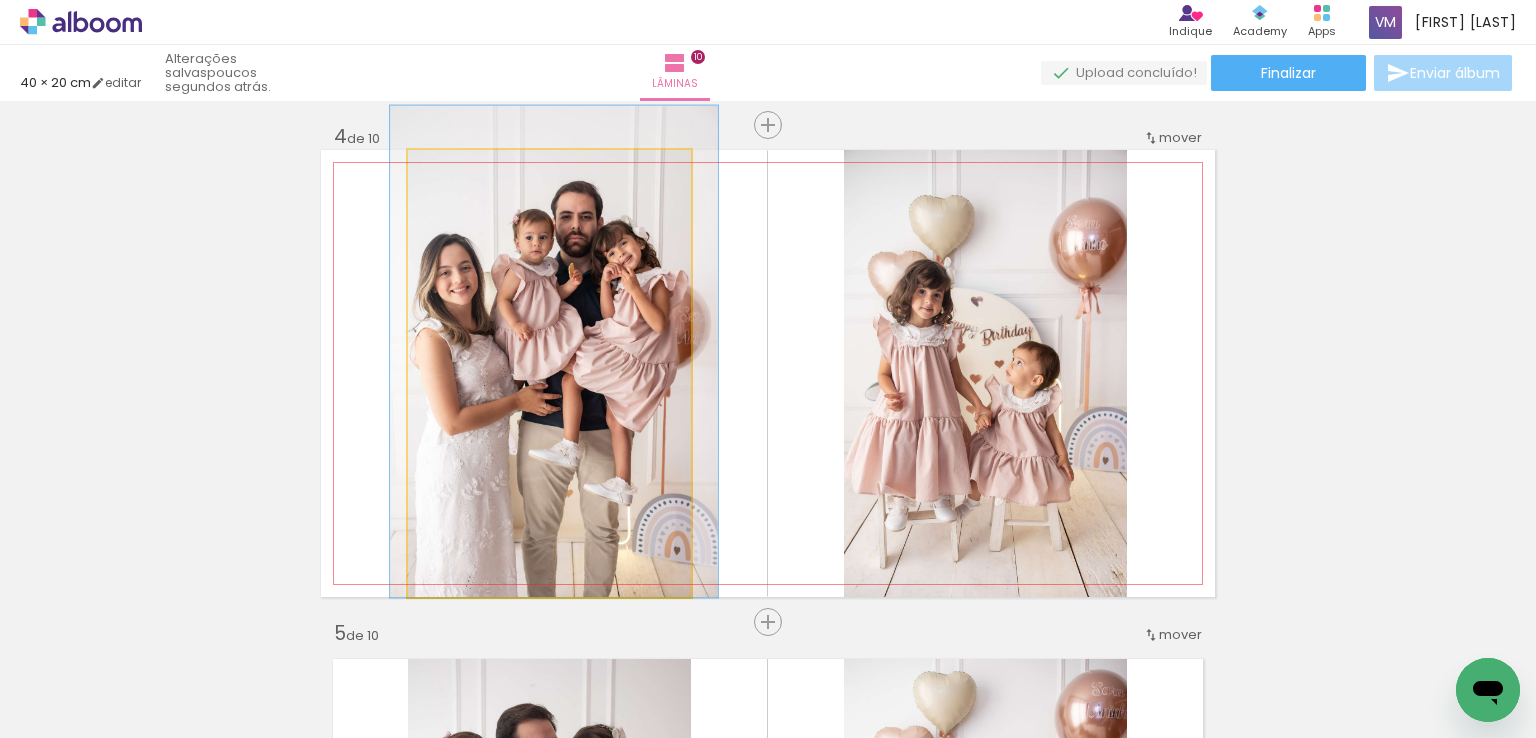 drag, startPoint x: 512, startPoint y: 312, endPoint x: 517, endPoint y: 290, distance: 22.561028 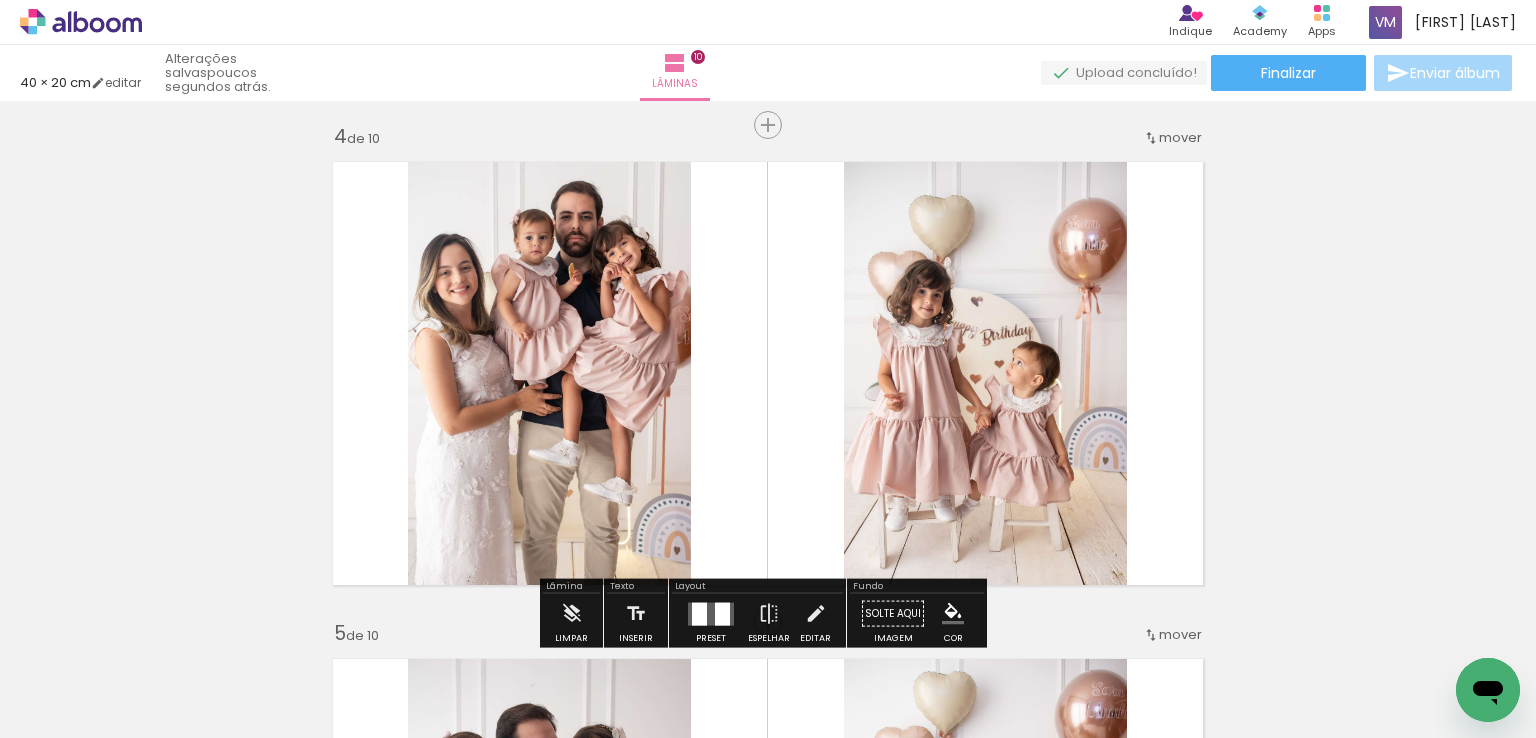 click on "Inserir lâmina 1  de 10  Inserir lâmina 2  de 10  Inserir lâmina 3  de 10  Inserir lâmina 4  de 10  Inserir lâmina 5  de 10  Inserir lâmina 6  de 10  Inserir lâmina 7  de 10  Inserir lâmina 8  de 10  Inserir lâmina 9  de 10  Inserir lâmina 10  de 10" at bounding box center [768, 1342] 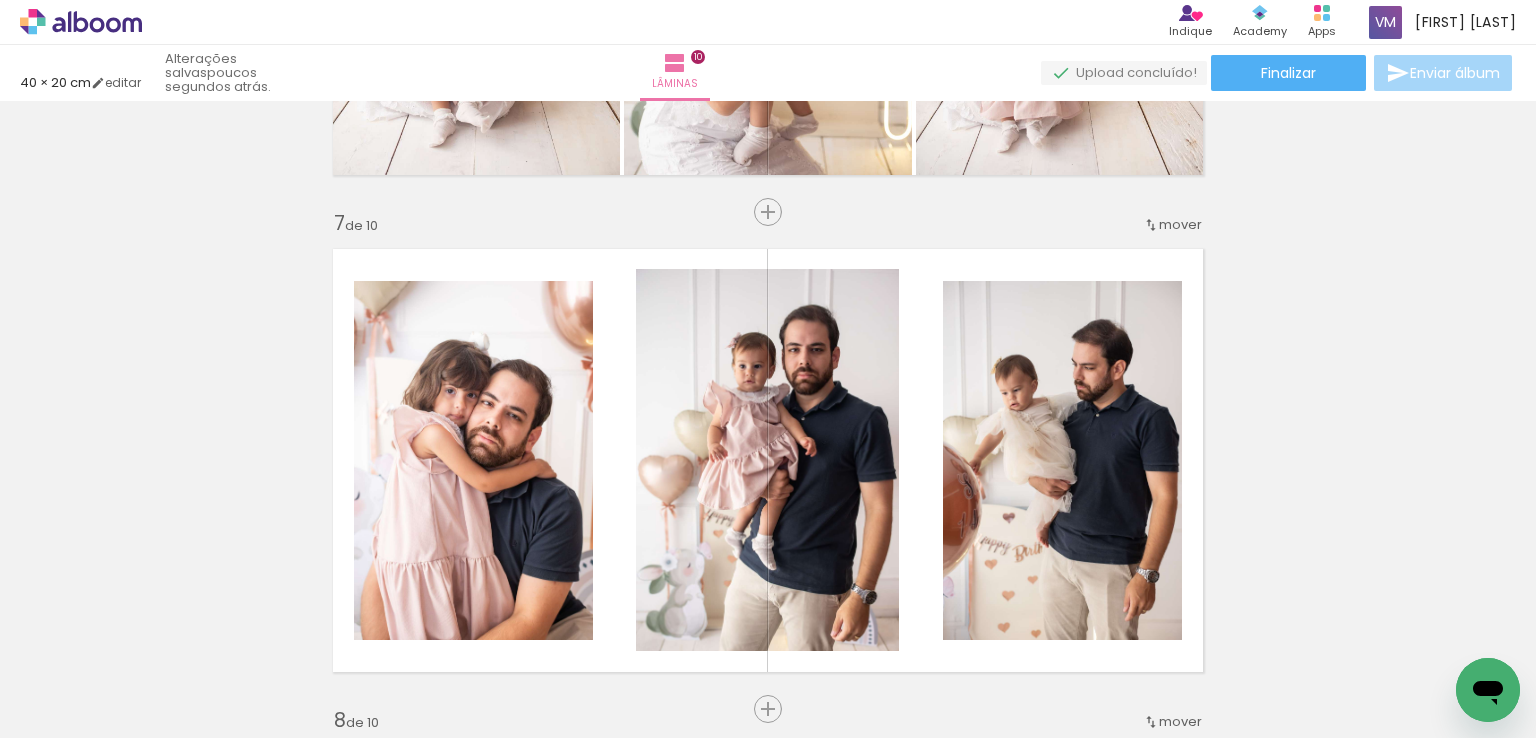 scroll, scrollTop: 3000, scrollLeft: 0, axis: vertical 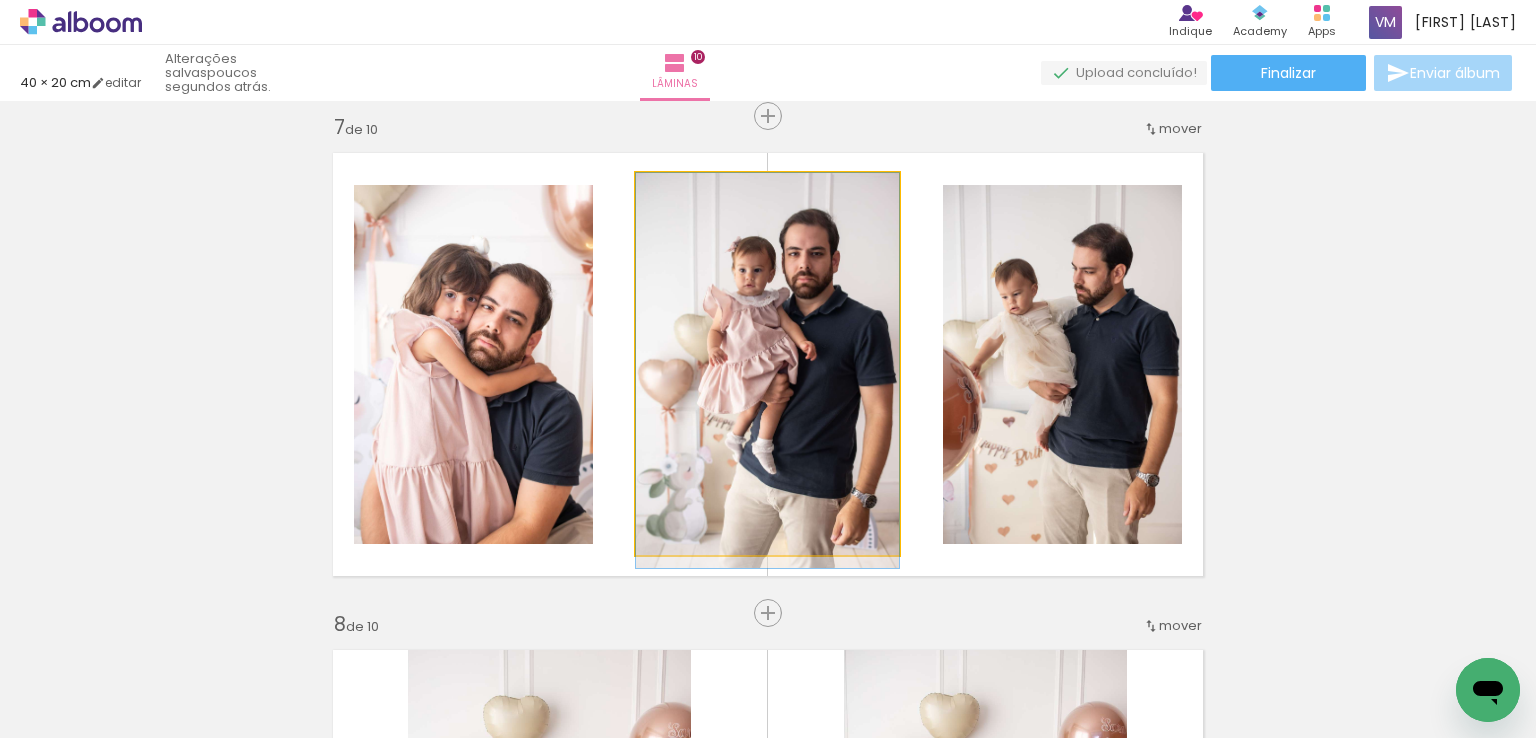 drag, startPoint x: 823, startPoint y: 420, endPoint x: 786, endPoint y: 420, distance: 37 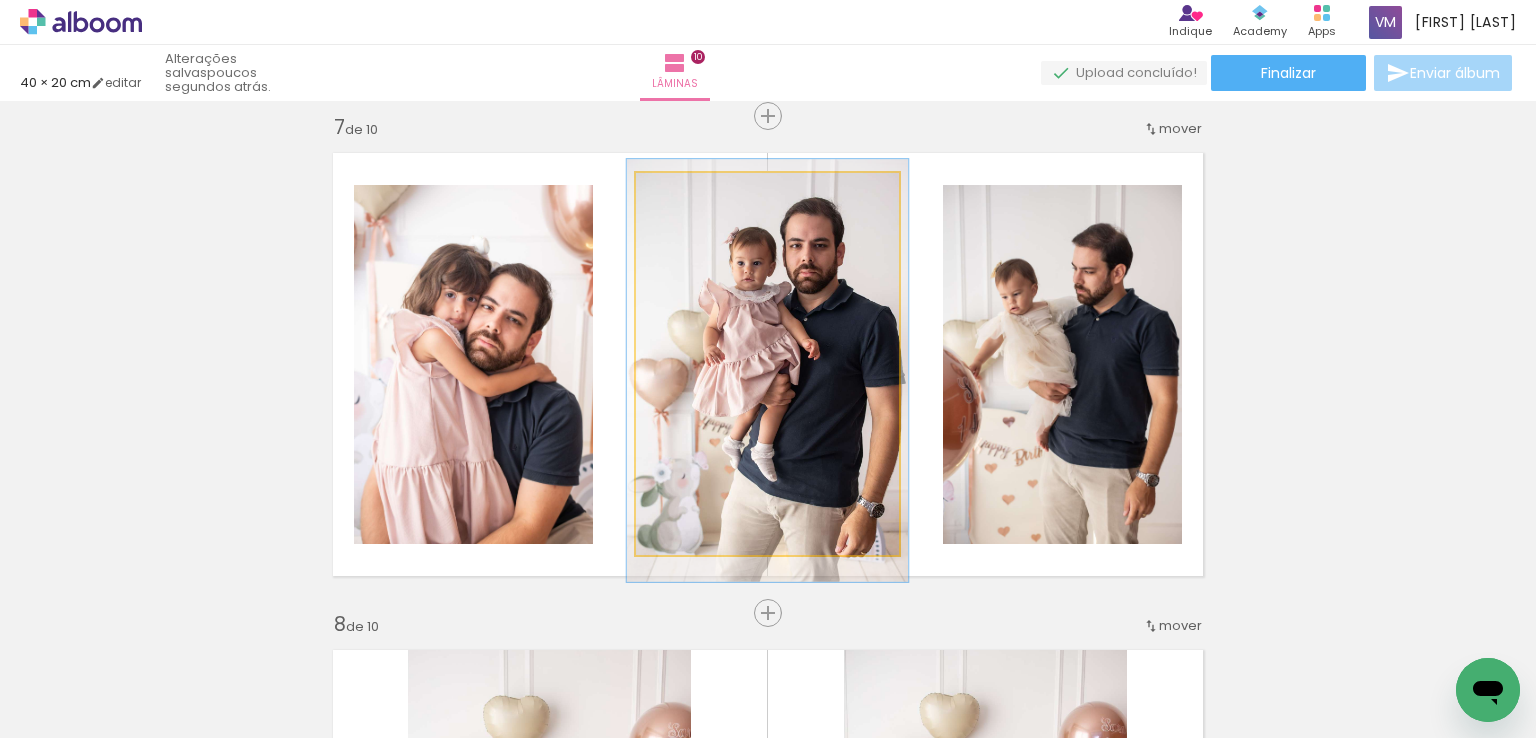 type on "107" 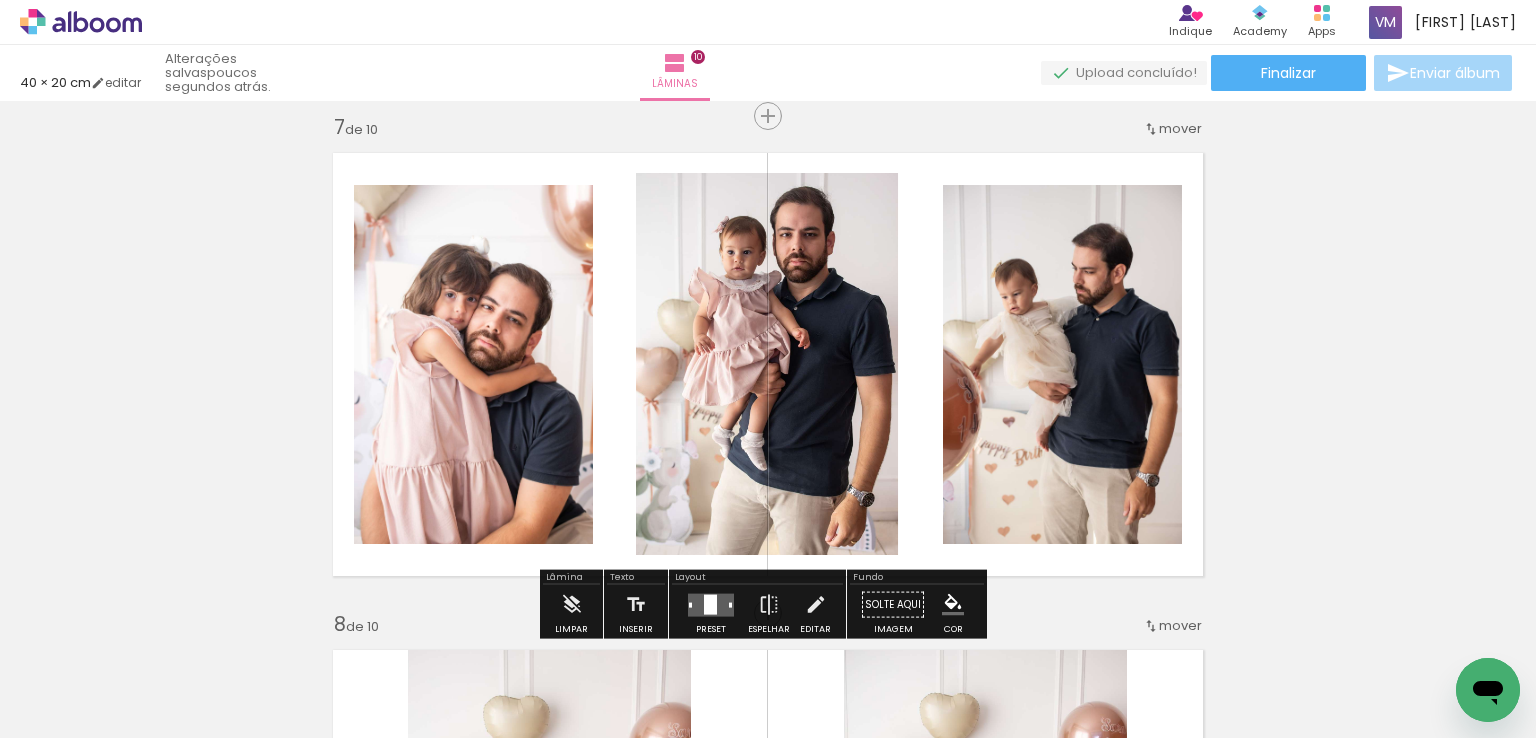 click on "Inserir lâmina 1  de 10  Inserir lâmina 2  de 10  Inserir lâmina 3  de 10  Inserir lâmina 4  de 10  Inserir lâmina 5  de 10  Inserir lâmina 6  de 10  Inserir lâmina 7  de 10  Inserir lâmina 8  de 10  Inserir lâmina 9  de 10  Inserir lâmina 10  de 10" at bounding box center (768, -158) 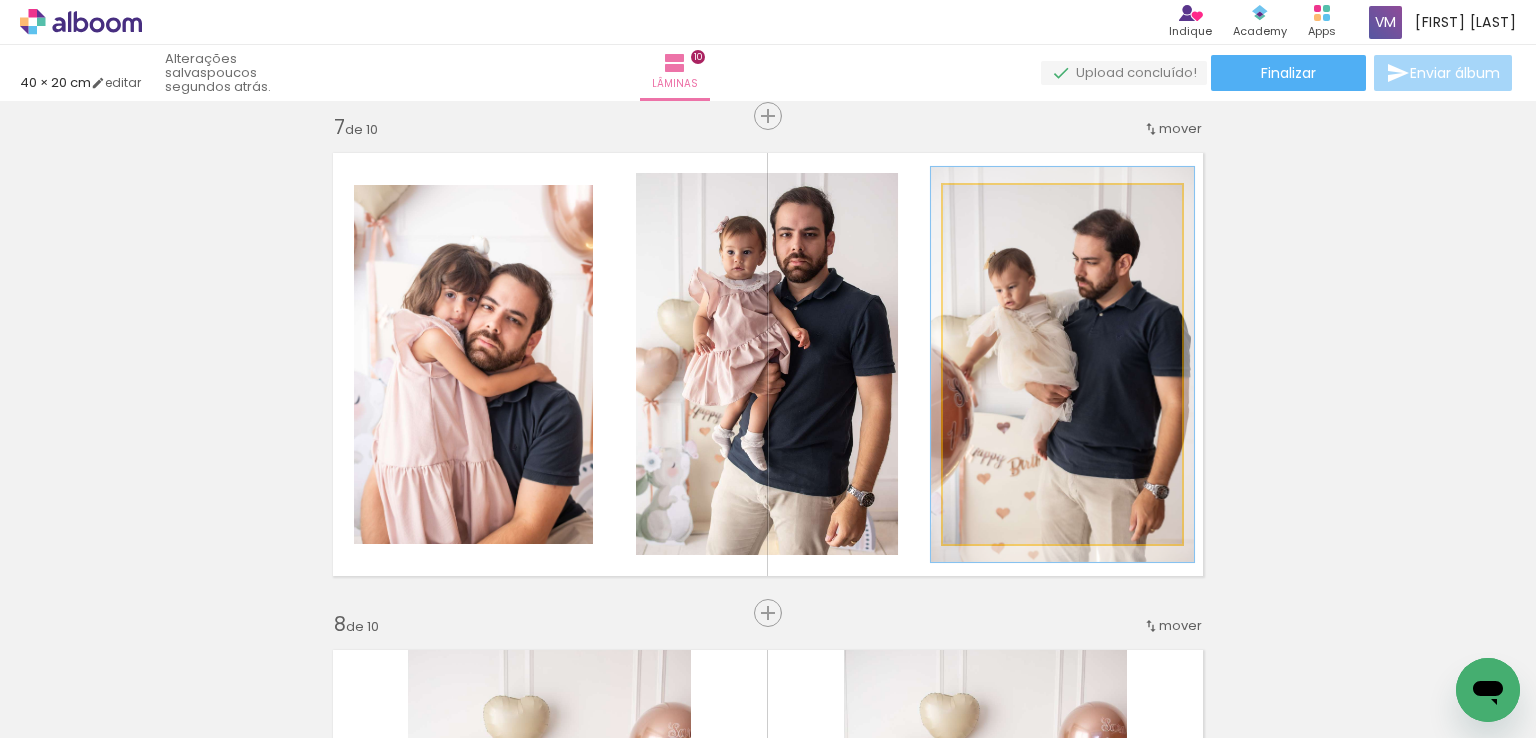 type on "110" 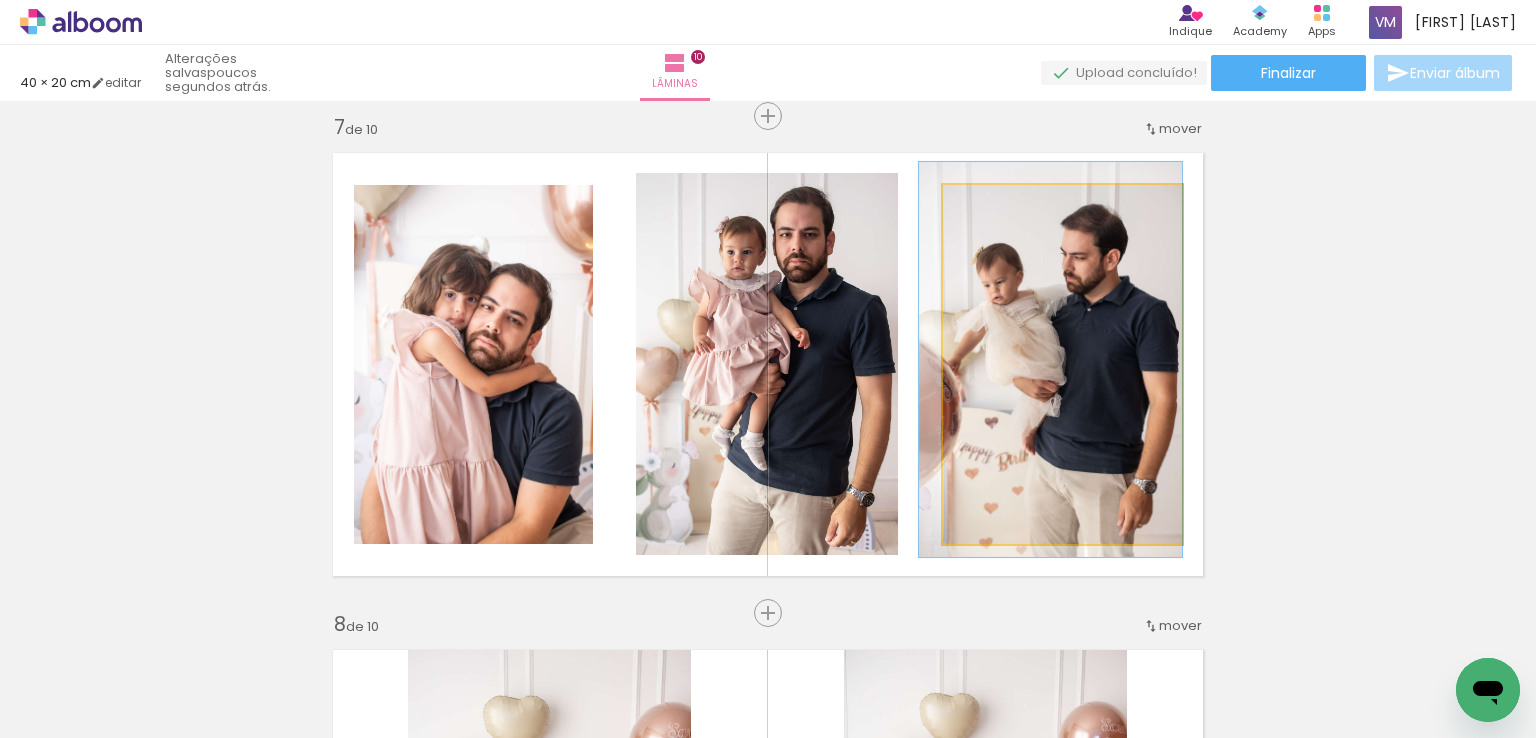 drag, startPoint x: 1064, startPoint y: 349, endPoint x: 1032, endPoint y: 344, distance: 32.38827 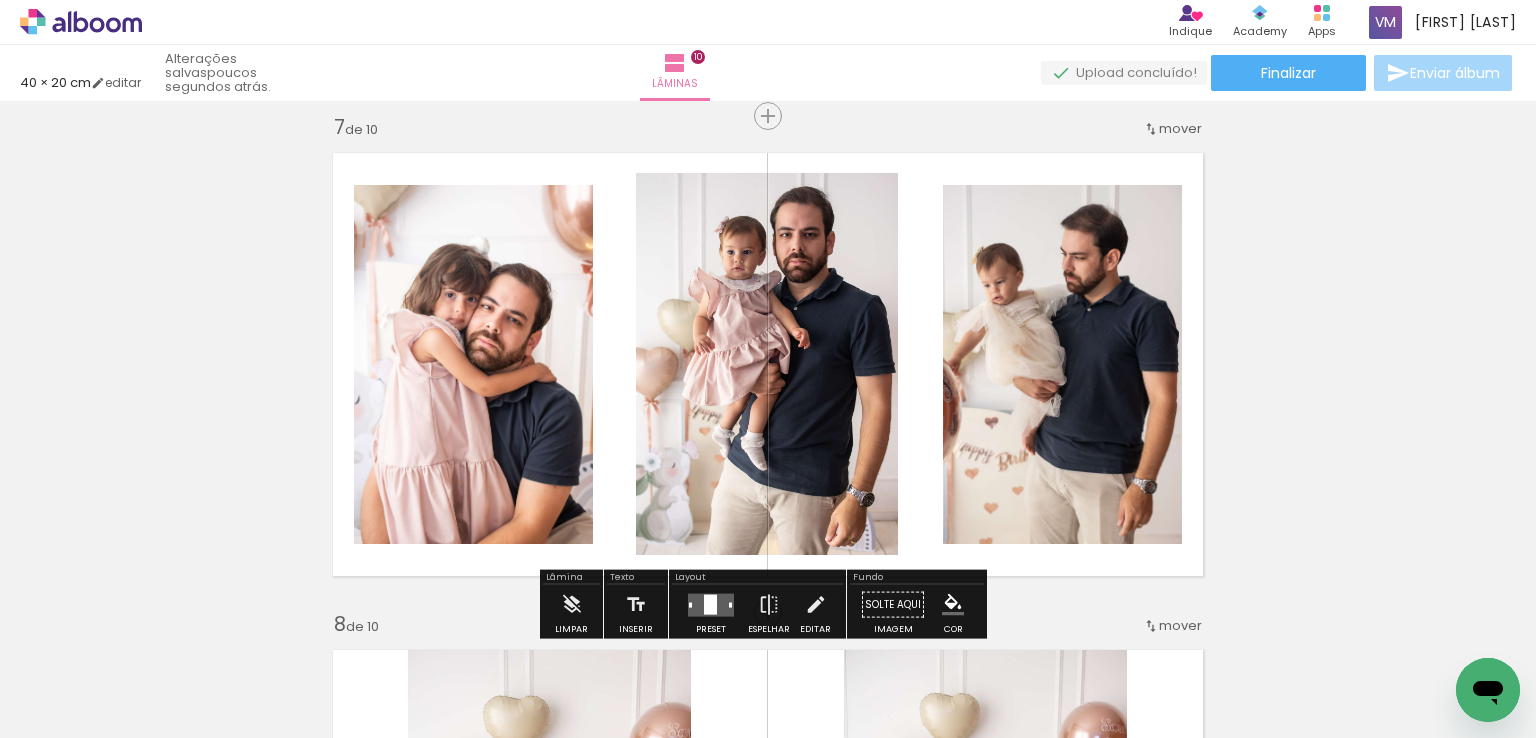 click on "Inserir lâmina 1  de 10  Inserir lâmina 2  de 10  Inserir lâmina 3  de 10  Inserir lâmina 4  de 10  Inserir lâmina 5  de 10  Inserir lâmina 6  de 10  Inserir lâmina 7  de 10  Inserir lâmina 8  de 10  Inserir lâmina 9  de 10  Inserir lâmina 10  de 10" at bounding box center (768, -158) 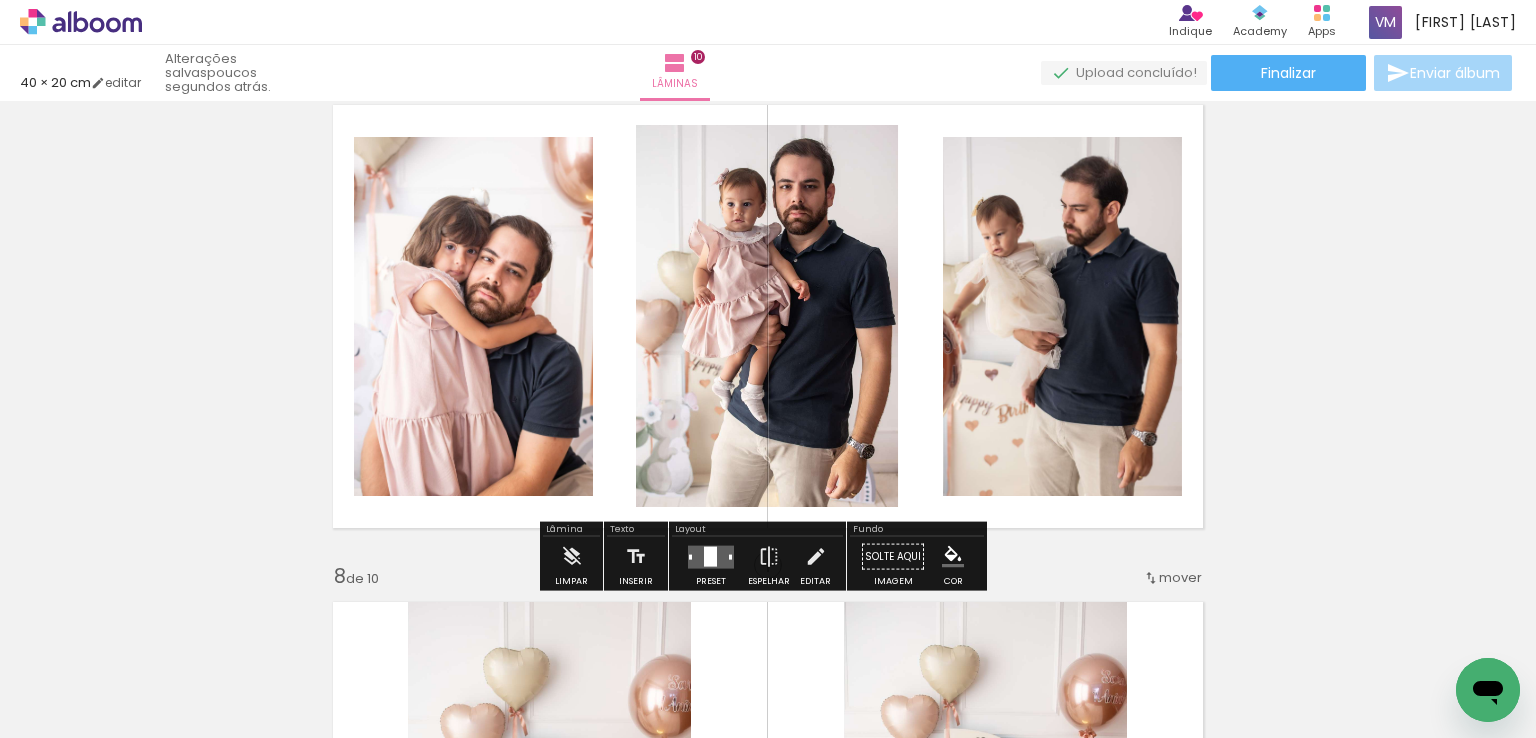 scroll, scrollTop: 3000, scrollLeft: 0, axis: vertical 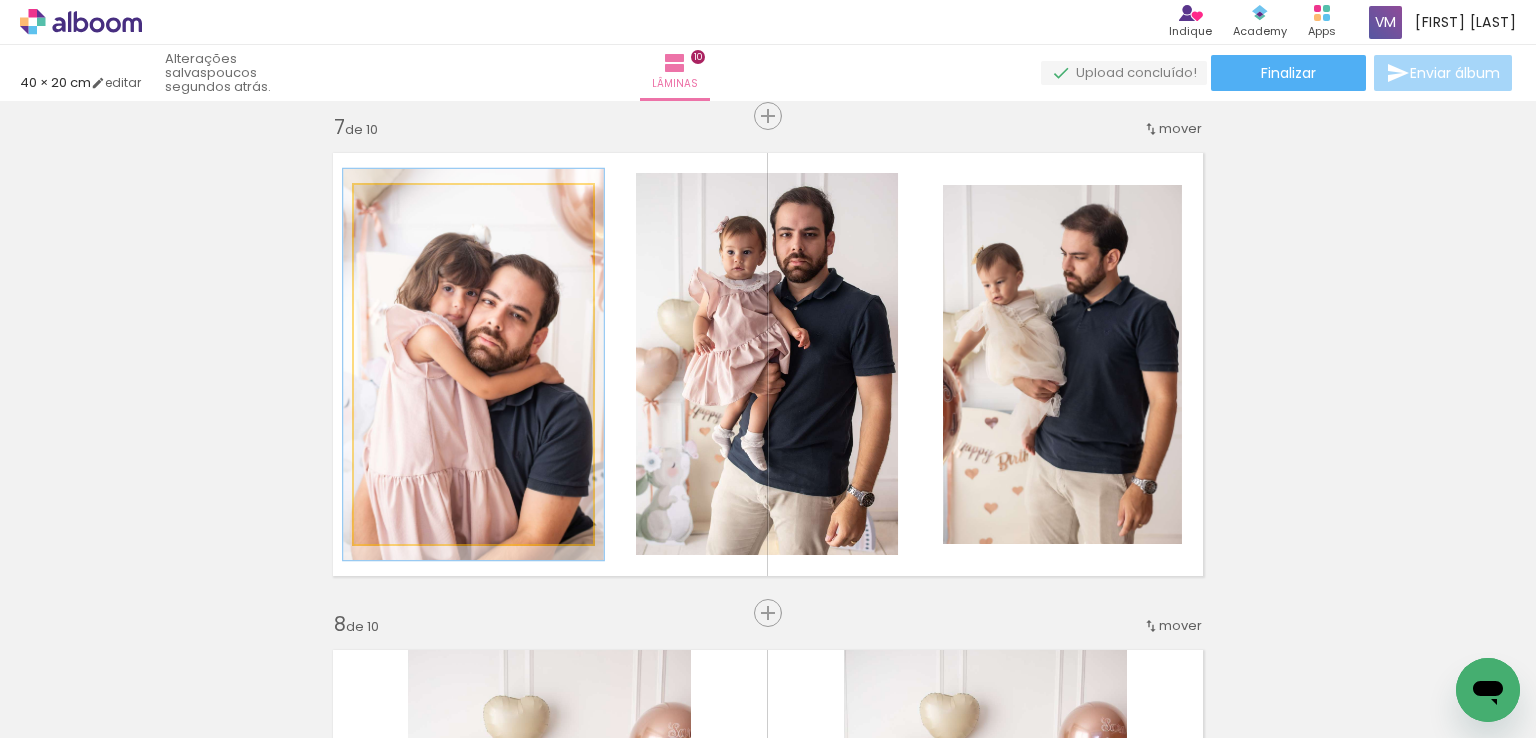 type on "109" 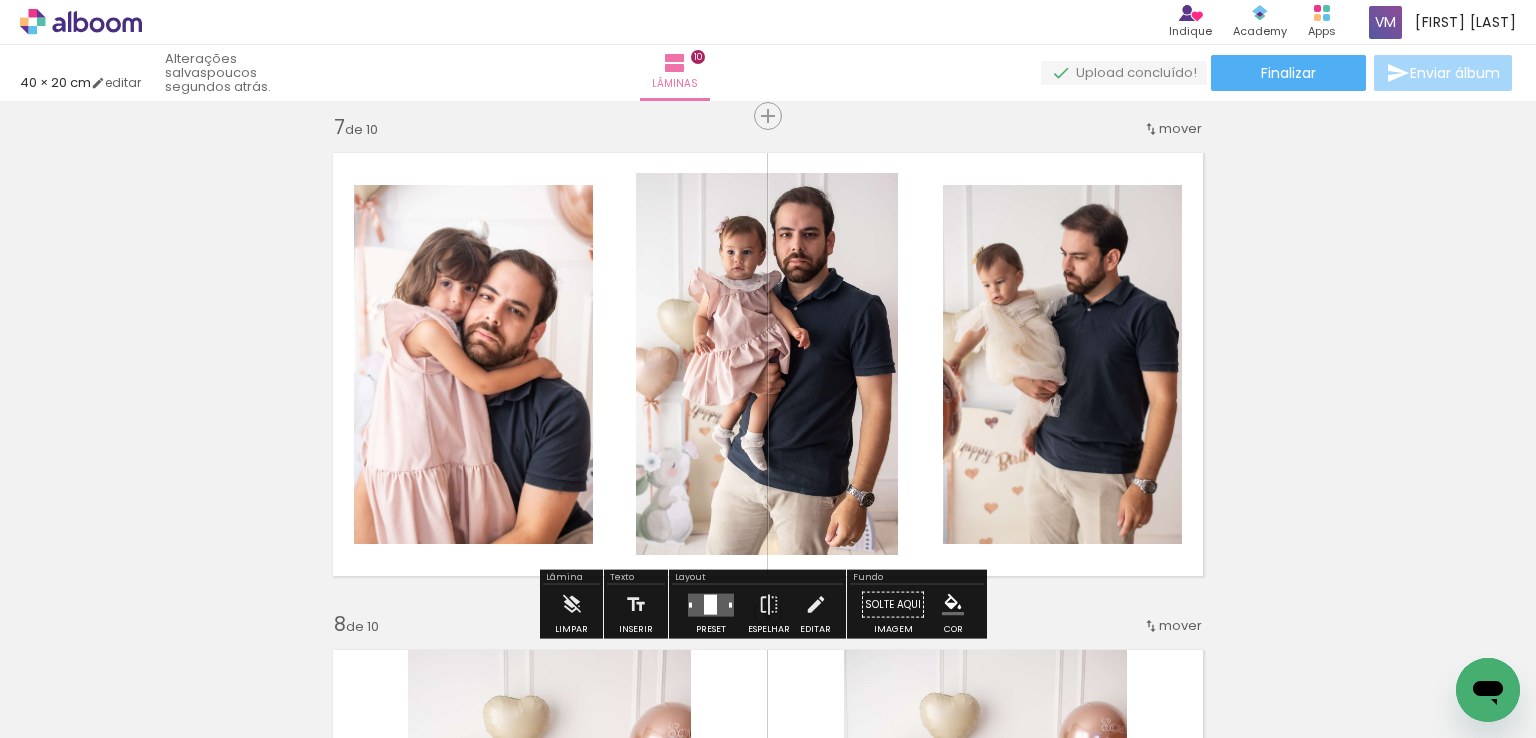 click on "Inserir lâmina 1  de 10  Inserir lâmina 2  de 10  Inserir lâmina 3  de 10  Inserir lâmina 4  de 10  Inserir lâmina 5  de 10  Inserir lâmina 6  de 10  Inserir lâmina 7  de 10  Inserir lâmina 8  de 10  Inserir lâmina 9  de 10  Inserir lâmina 10  de 10" at bounding box center (768, -158) 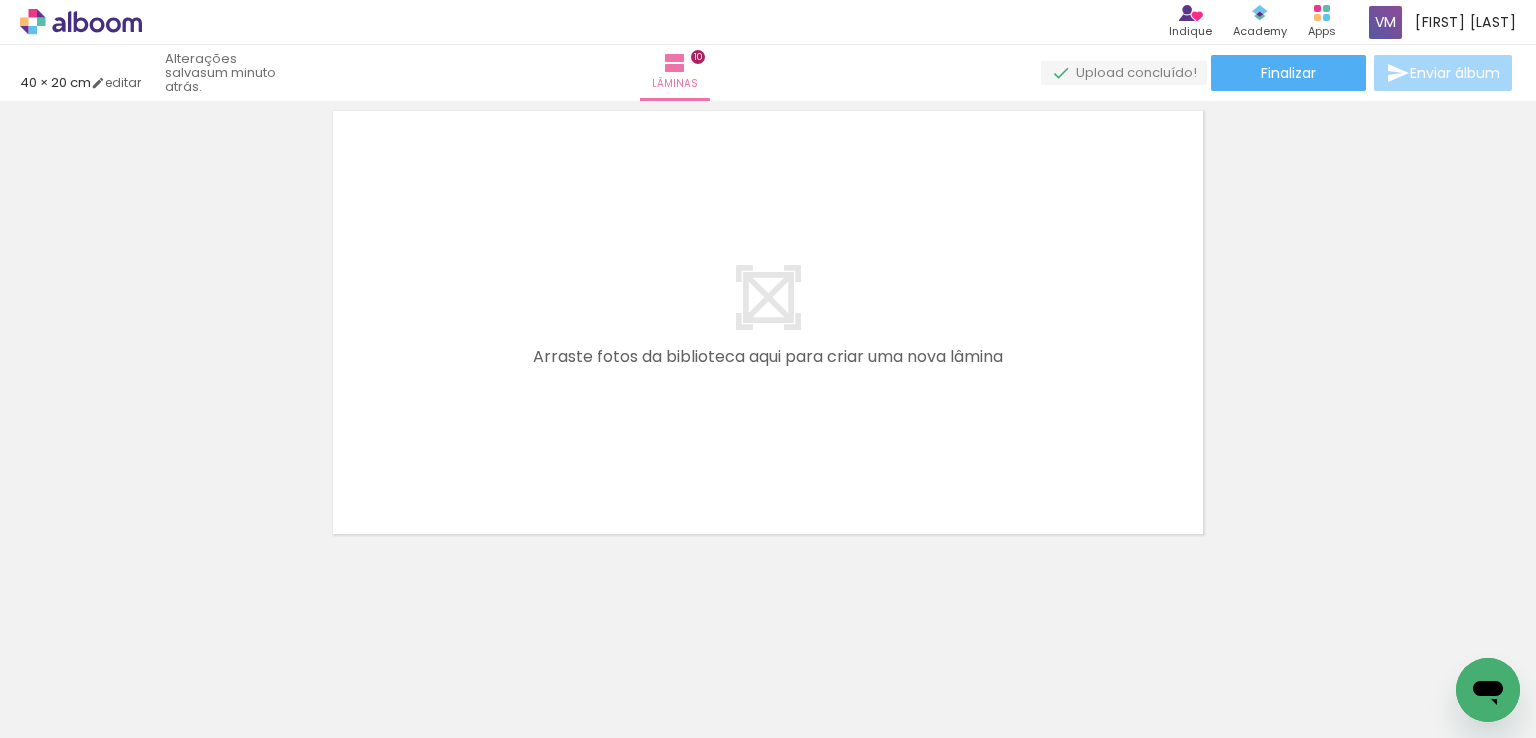 scroll, scrollTop: 5033, scrollLeft: 0, axis: vertical 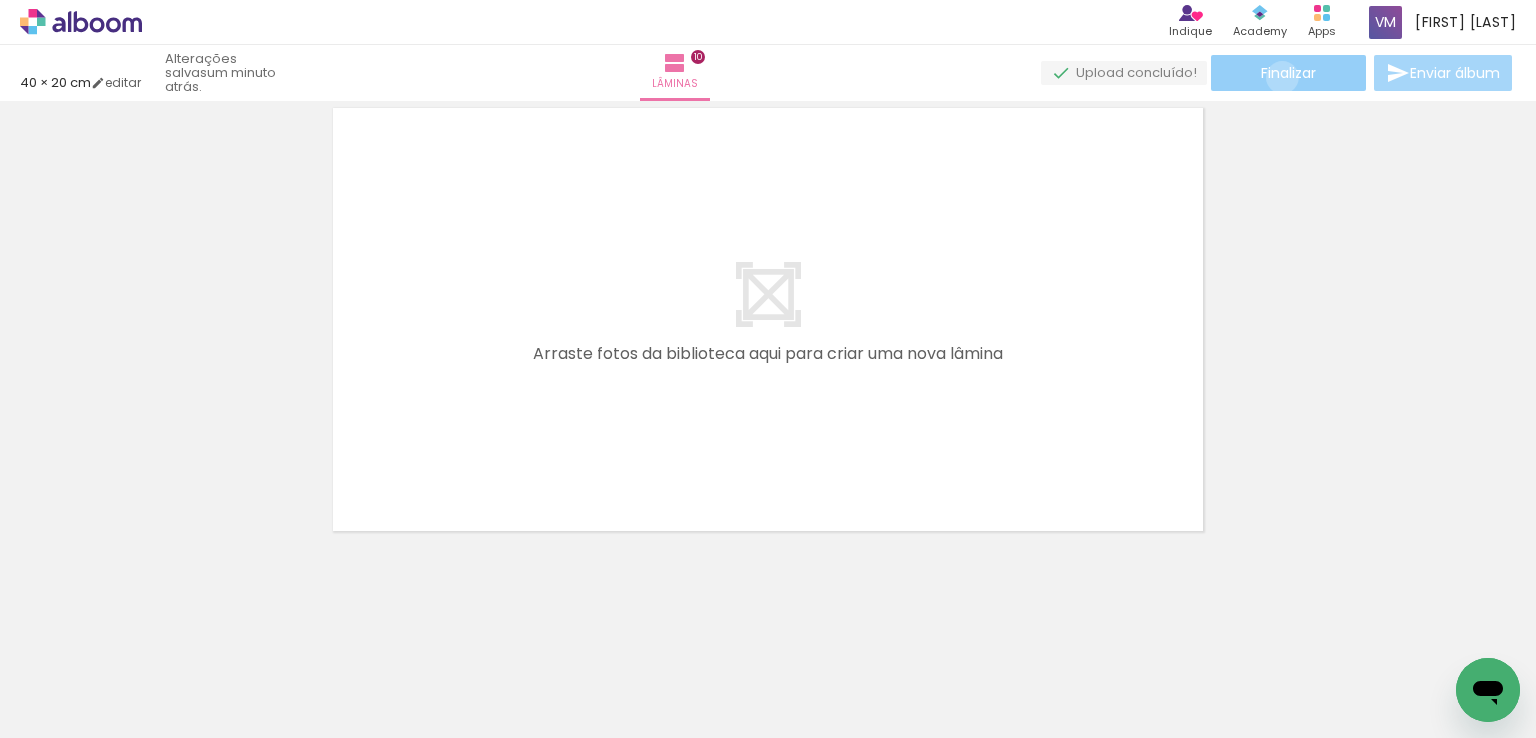 click on "Finalizar" 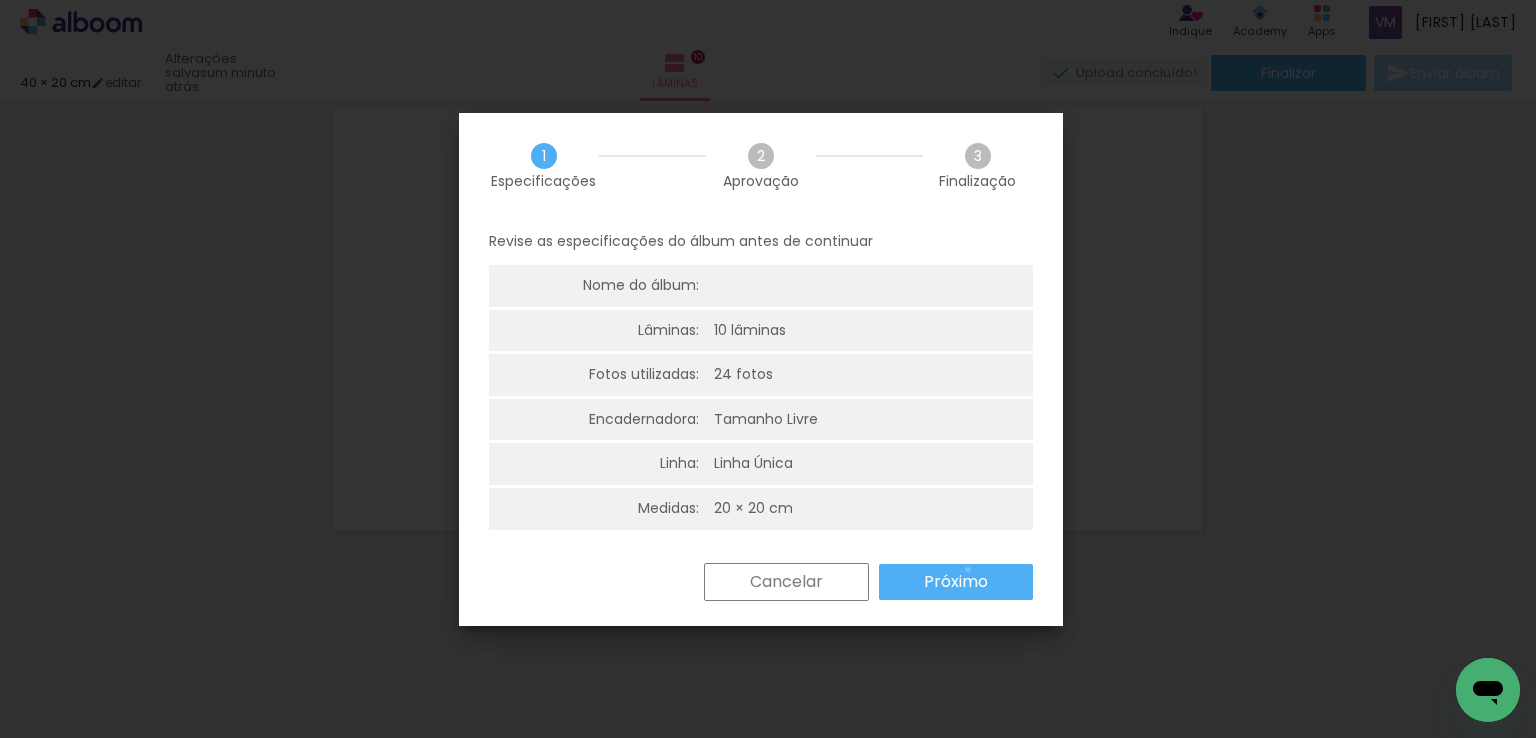 click on "Próximo" at bounding box center (956, 582) 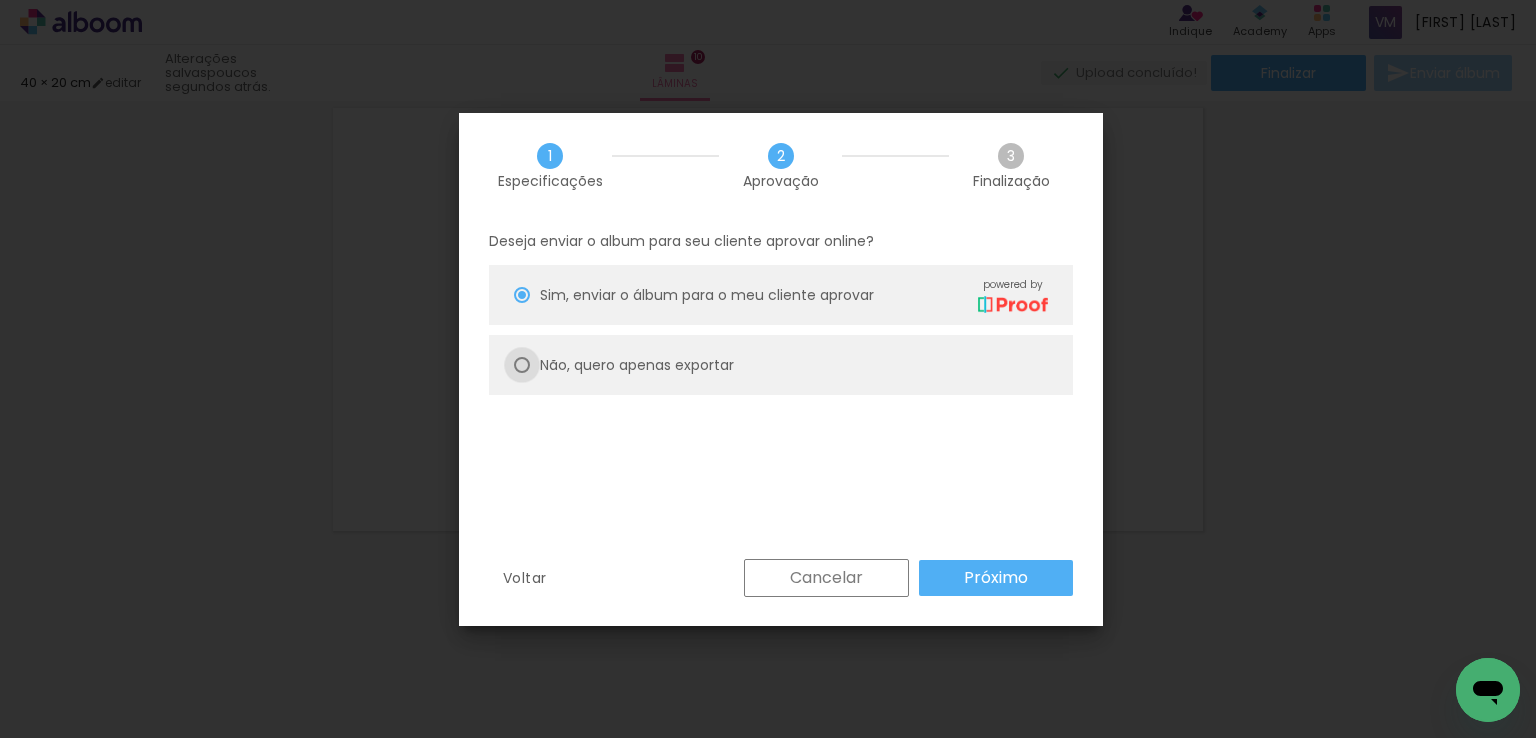 click at bounding box center (522, 295) 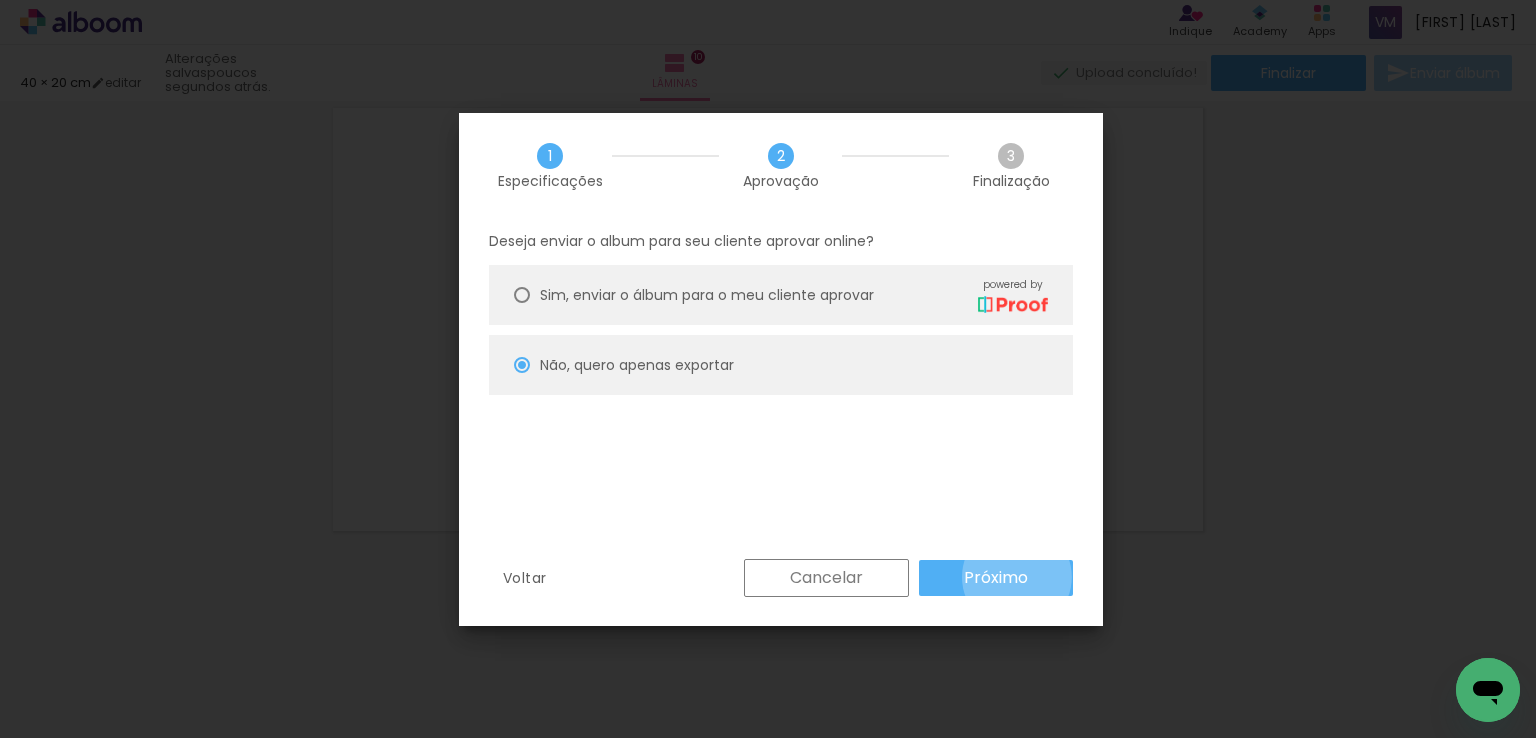 click on "Próximo" at bounding box center (0, 0) 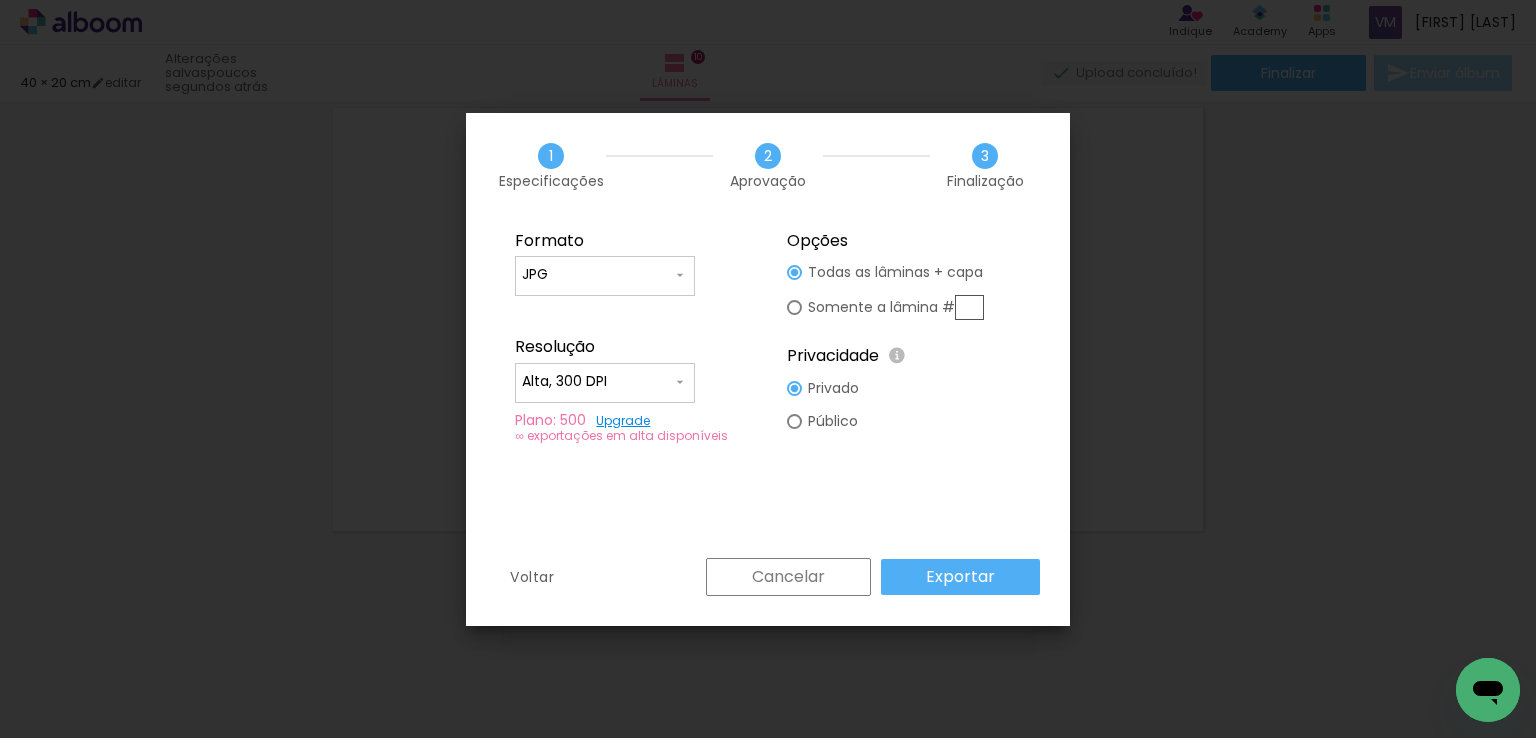 click on "Exportar" at bounding box center (0, 0) 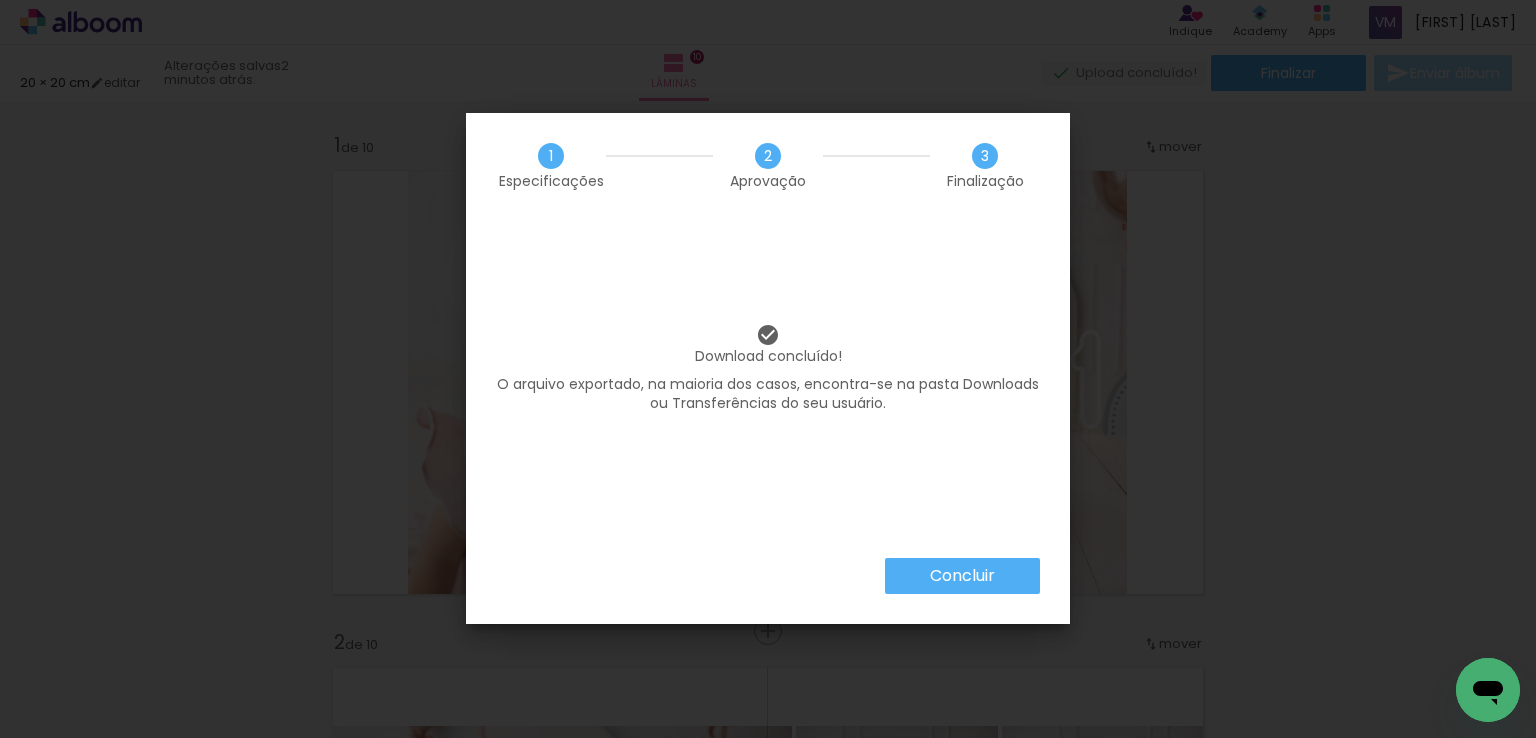 scroll, scrollTop: 0, scrollLeft: 0, axis: both 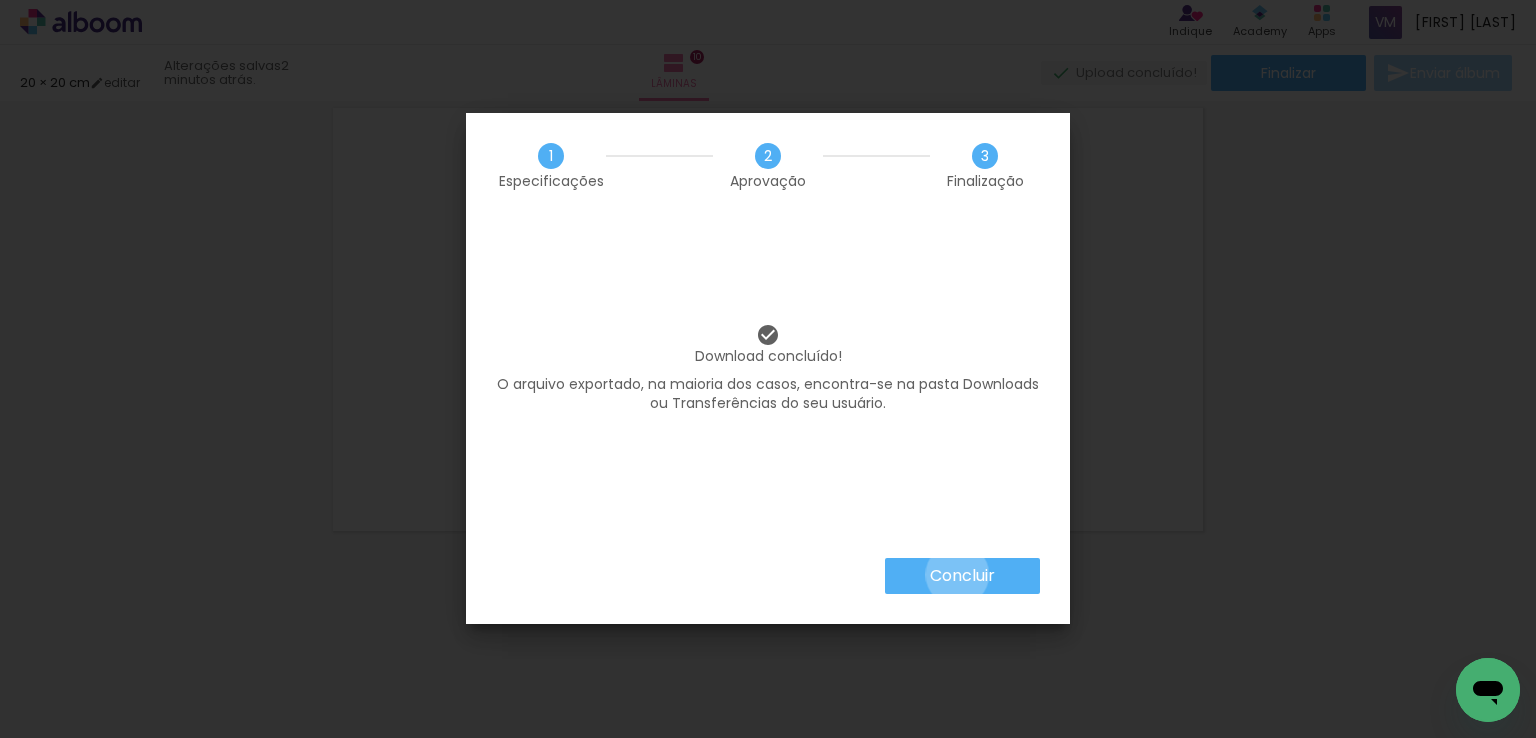 click on "Concluir" at bounding box center (0, 0) 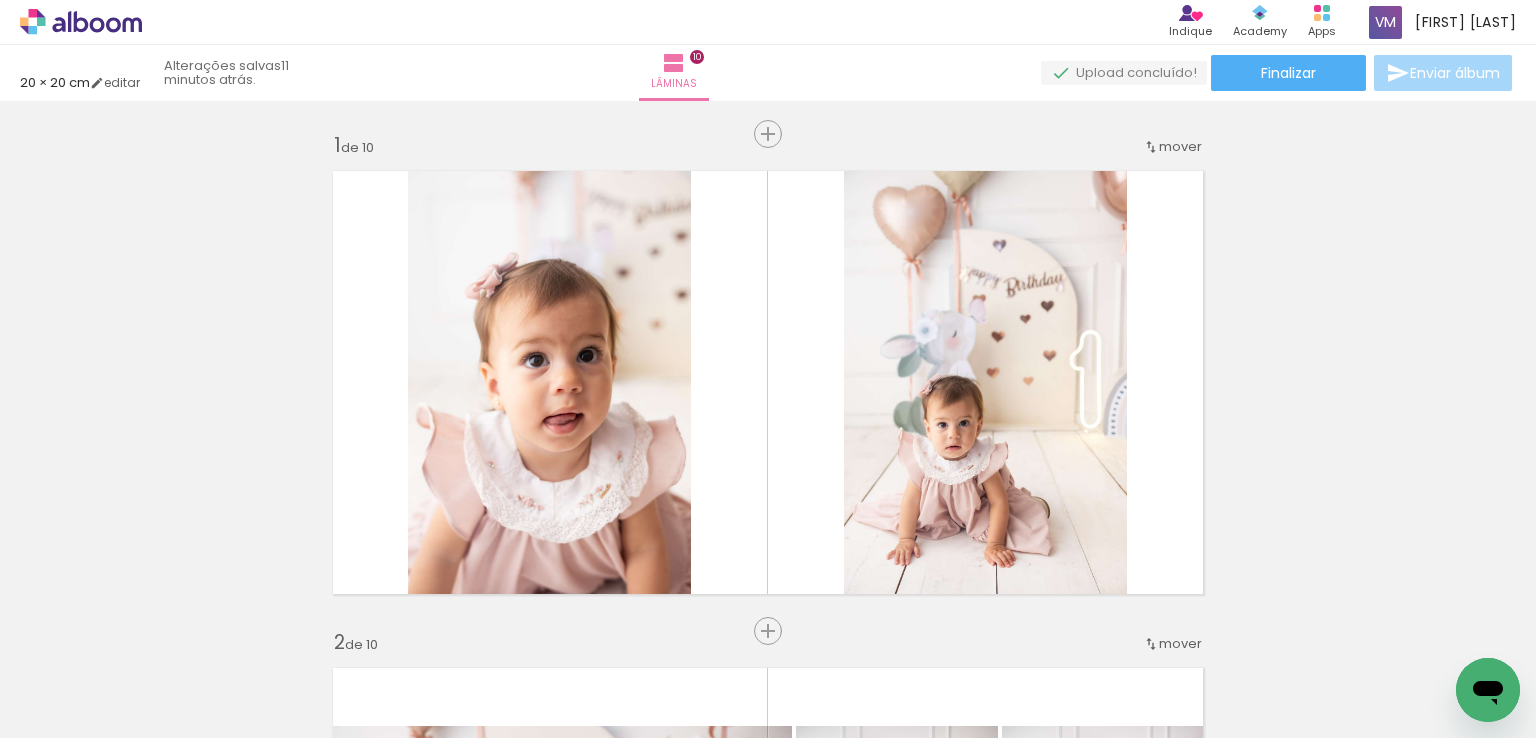 scroll, scrollTop: 0, scrollLeft: 0, axis: both 